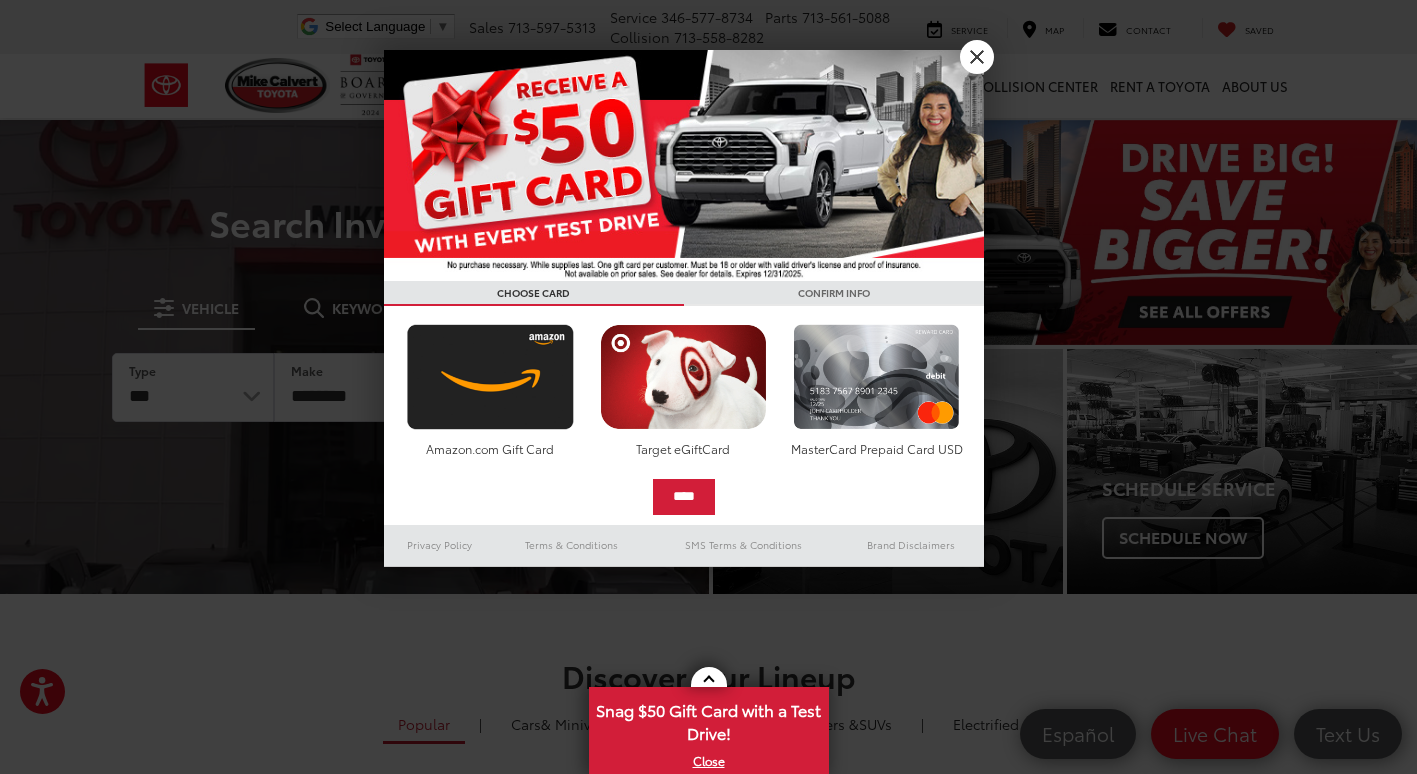 scroll, scrollTop: 0, scrollLeft: 0, axis: both 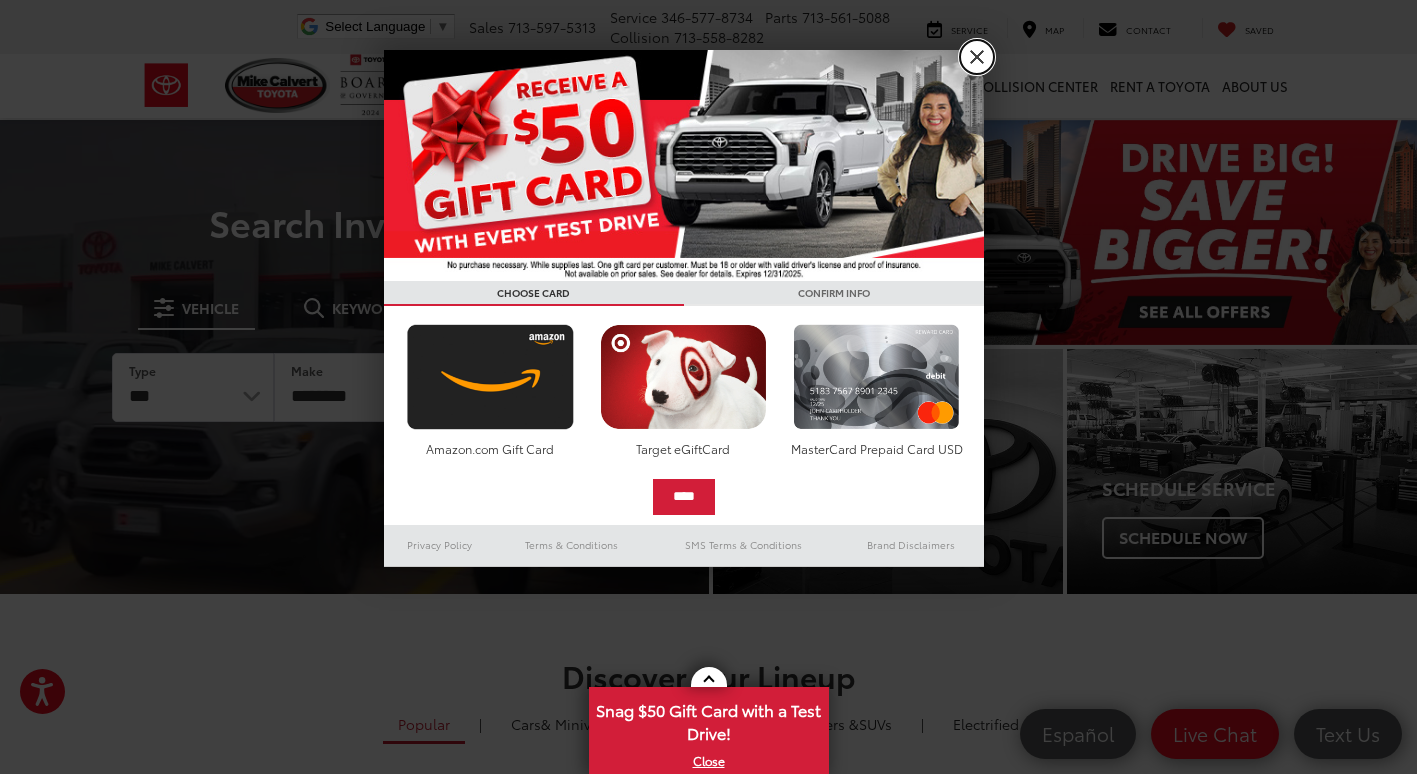 click on "X" at bounding box center (977, 57) 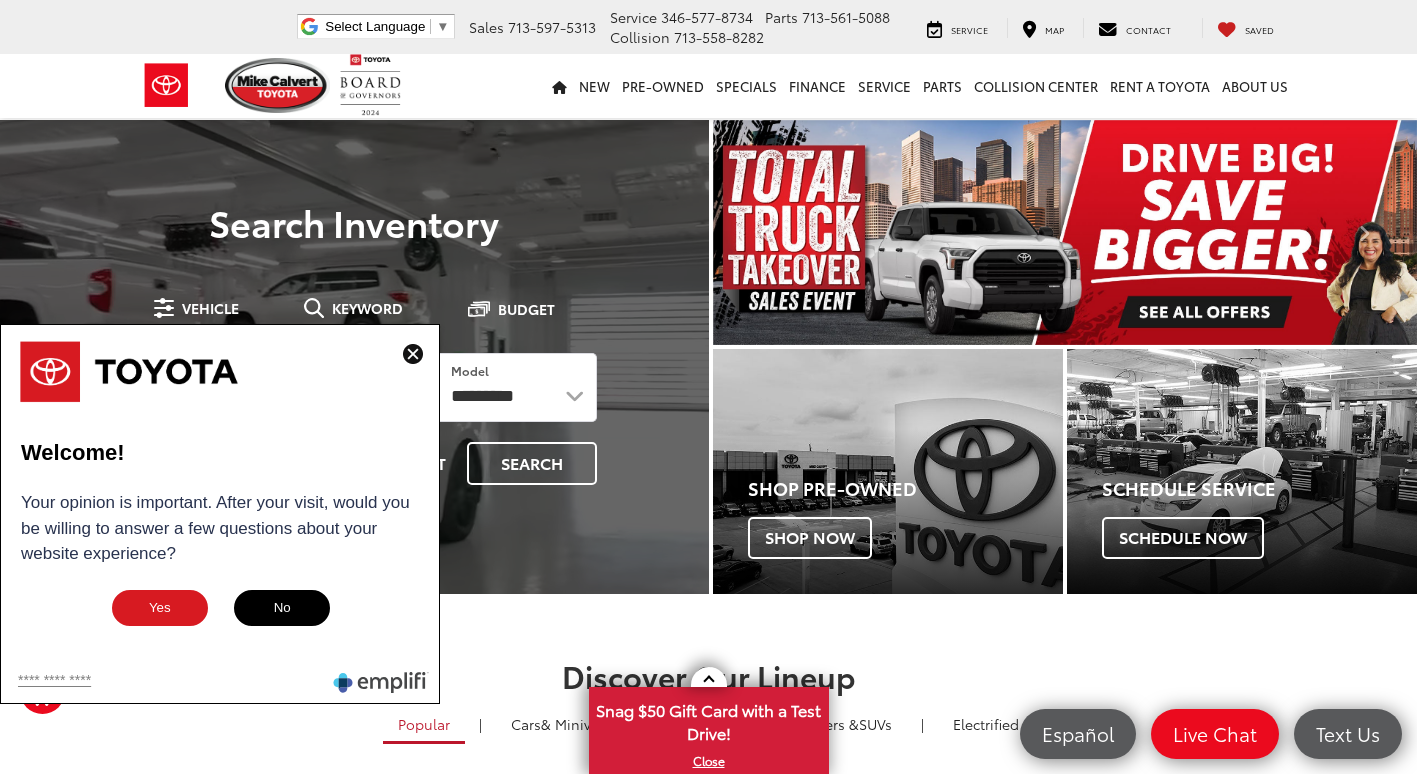 click at bounding box center (413, 354) 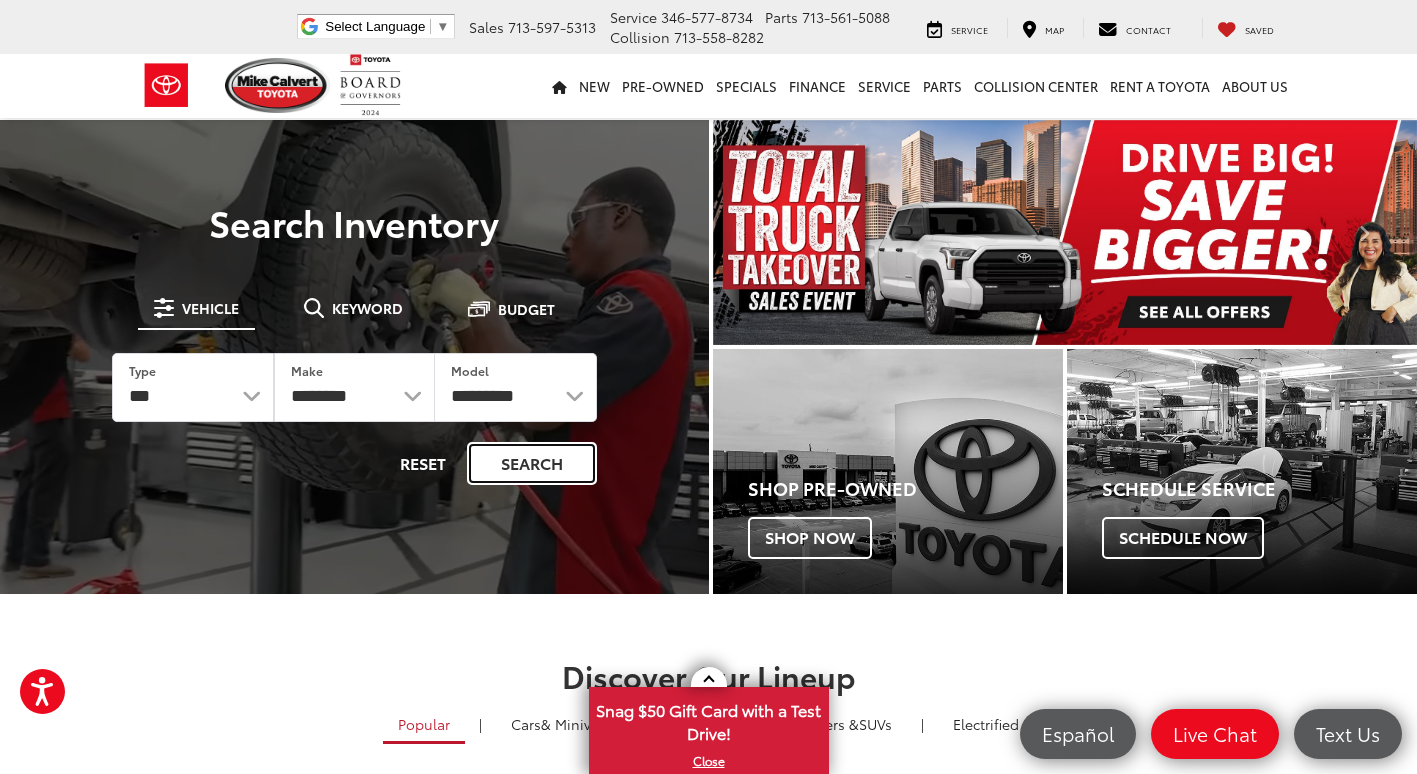 click on "Search" at bounding box center [532, 463] 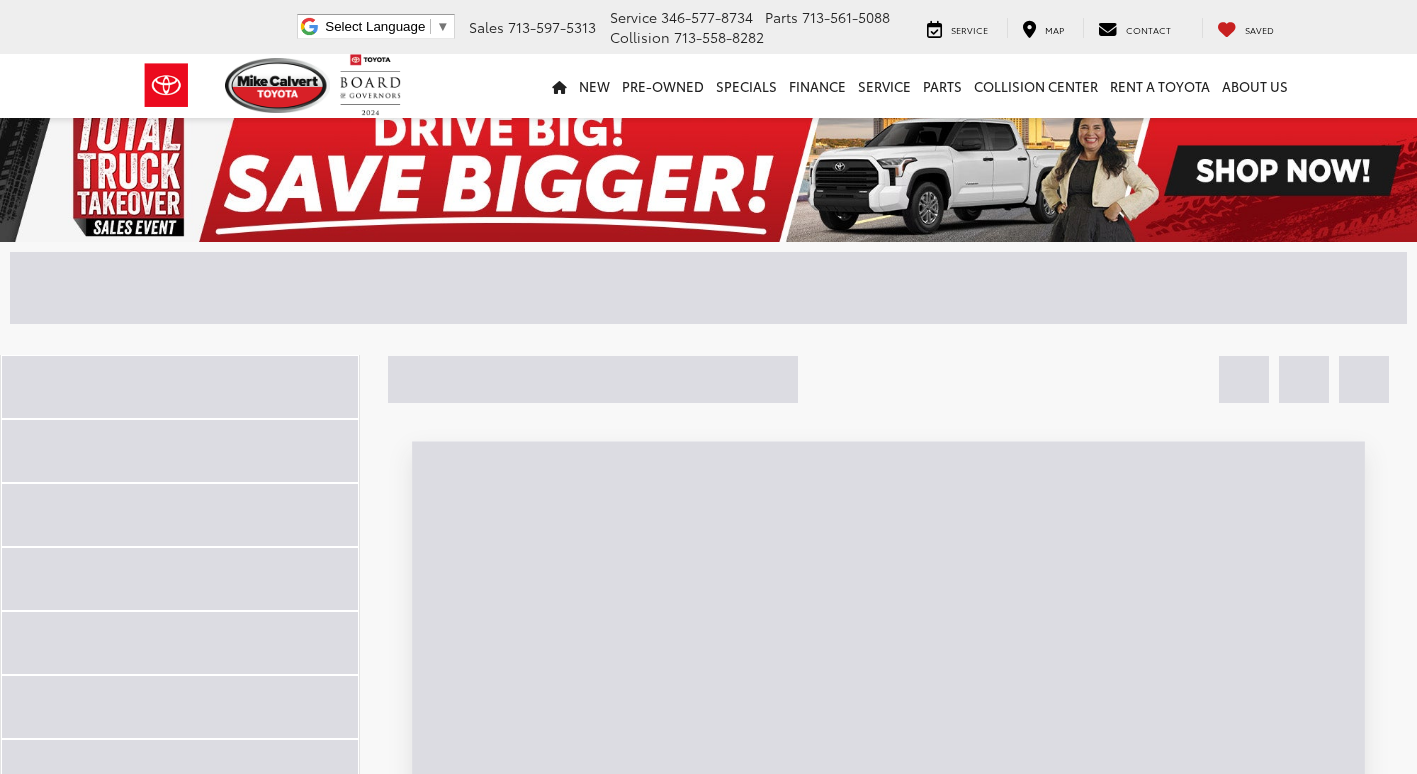 scroll, scrollTop: 0, scrollLeft: 0, axis: both 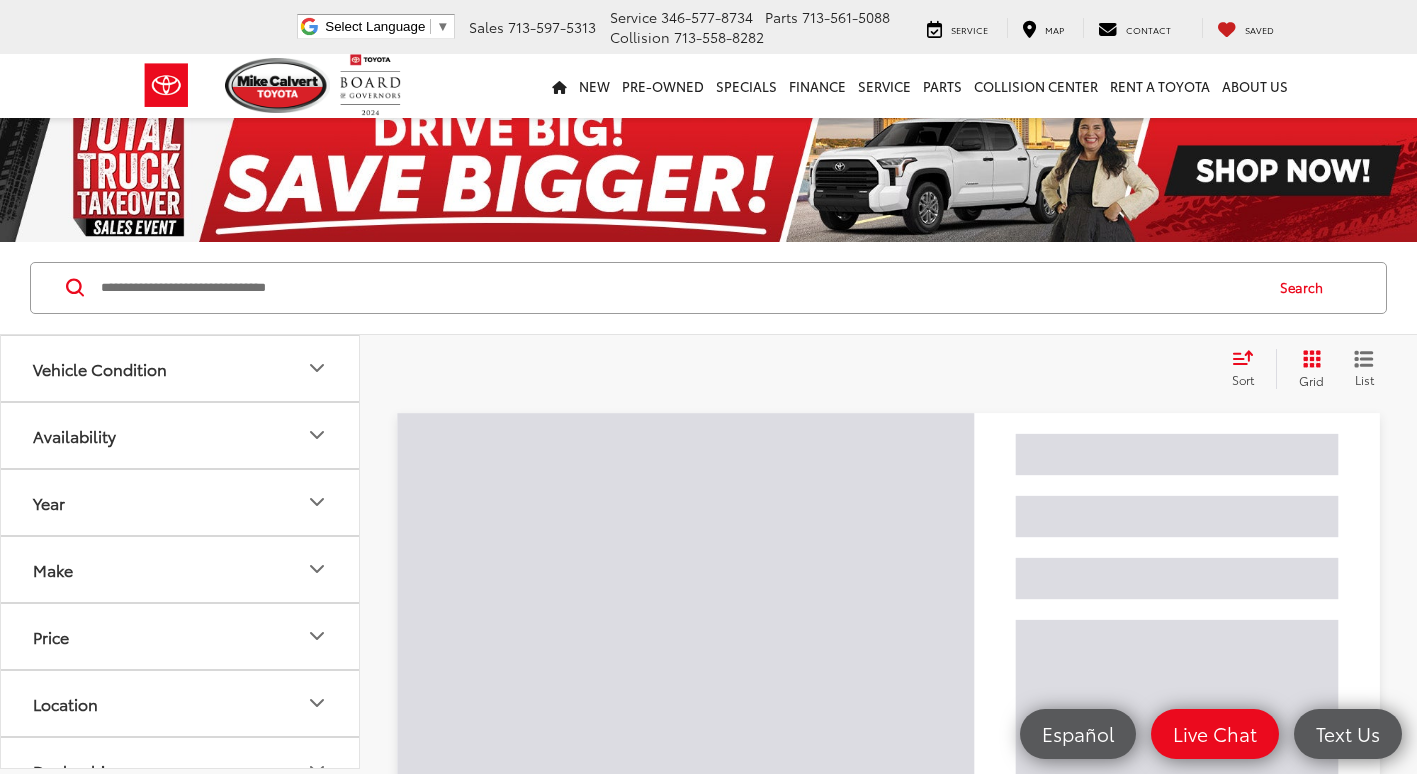 click at bounding box center [680, 288] 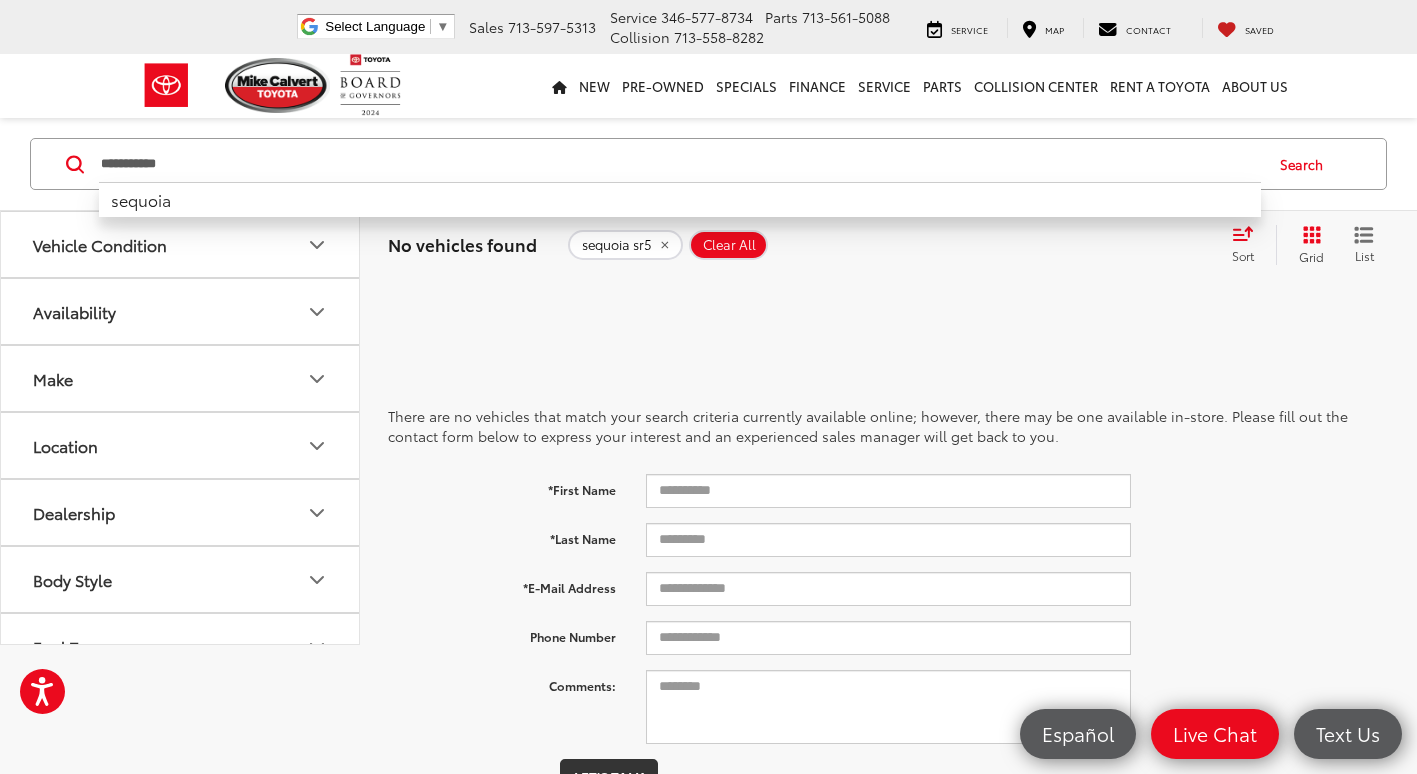 click on "**********" at bounding box center [680, 164] 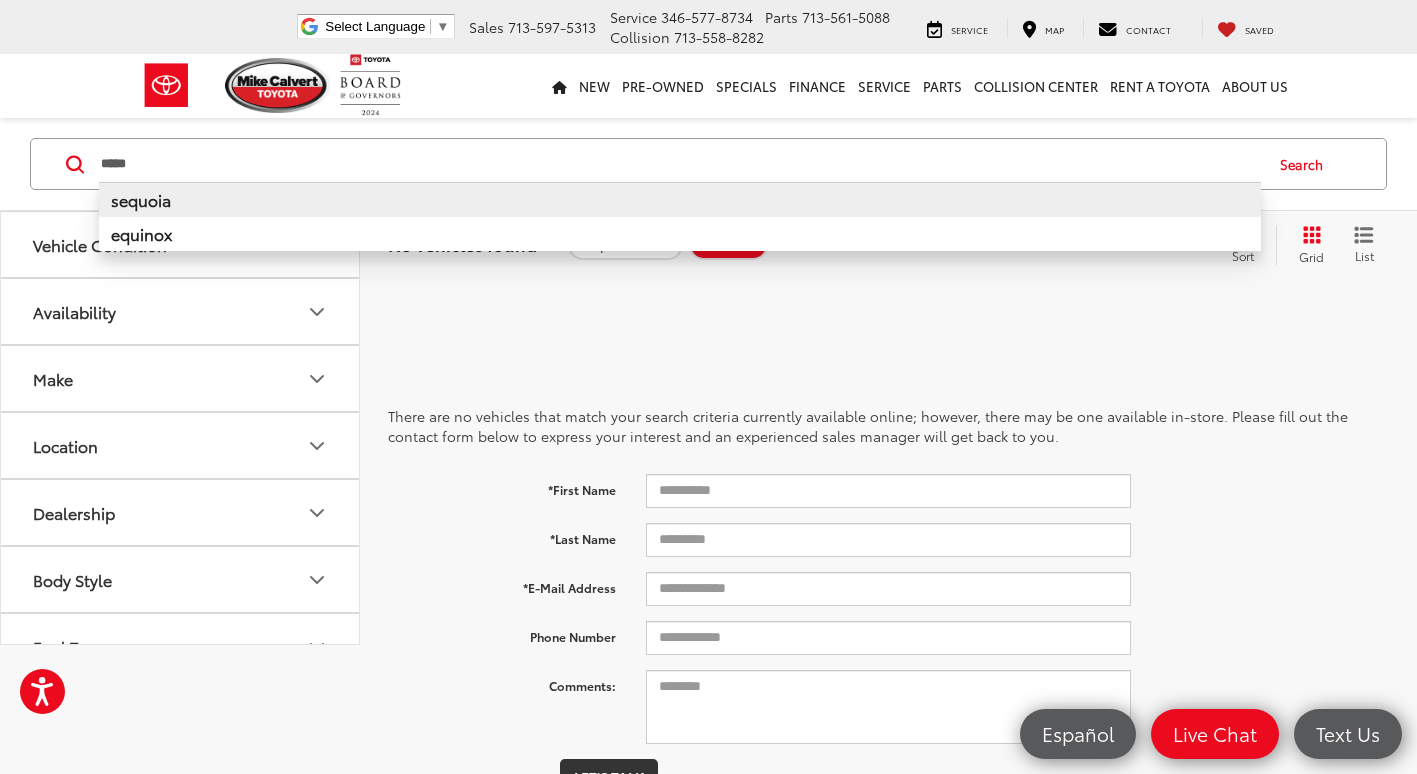 click on "sequoia" at bounding box center (680, 199) 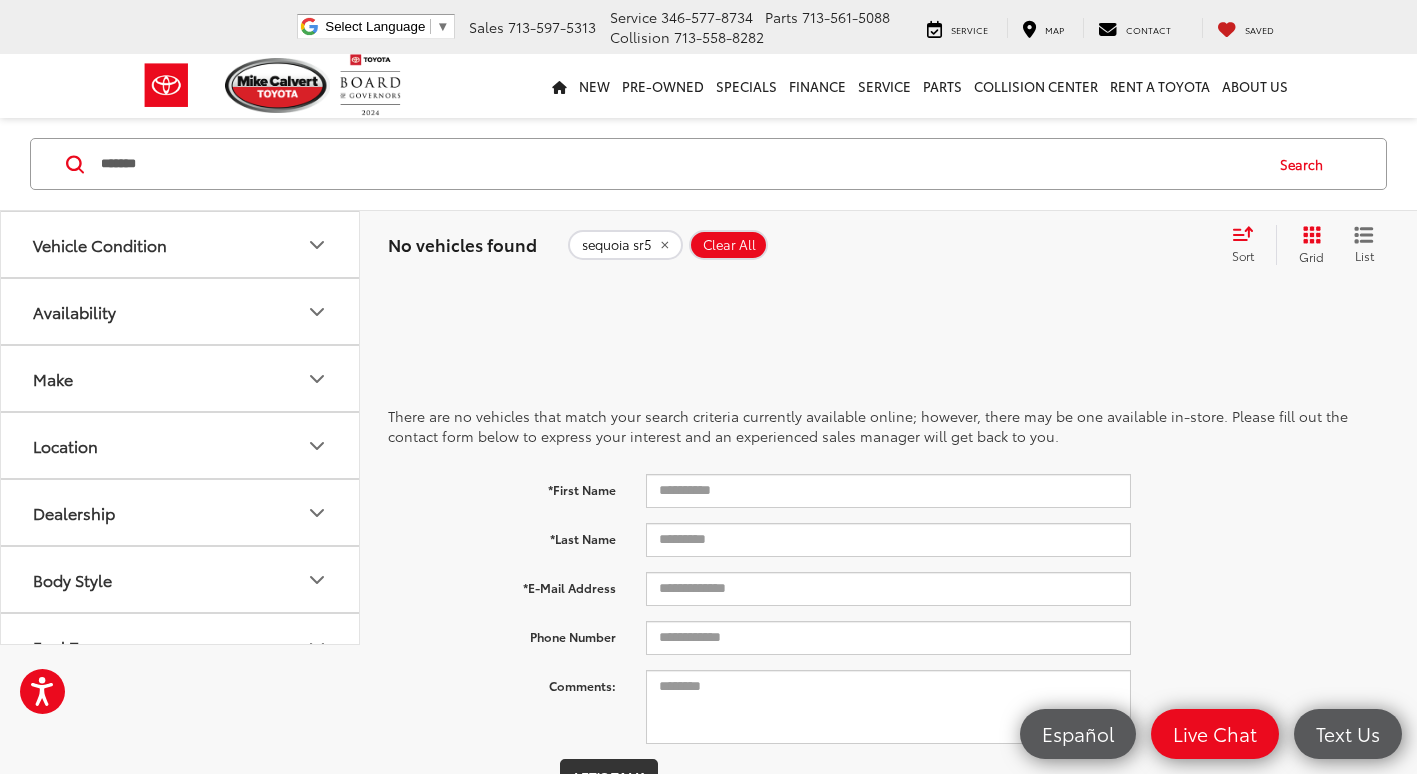 click on "Search" at bounding box center (1306, 164) 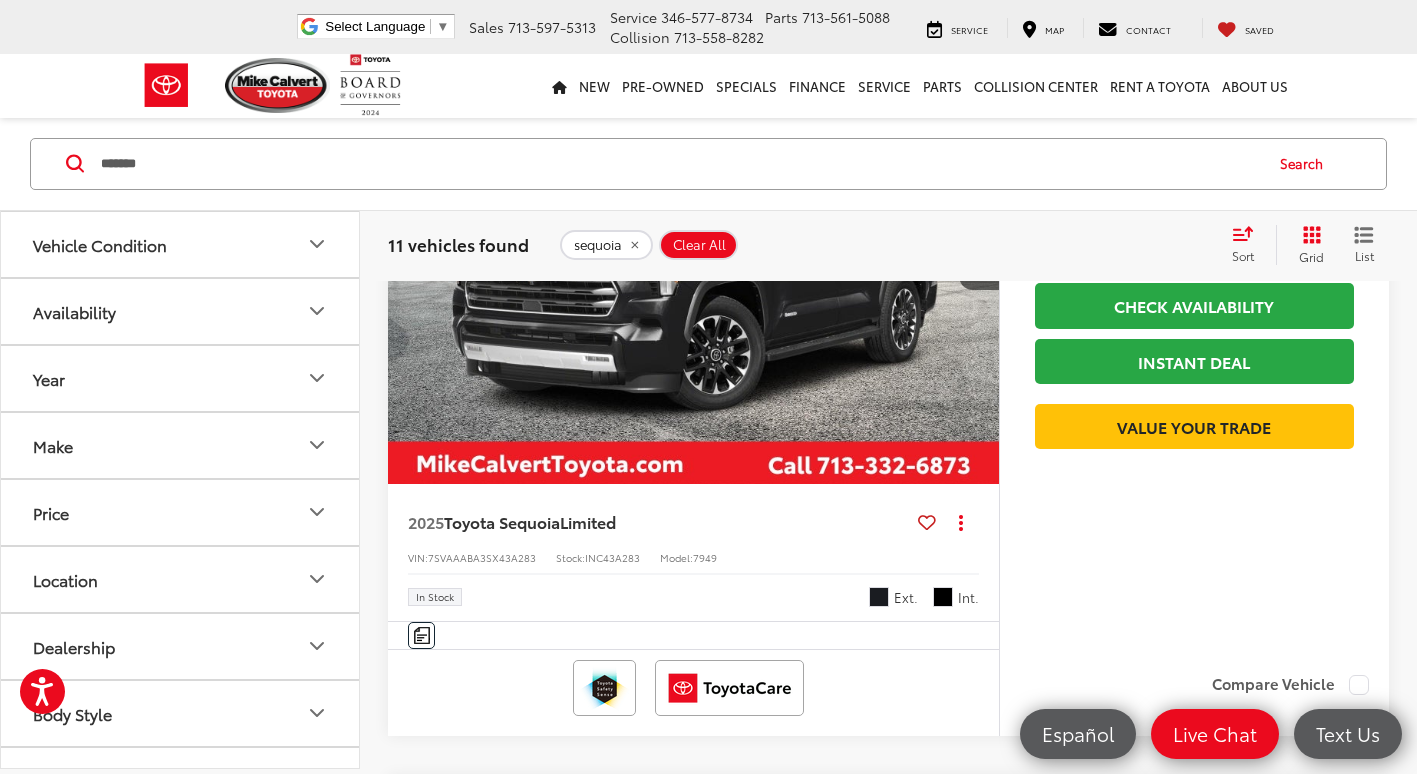 scroll, scrollTop: 1300, scrollLeft: 0, axis: vertical 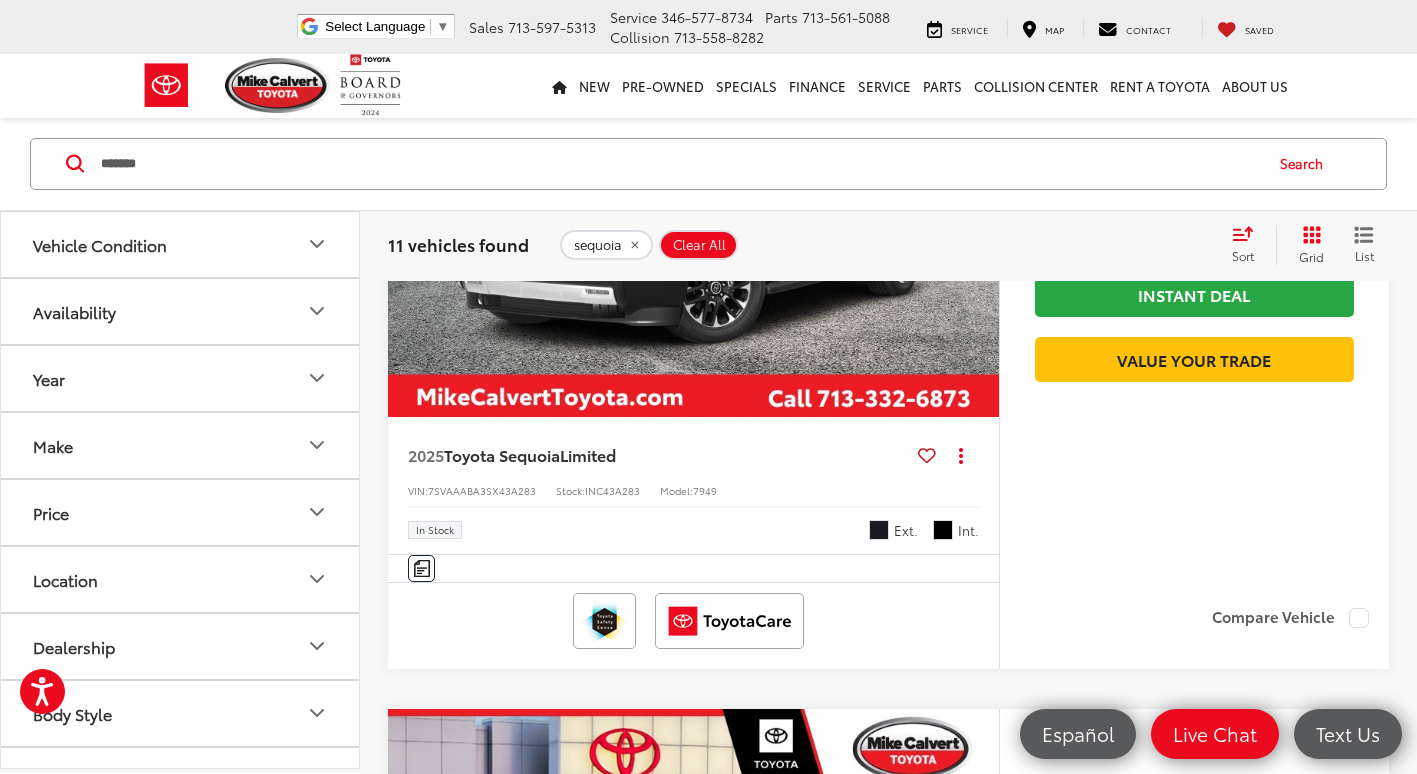 click 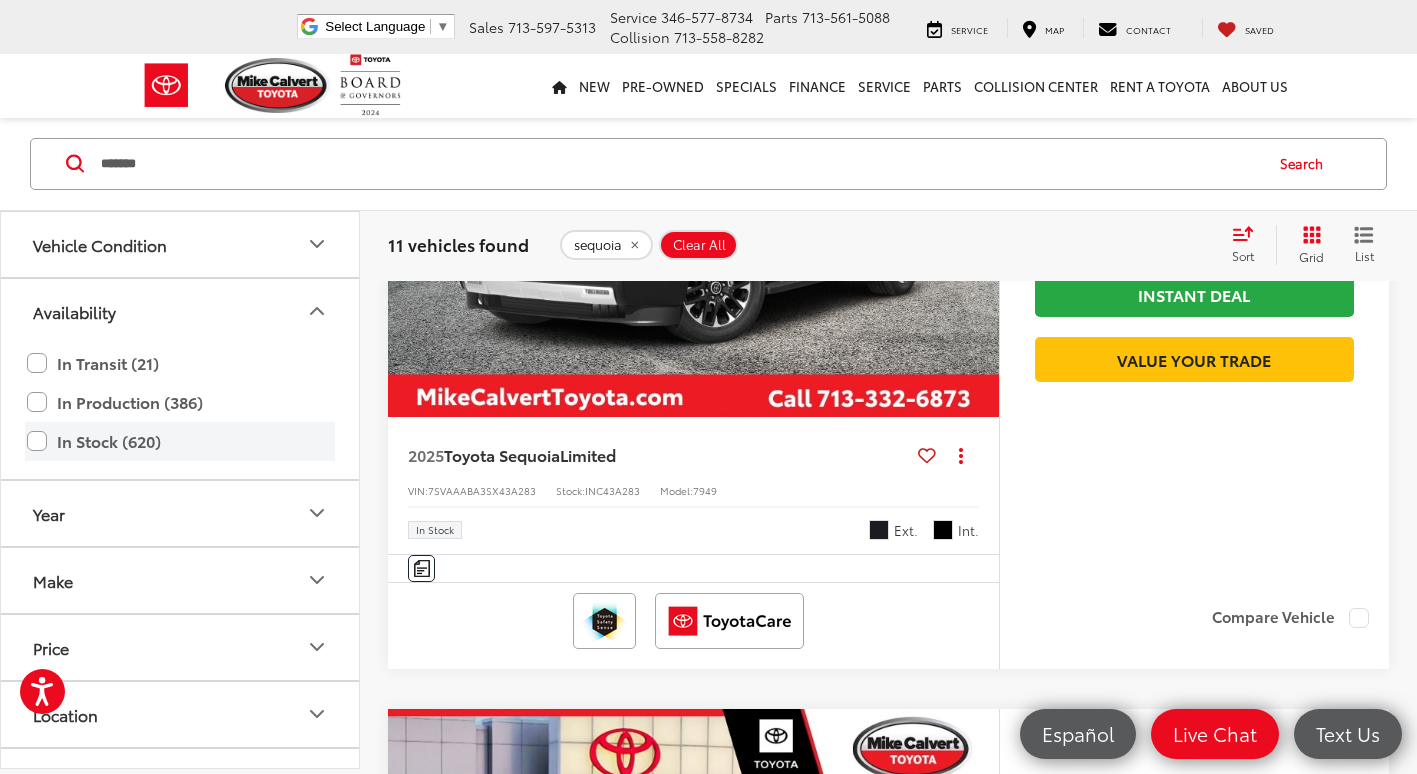 click on "In Stock (620)" at bounding box center (180, 441) 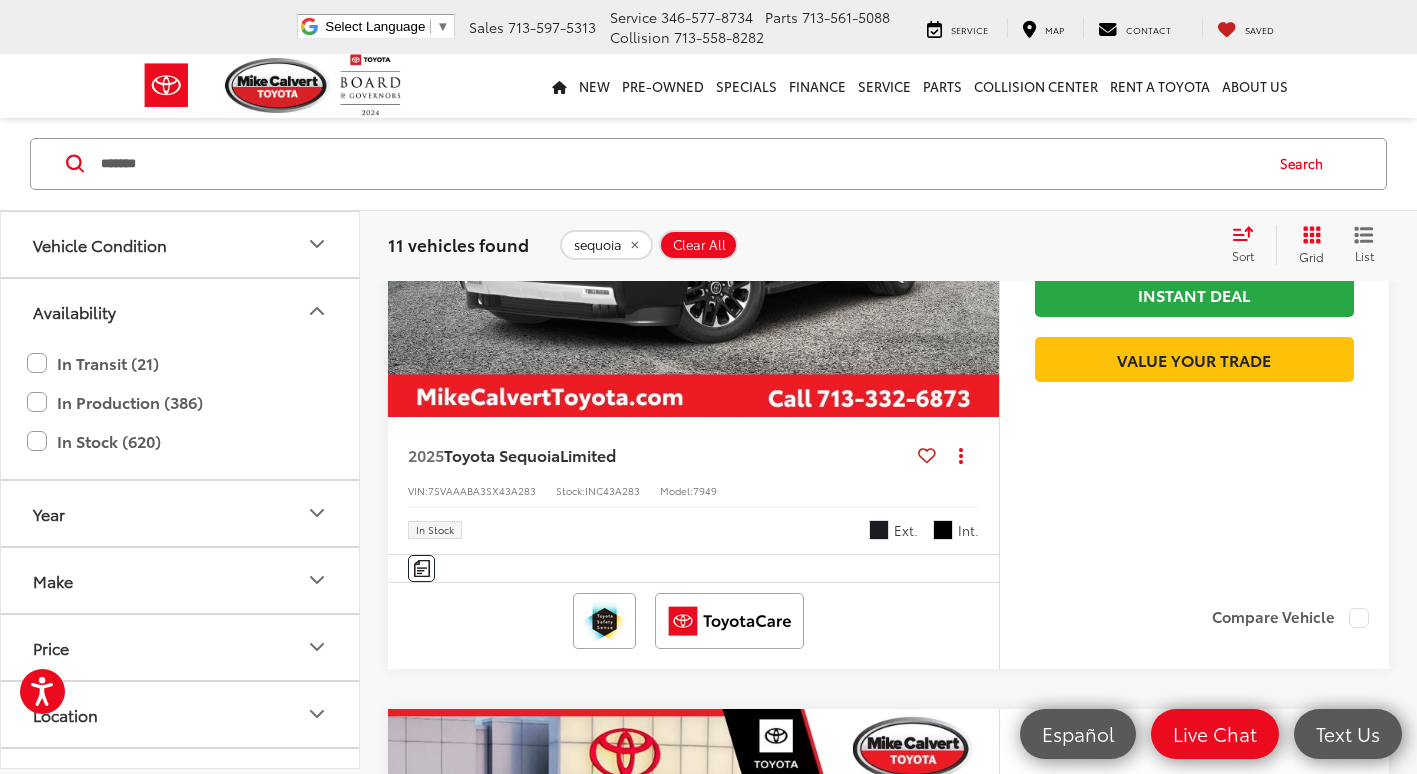 click 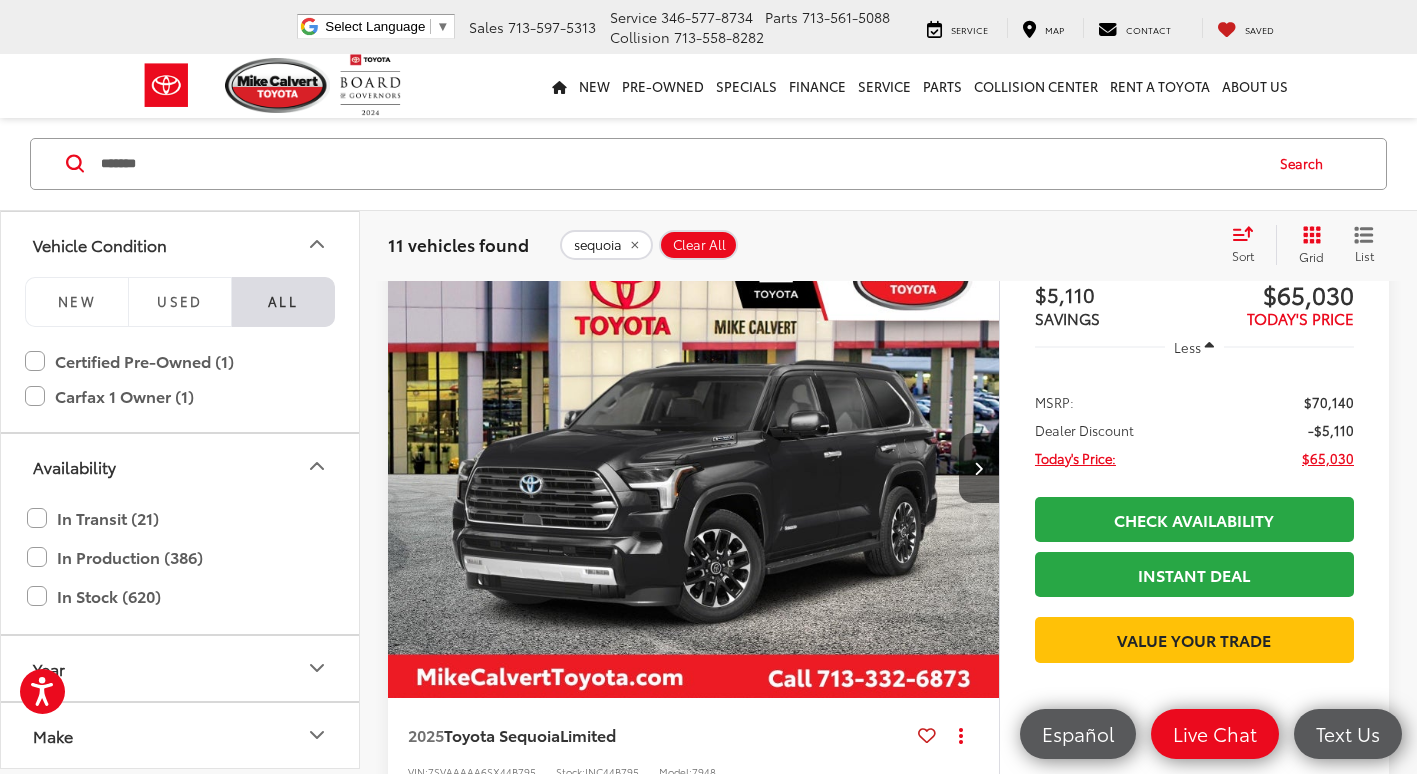 scroll, scrollTop: 124, scrollLeft: 0, axis: vertical 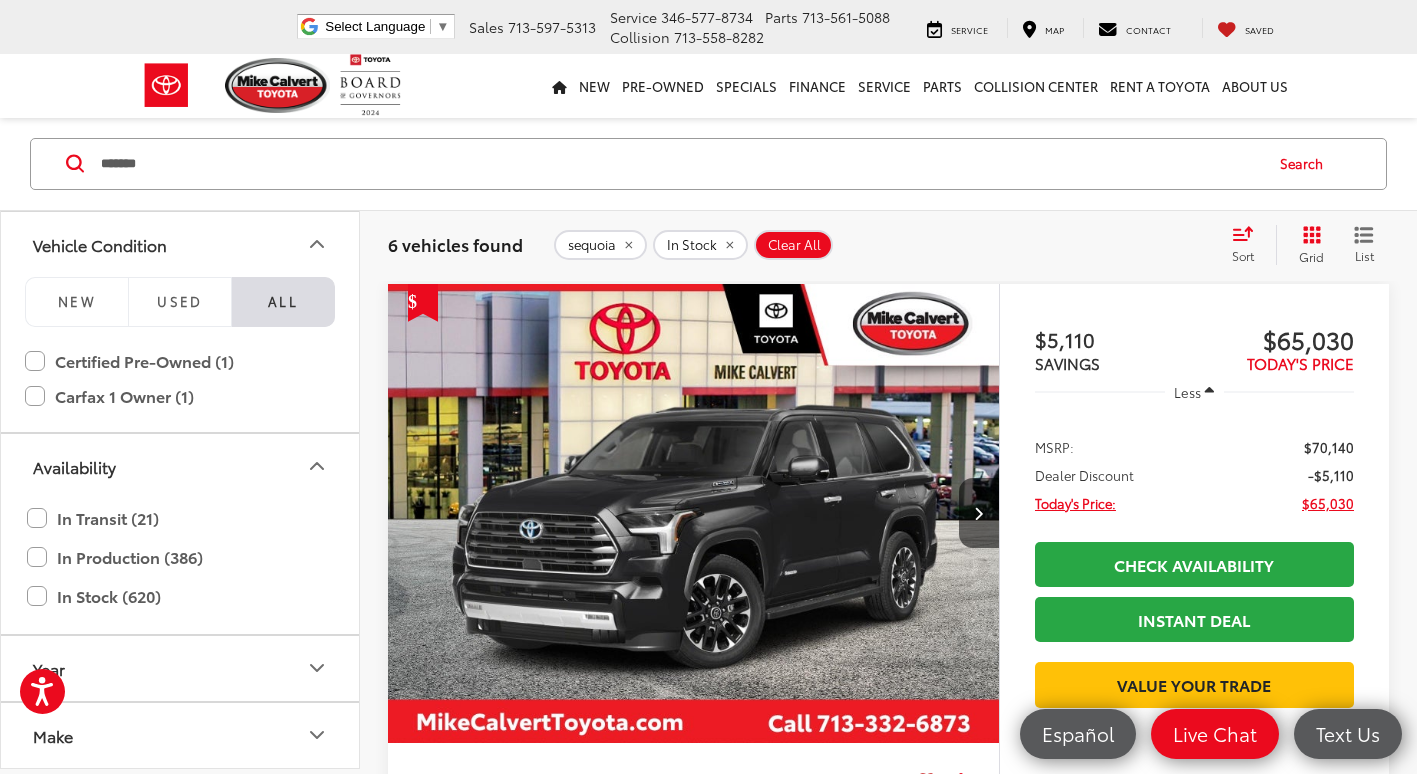 click on "******* ******* sequoia equinox Search" at bounding box center [708, 164] 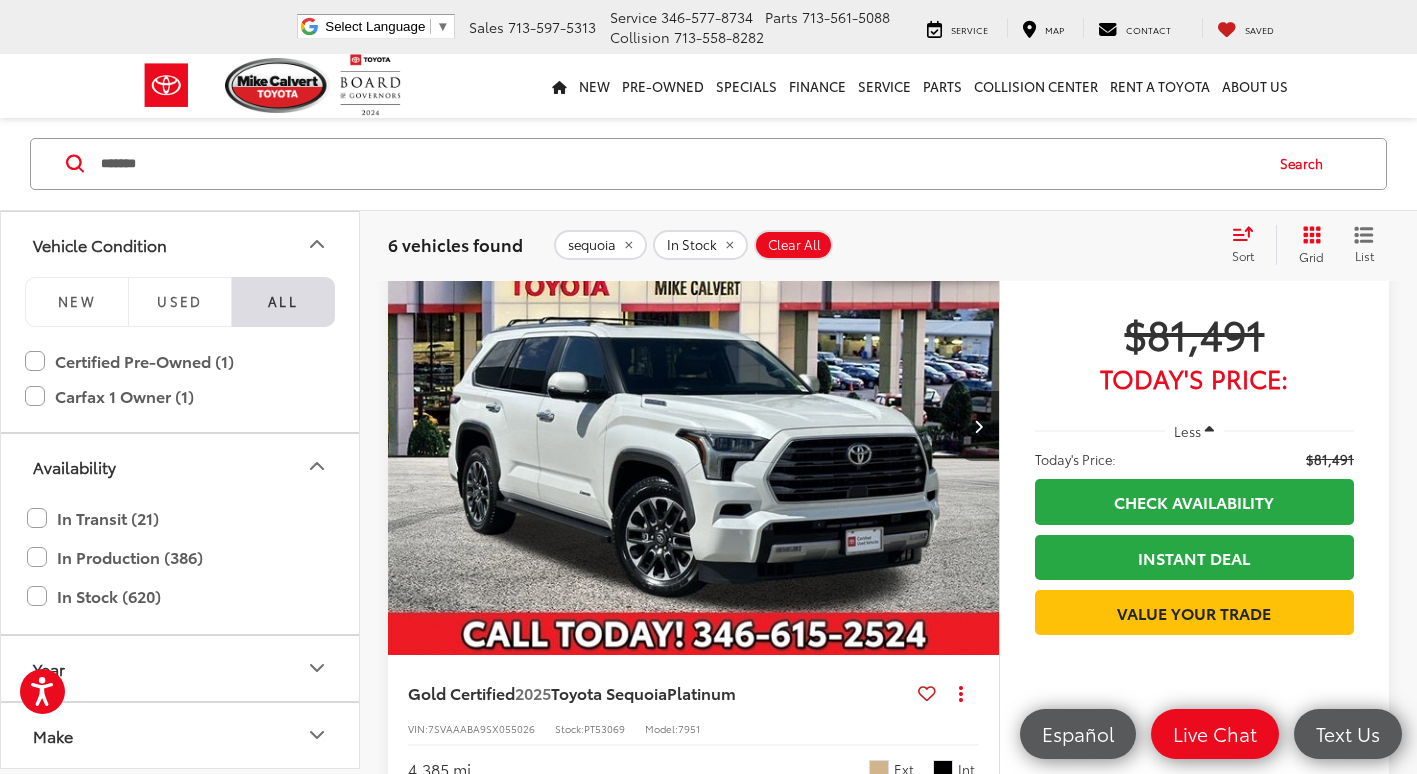 scroll, scrollTop: 3930, scrollLeft: 0, axis: vertical 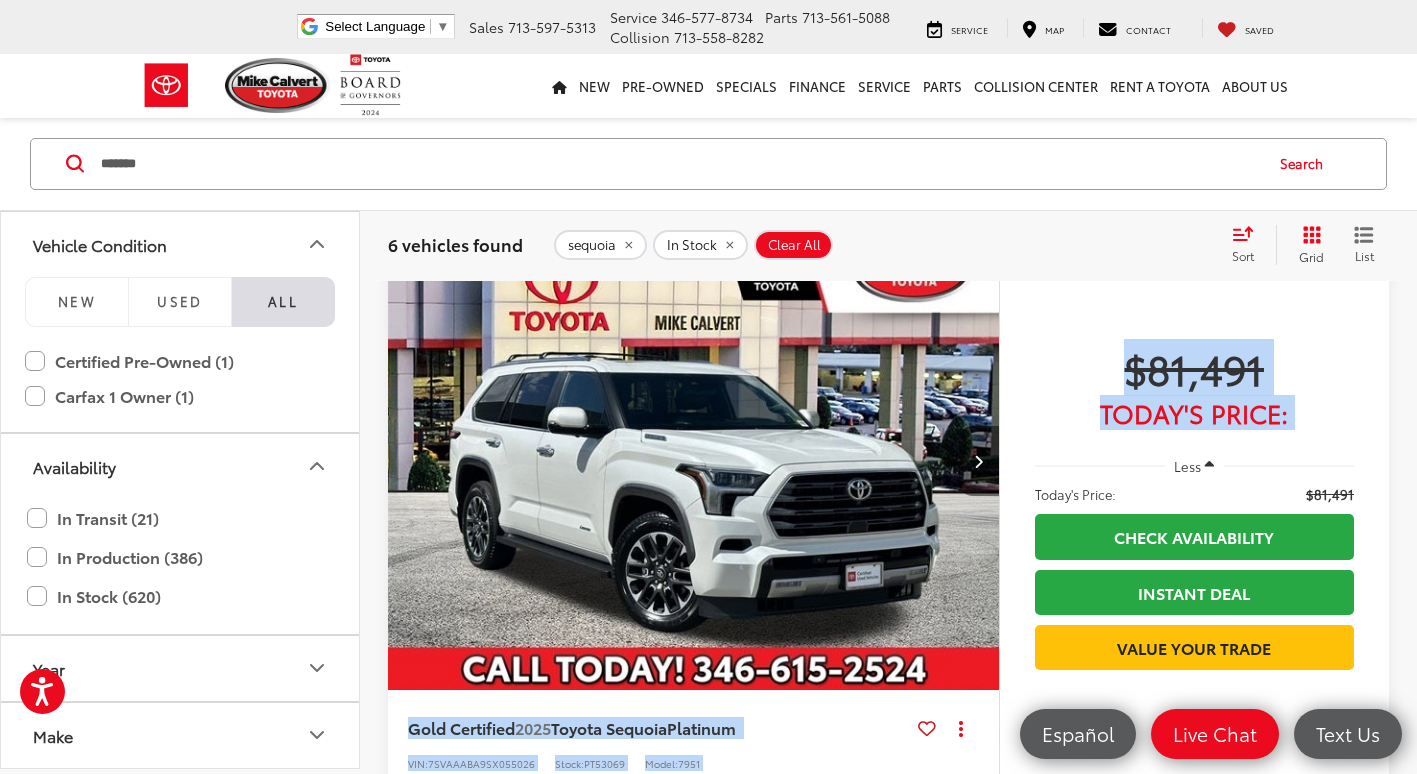click on "Gold Certified 2025  Toyota Sequoia  Platinum
Copy Link Share Print View Details VIN:  7SVAAABA9SX055026 Stock:  PT53069 Model:  7951 4,385 mi Ext. Int. Features Bluetooth® Heated Steering Wheel Remote Start 3rd Row Seating 4WD/AWD Android Auto Disclaimer More Details Comments Dealer Comments Mike Calvert Toyota has been here in Houston for 35 years. Family owned and operated we have again been Nationally Recognized for outstanding Customer Service, Sales and Service. From the moment you contact us, you'll know our commitment to Customer Service is second to none. We strive to make your experience with Mike Calvert Toyota a good one - for the life of your vehicle. Whether you need to Purchase, Finance, or Service a New or Pre-Owned car, you've come to the right place. It will be a pleasure to serve you. Toyota Gold Certified Details:   * Transferable Warranty   * 160 Point Inspection   * Roadside Assistance   * Warranty Deductible: $0   * Vehicle History CARFAX One-Owner." at bounding box center [888, 582] 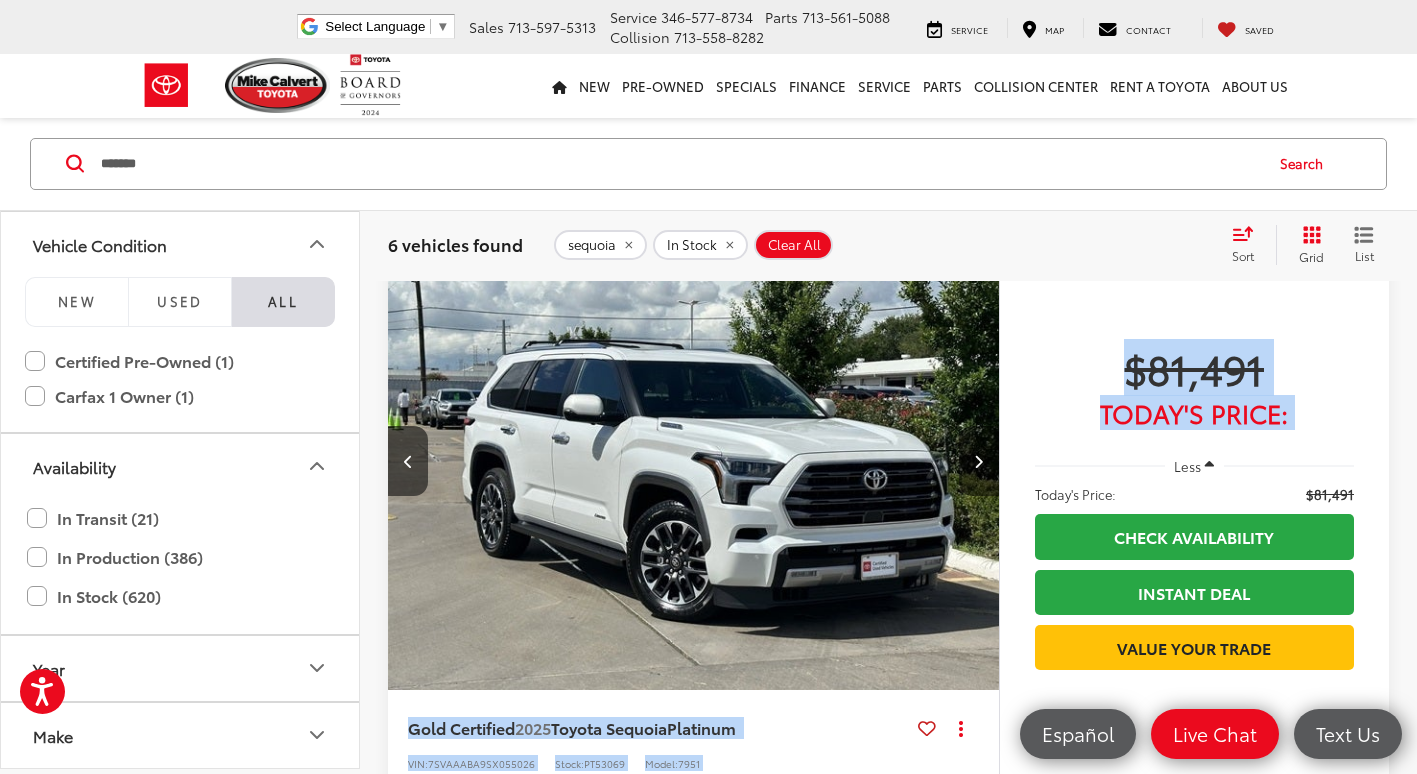 click at bounding box center [979, 461] 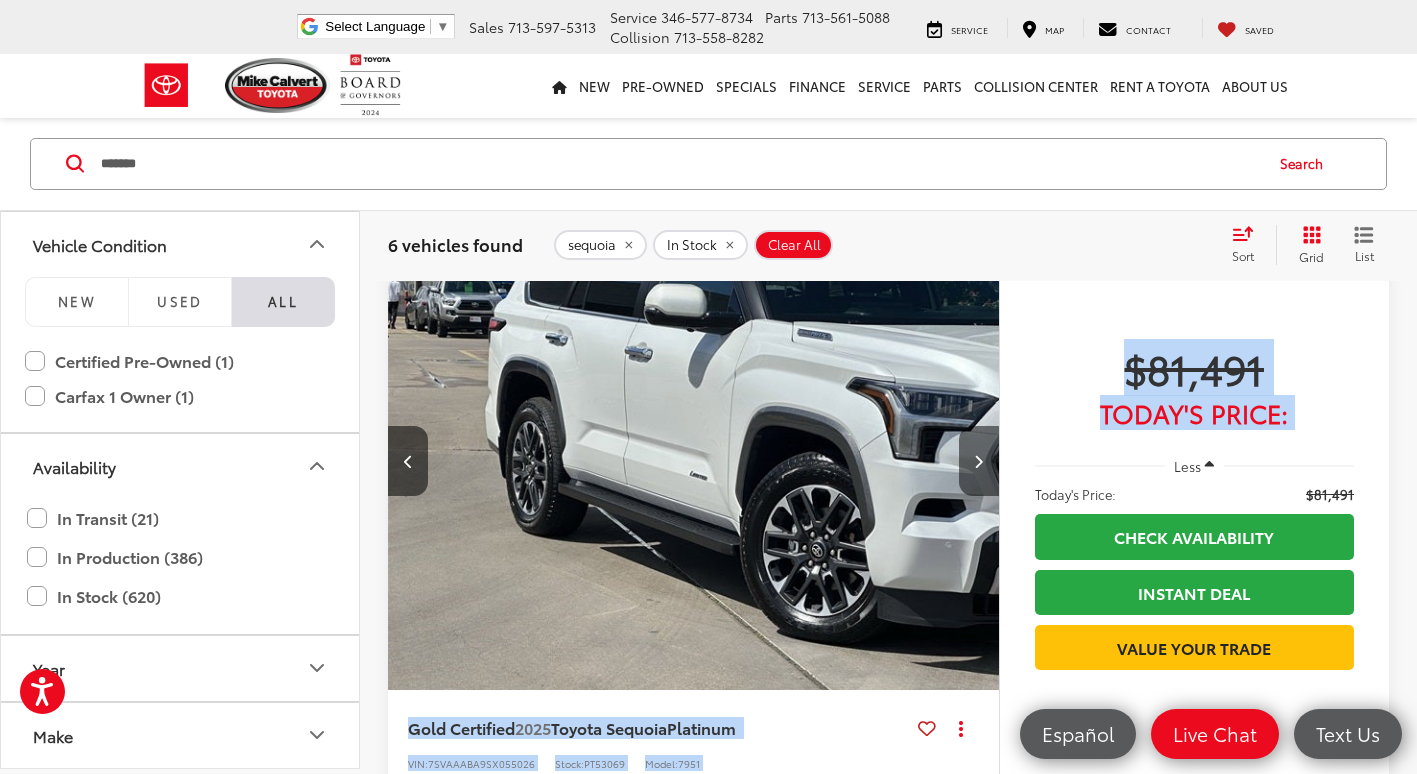 click at bounding box center (979, 461) 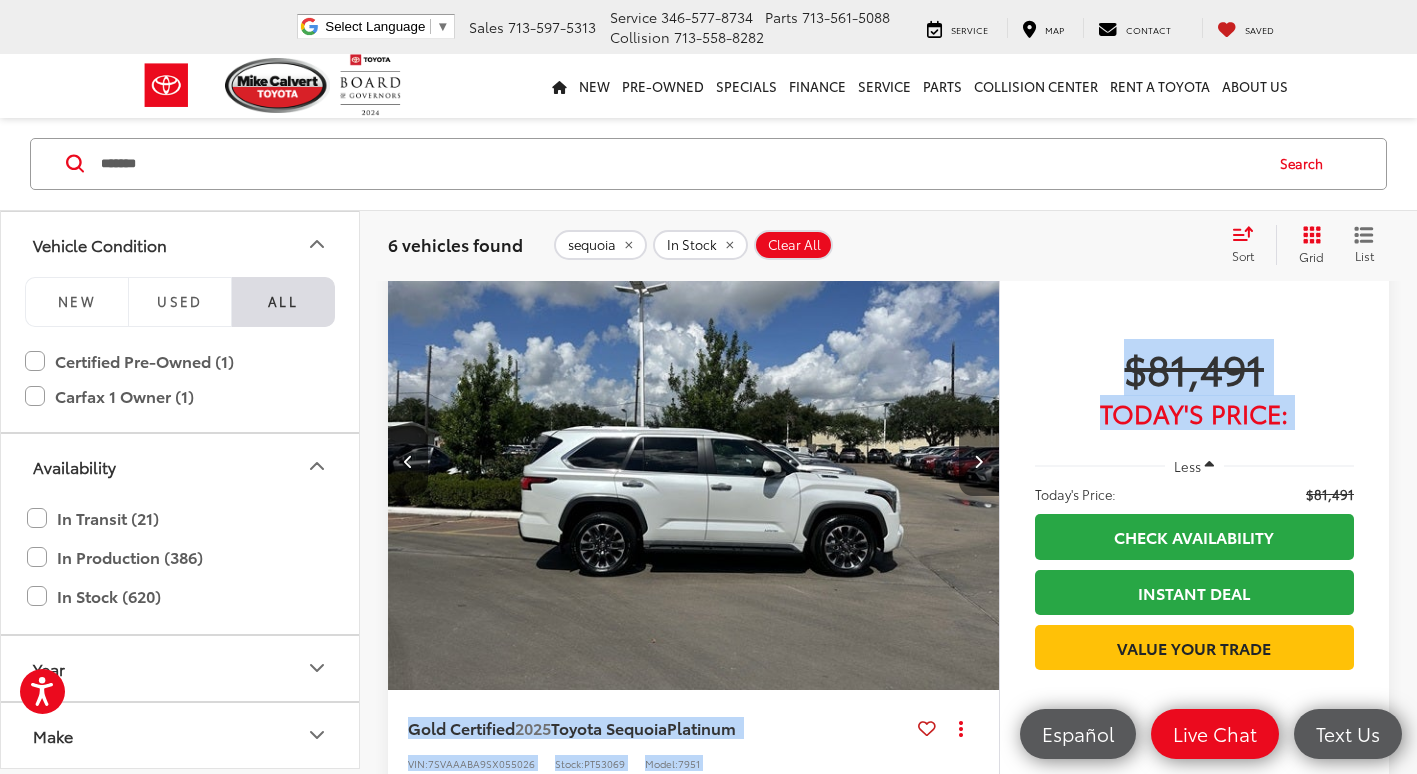 click at bounding box center (979, 461) 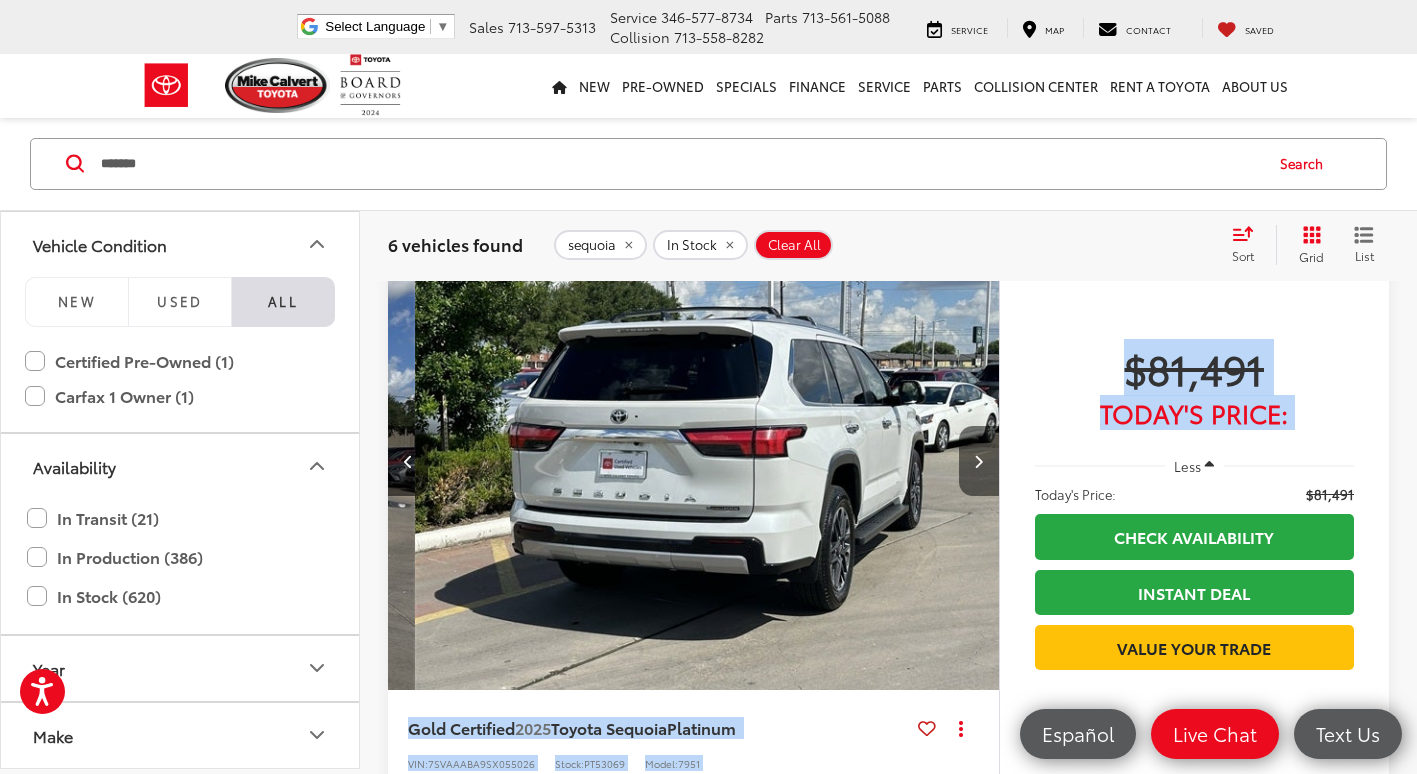 click at bounding box center [979, 461] 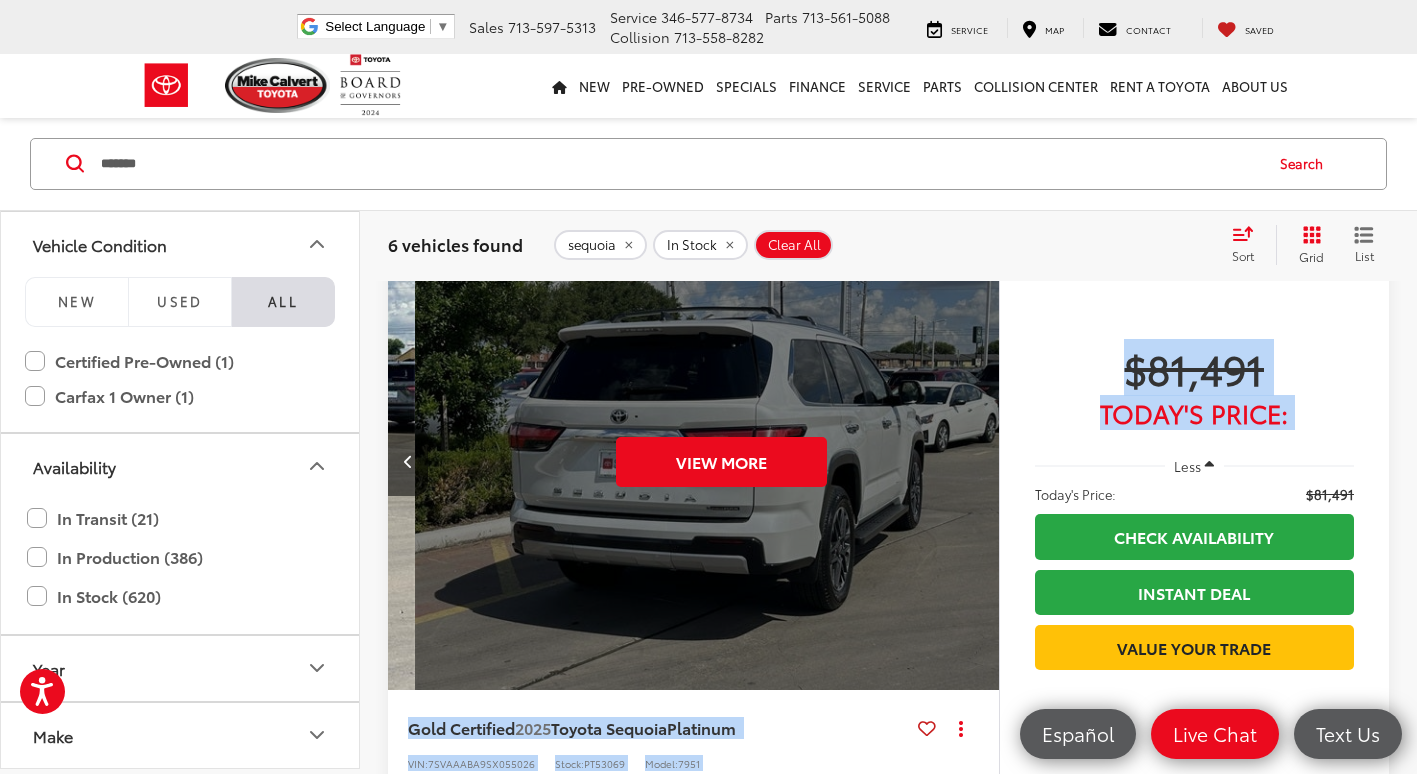 scroll, scrollTop: 0, scrollLeft: 3070, axis: horizontal 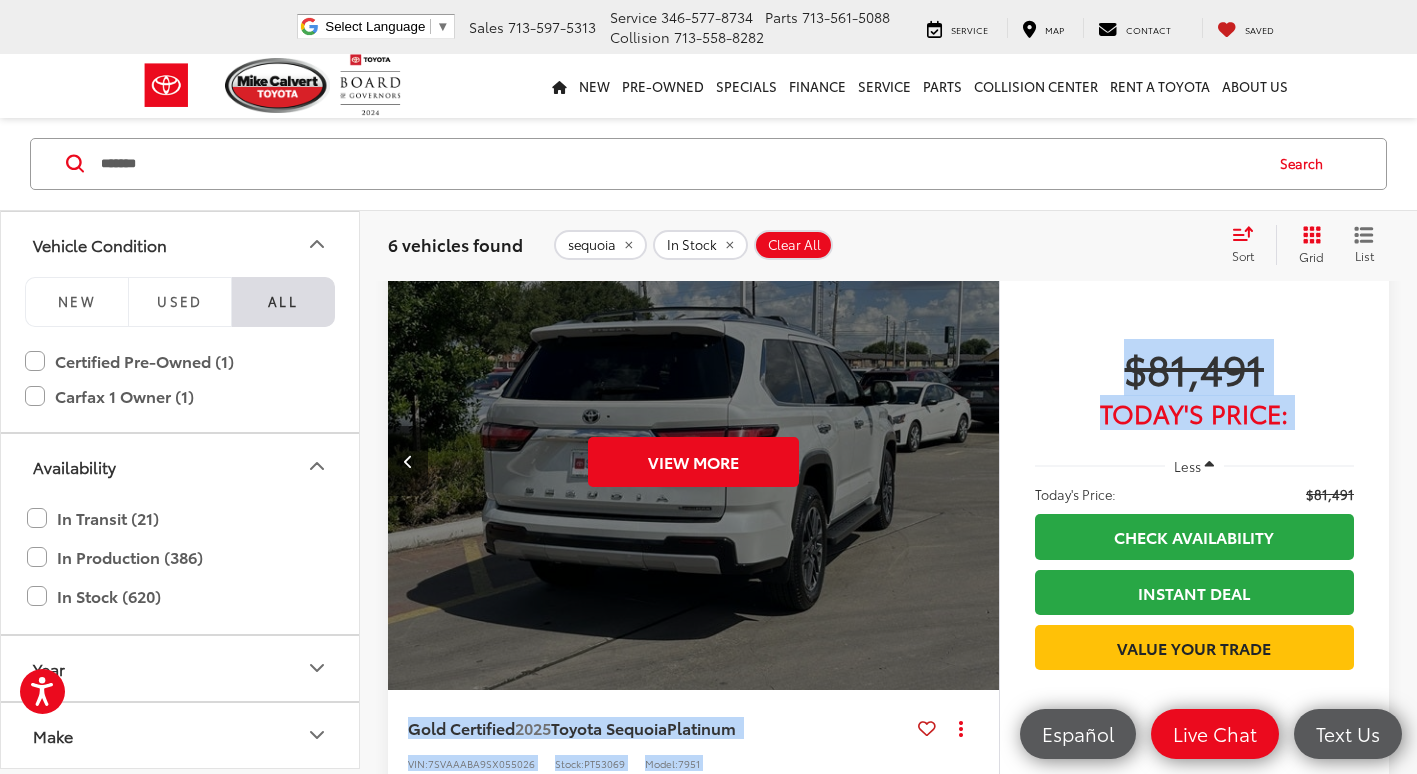 click on "View More" at bounding box center (694, 461) 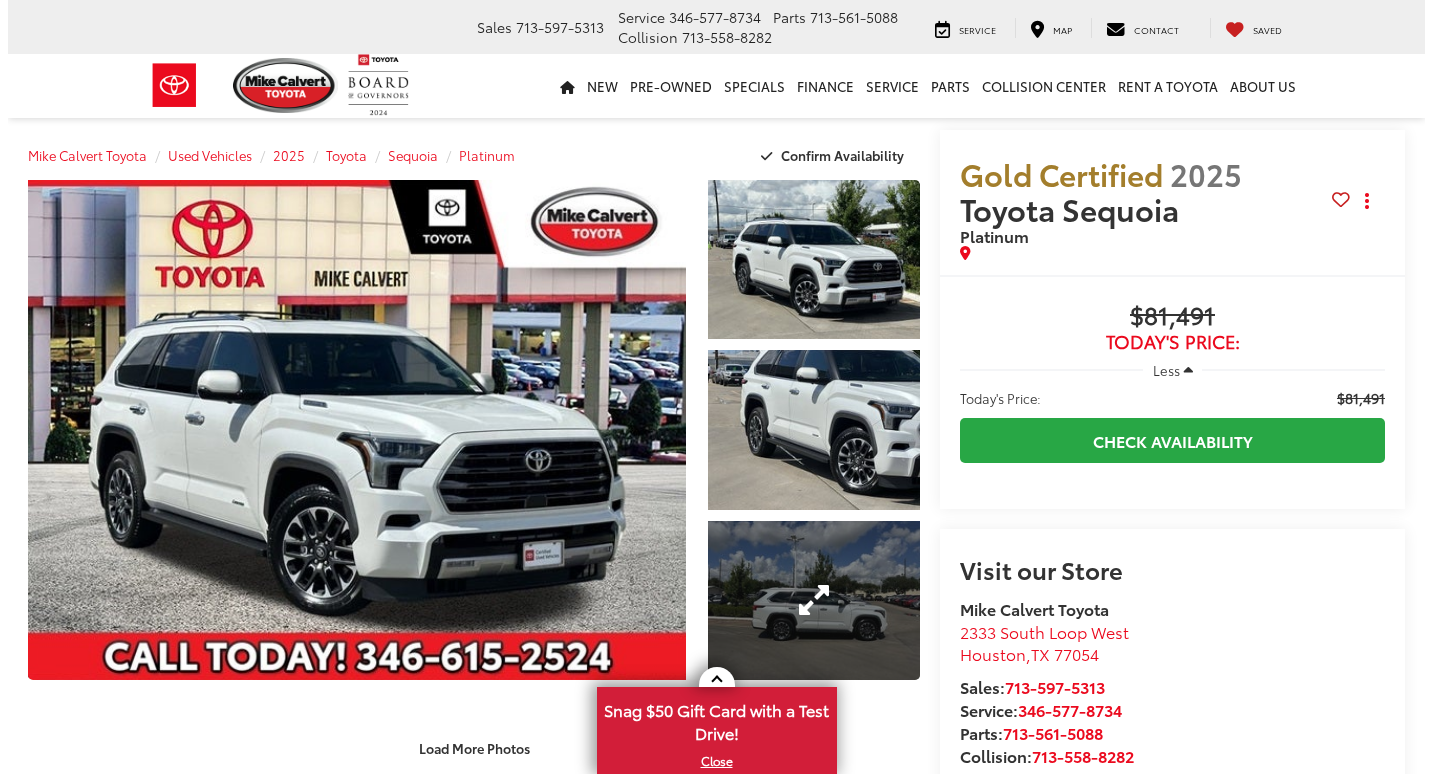 scroll, scrollTop: 0, scrollLeft: 0, axis: both 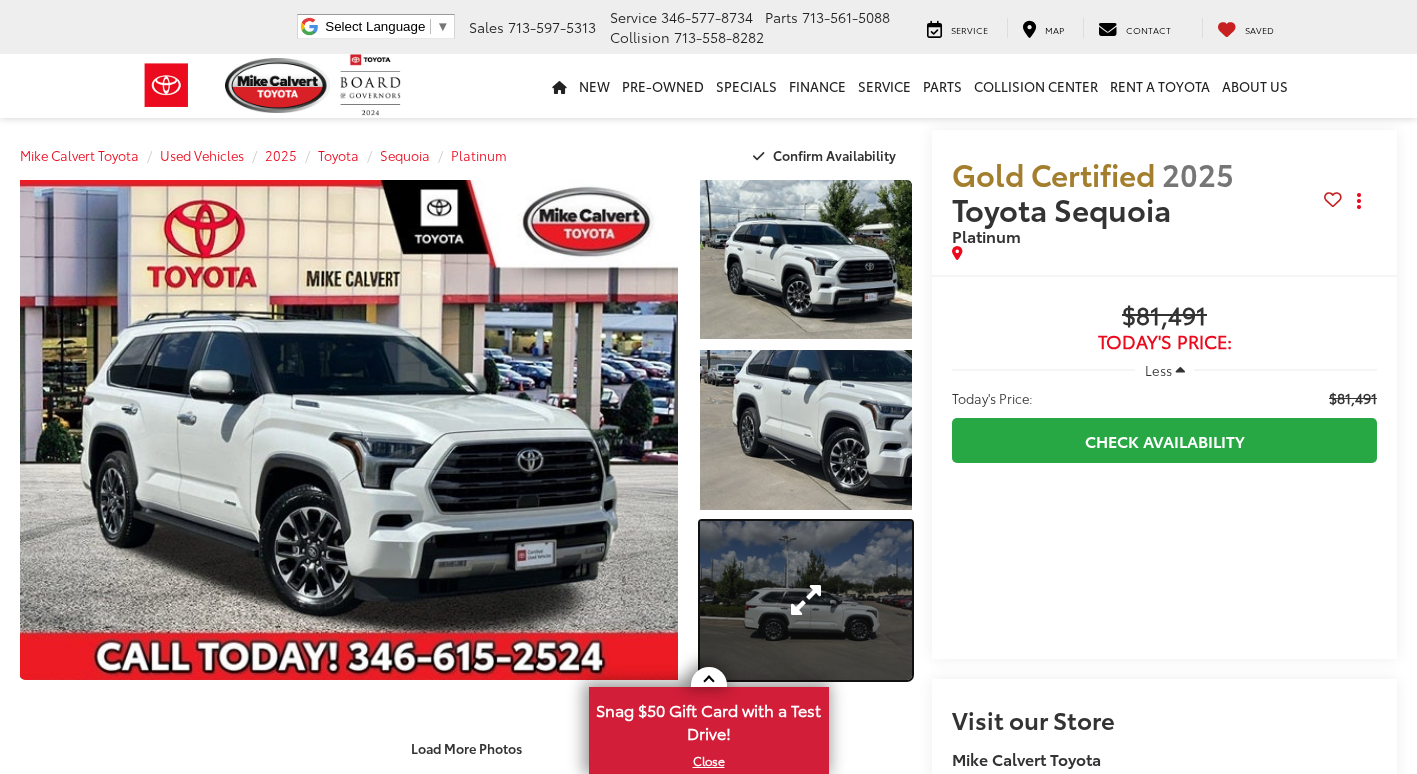 click at bounding box center [806, 600] 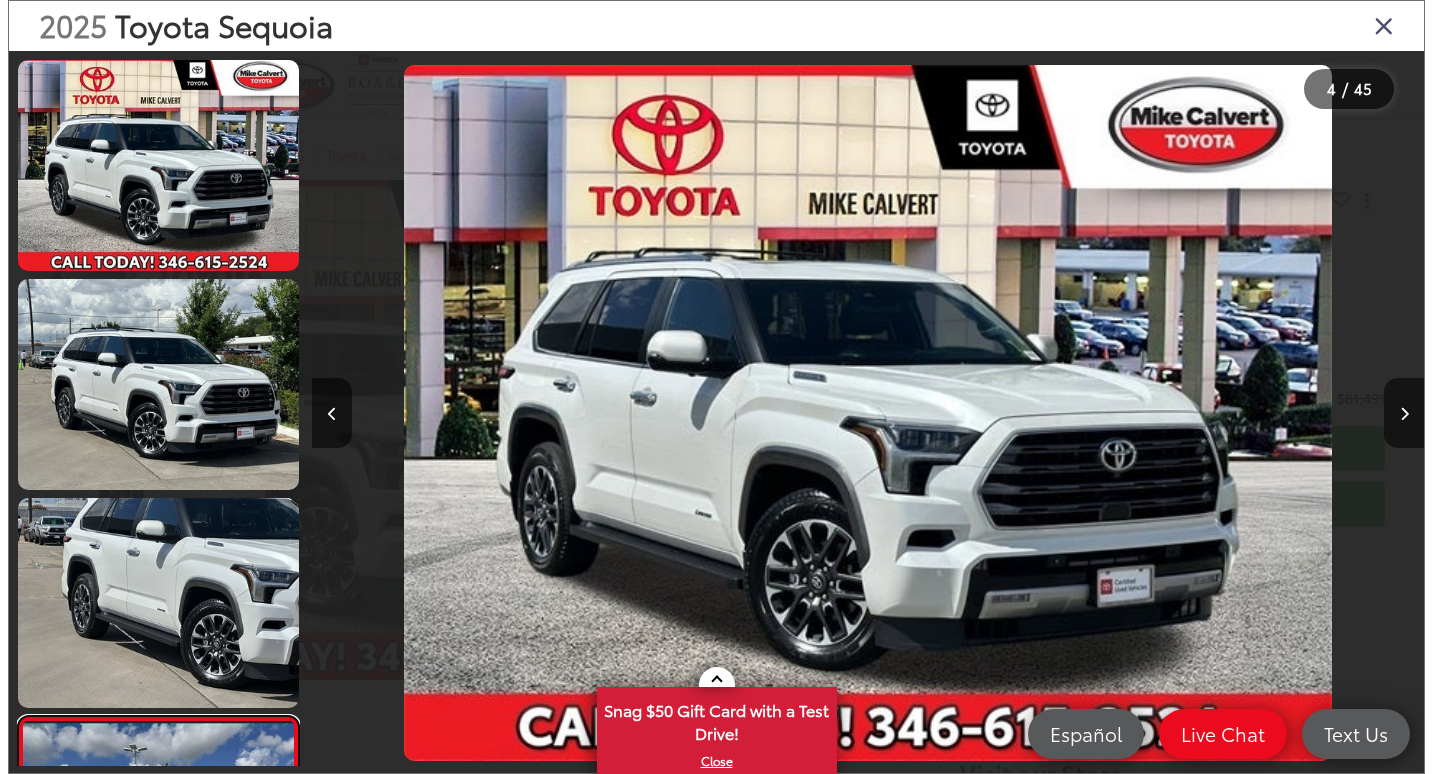 scroll, scrollTop: 0, scrollLeft: 0, axis: both 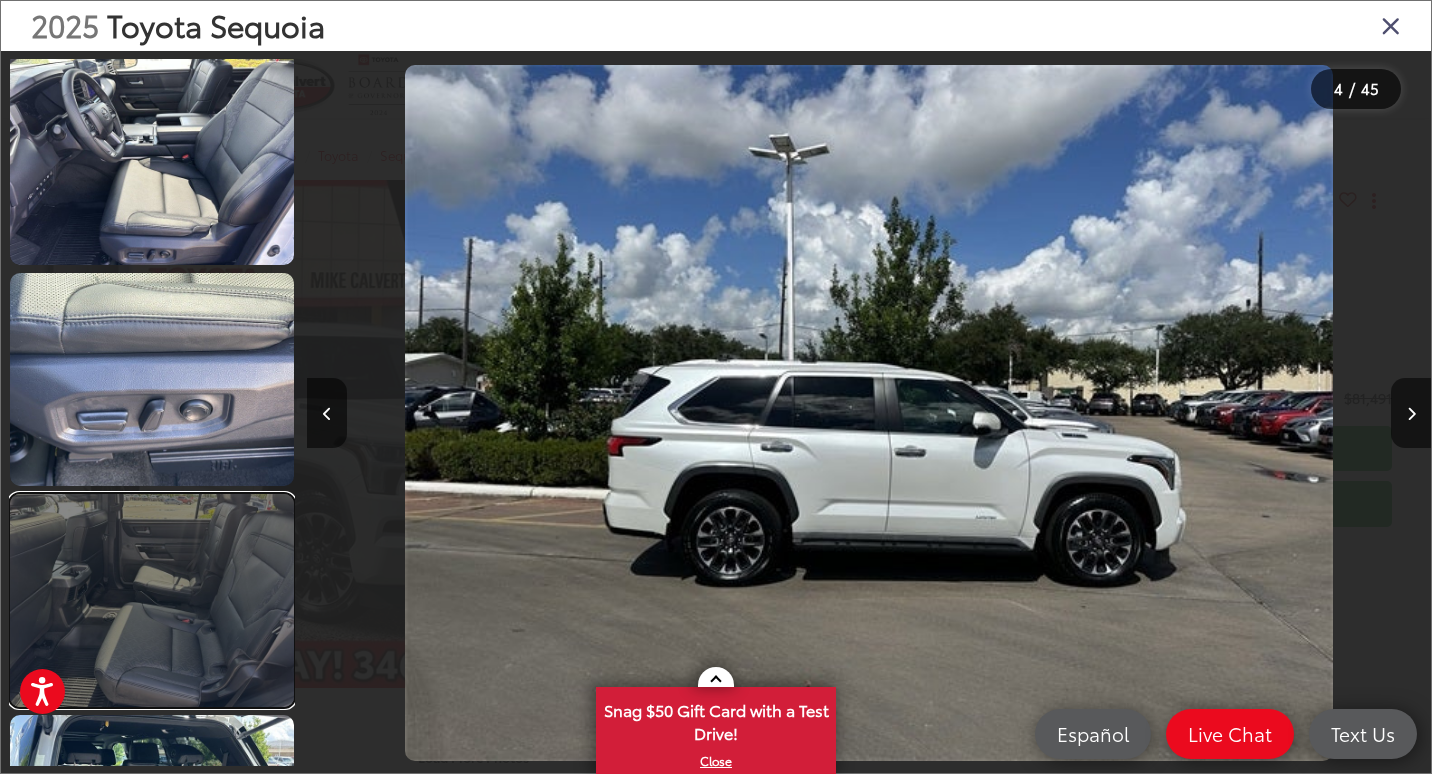 click at bounding box center (152, 600) 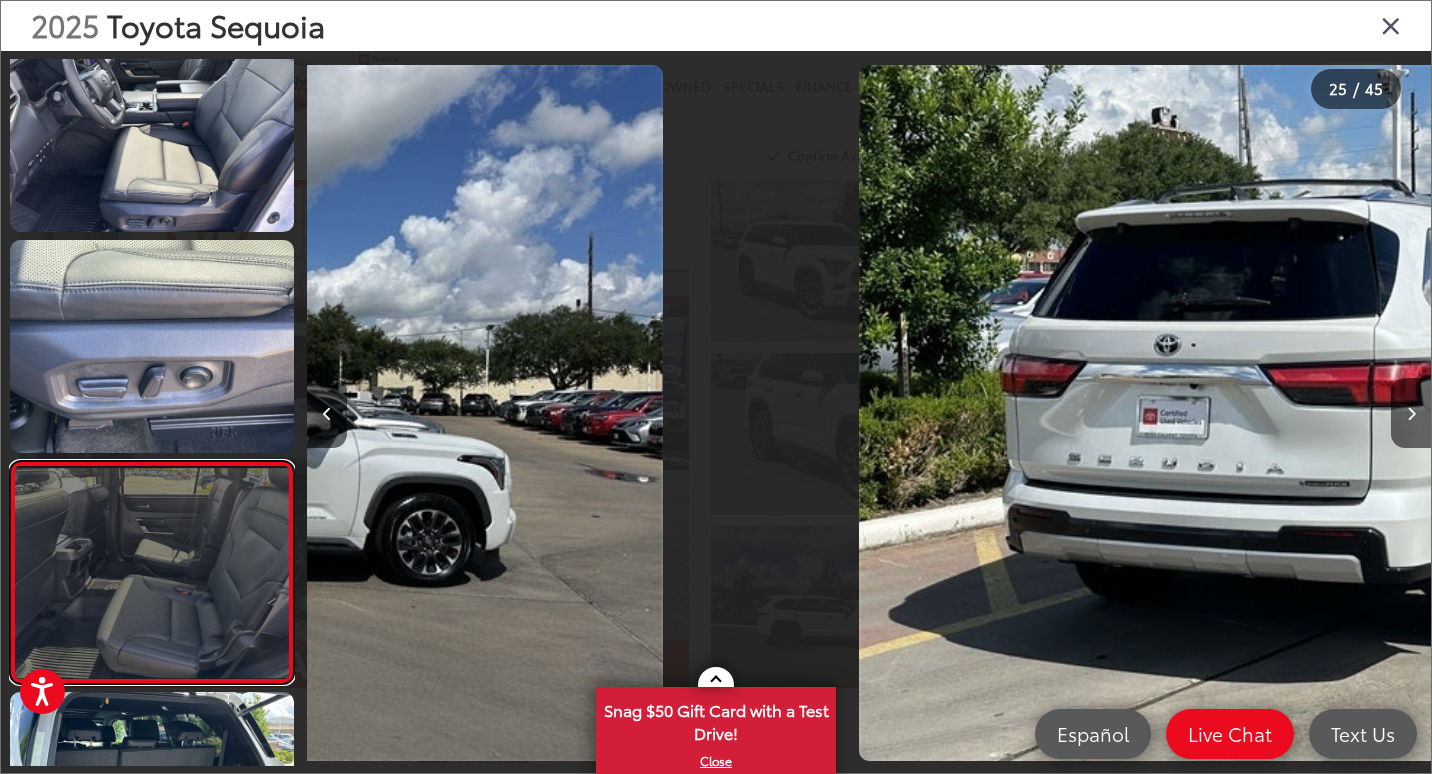 scroll, scrollTop: 5121, scrollLeft: 0, axis: vertical 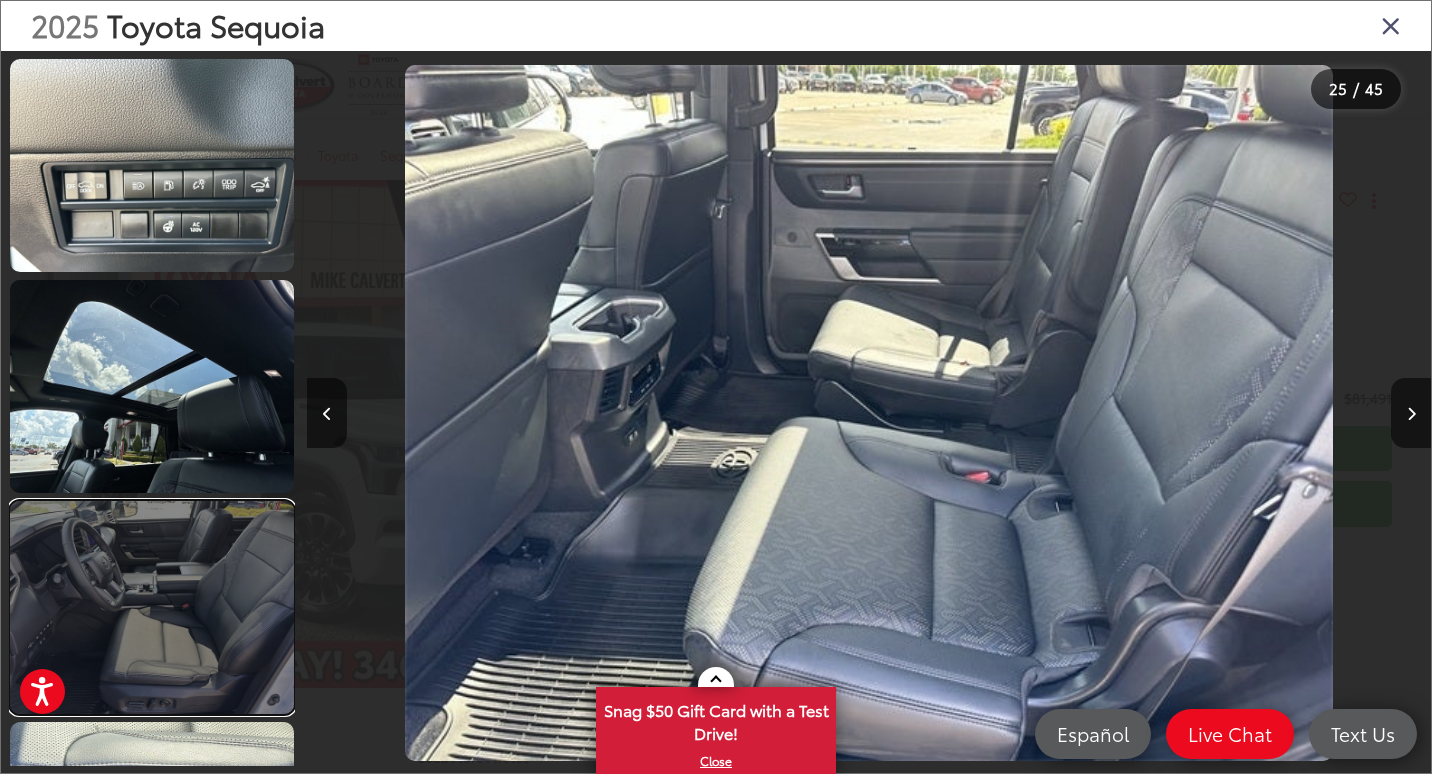click at bounding box center (152, 607) 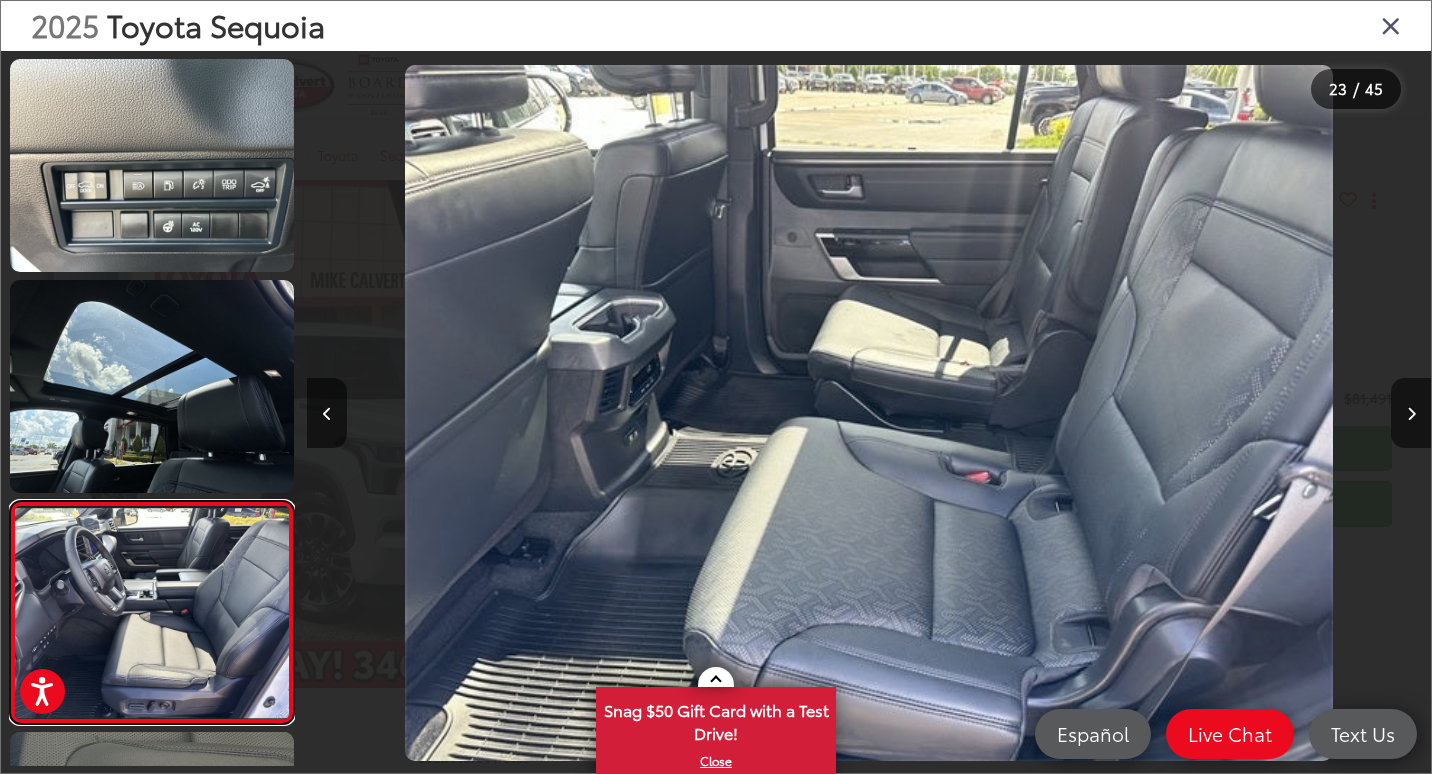 scroll, scrollTop: 0, scrollLeft: 26525, axis: horizontal 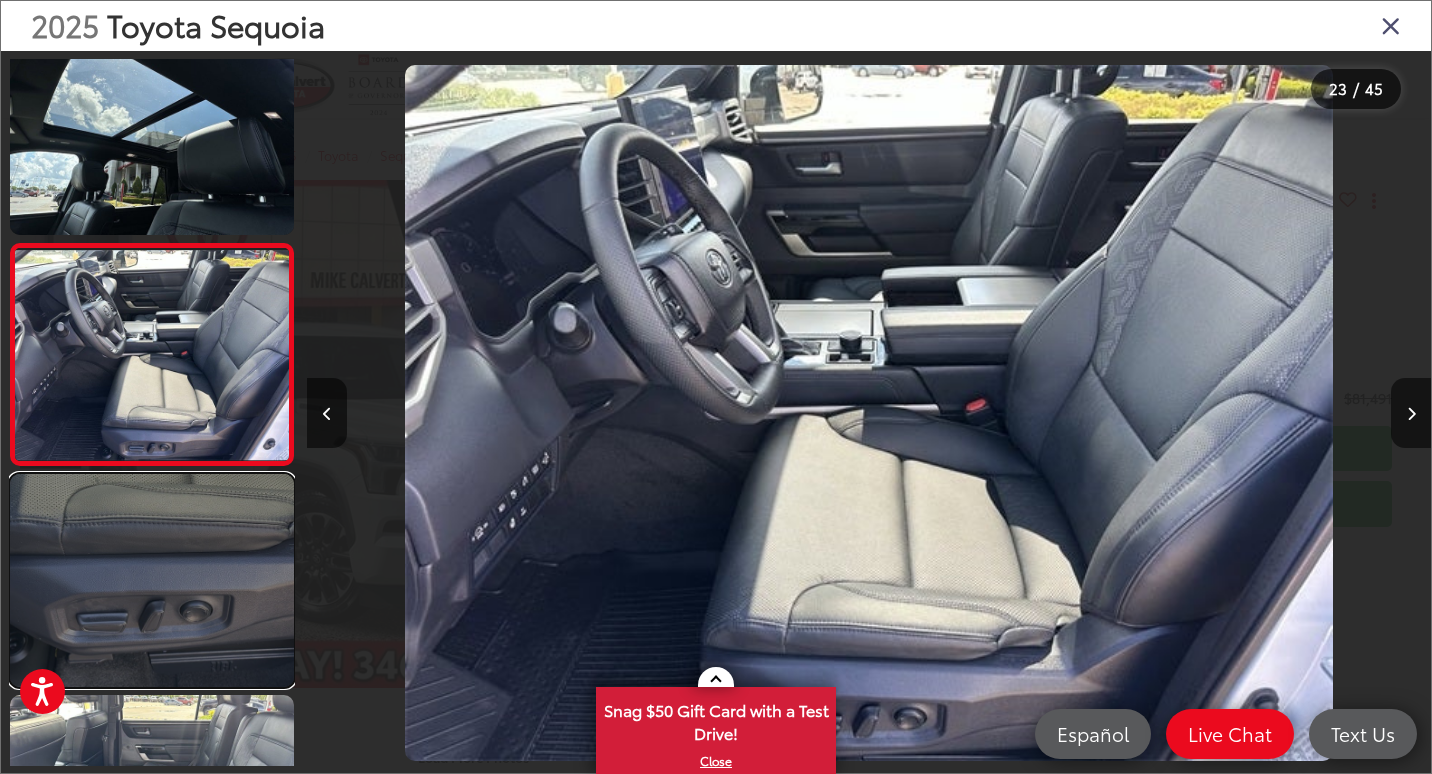 click at bounding box center [152, 580] 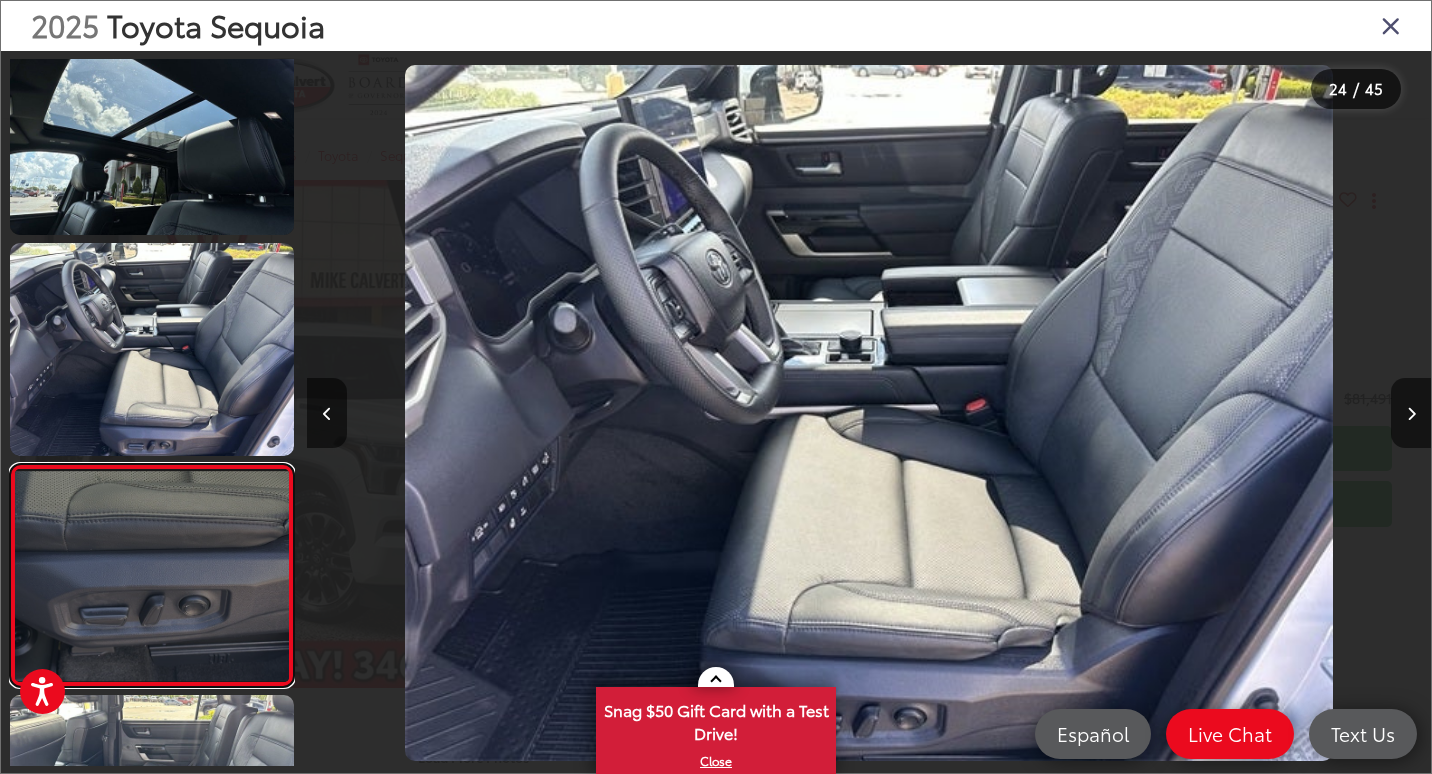 scroll, scrollTop: 0, scrollLeft: 25029, axis: horizontal 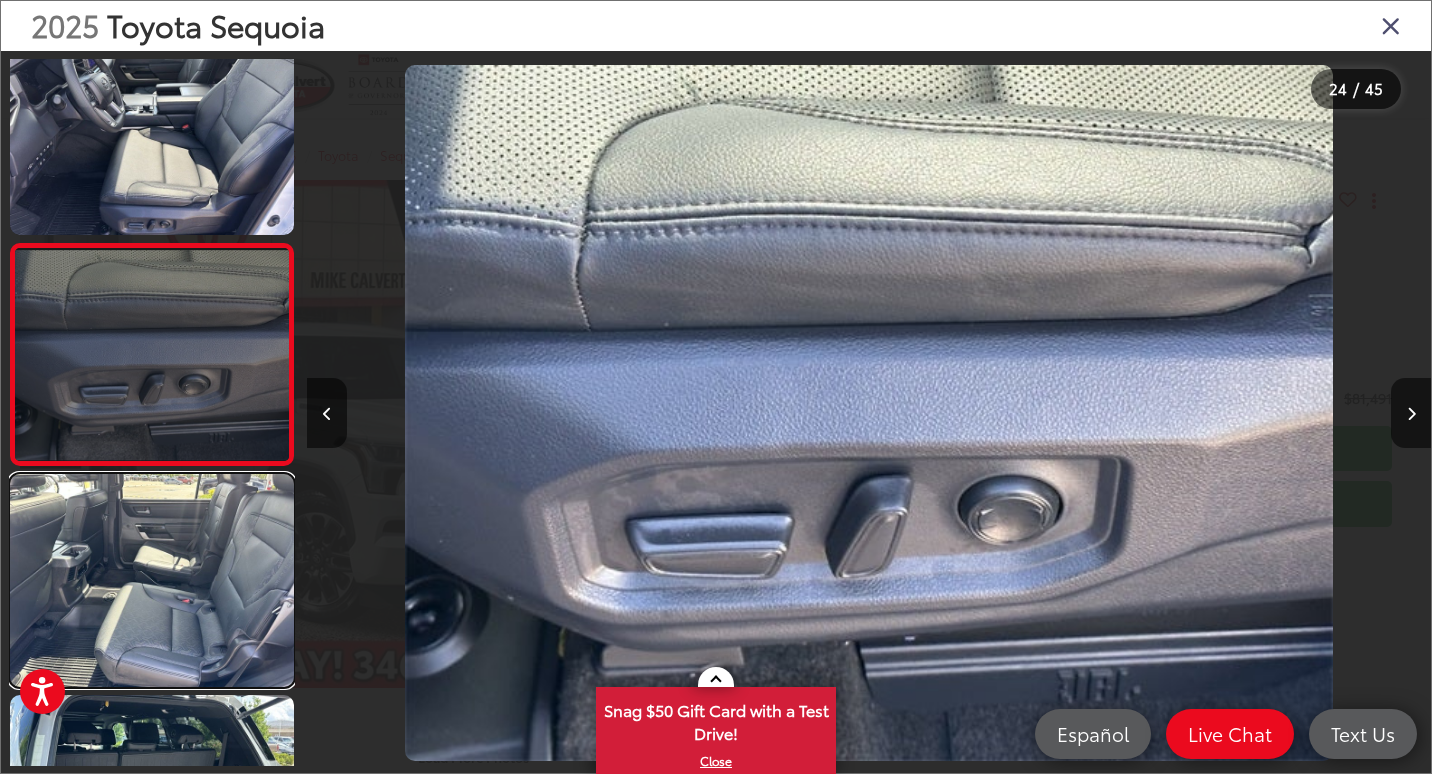 click at bounding box center (152, 580) 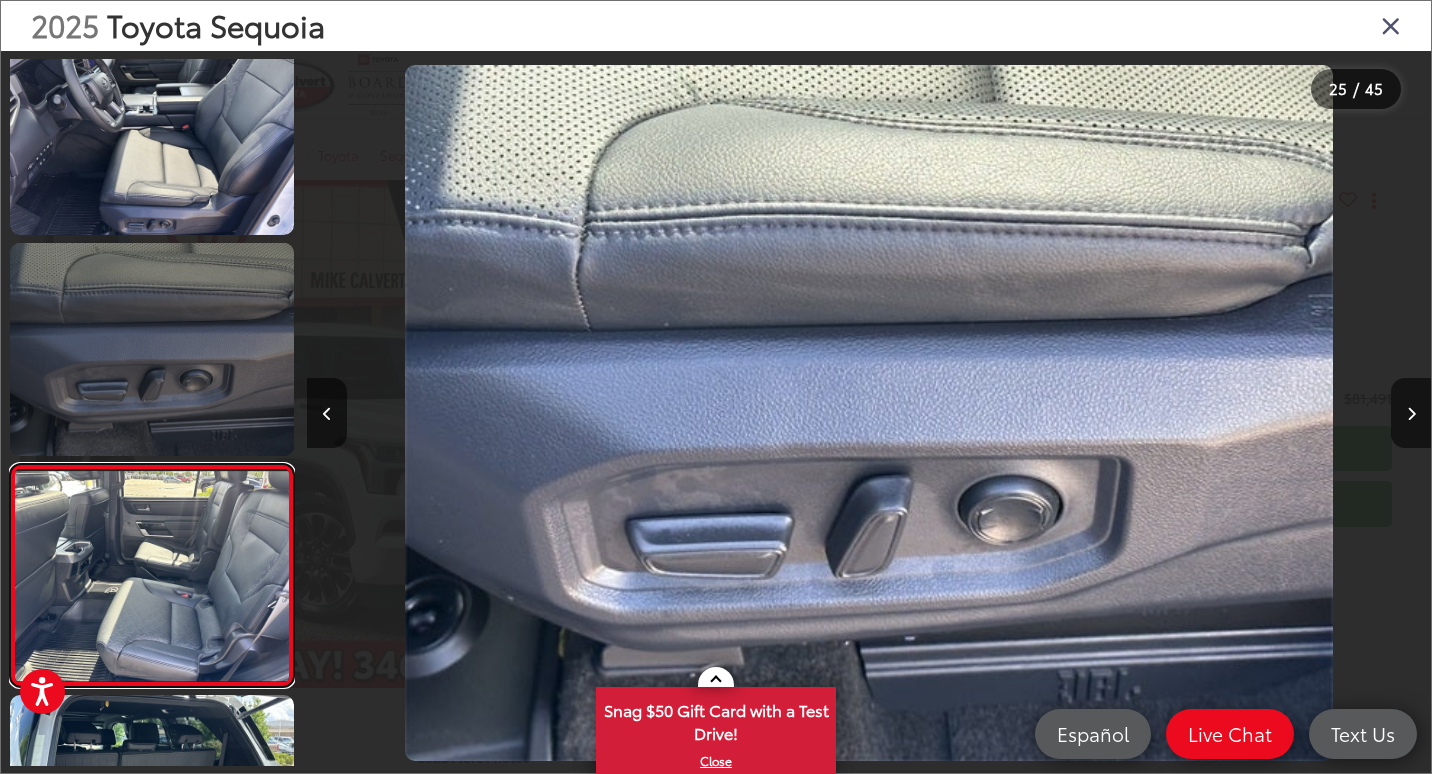 scroll, scrollTop: 0, scrollLeft: 26259, axis: horizontal 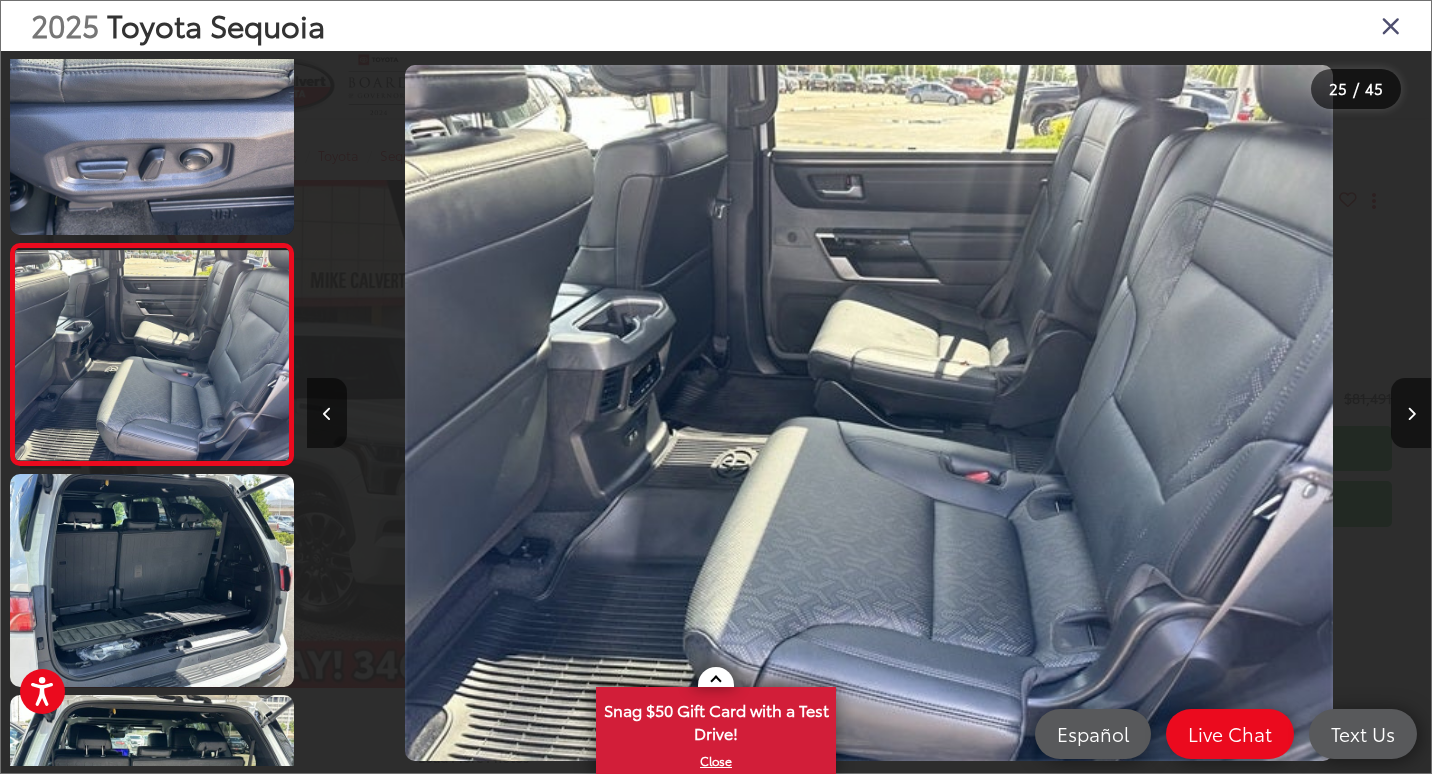 click at bounding box center (1391, 25) 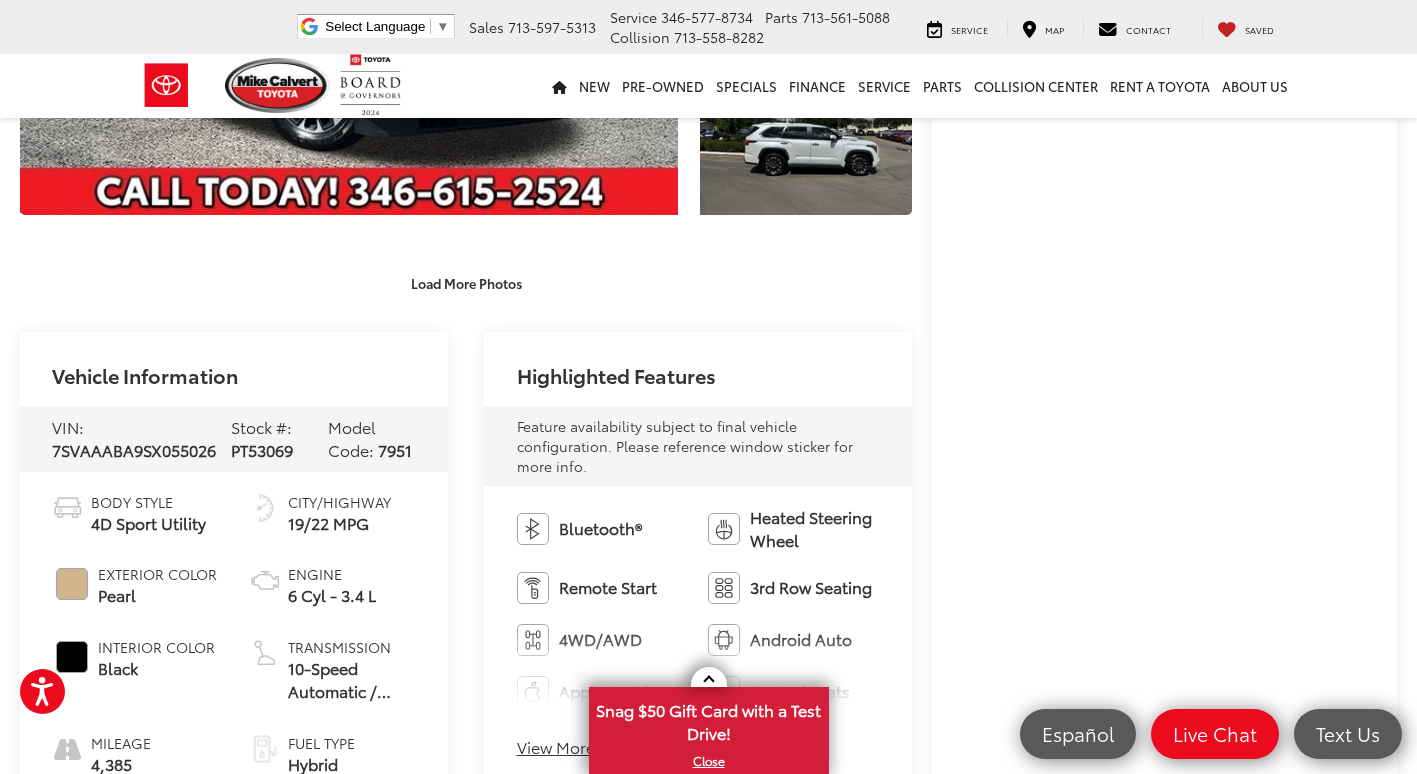 scroll, scrollTop: 500, scrollLeft: 0, axis: vertical 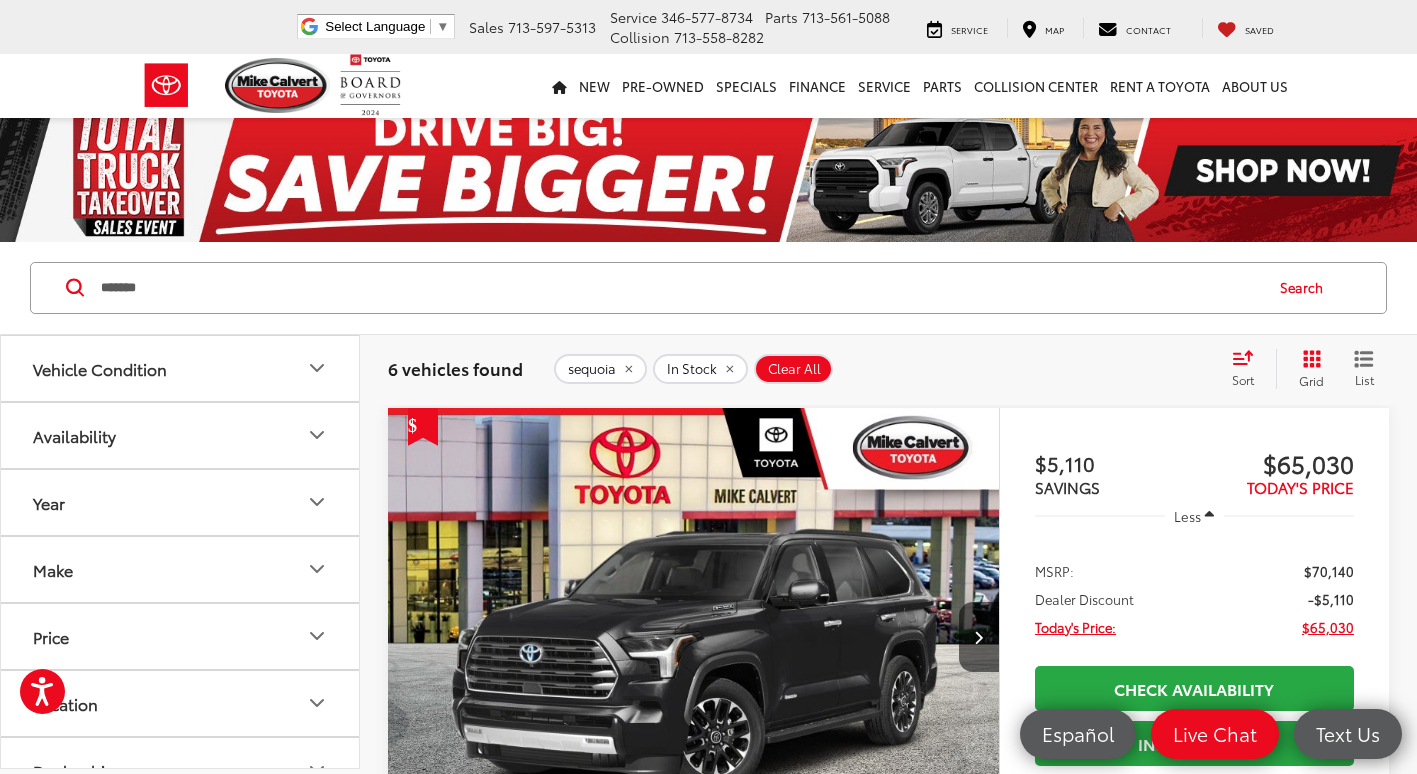 drag, startPoint x: 333, startPoint y: 301, endPoint x: 325, endPoint y: 294, distance: 10.630146 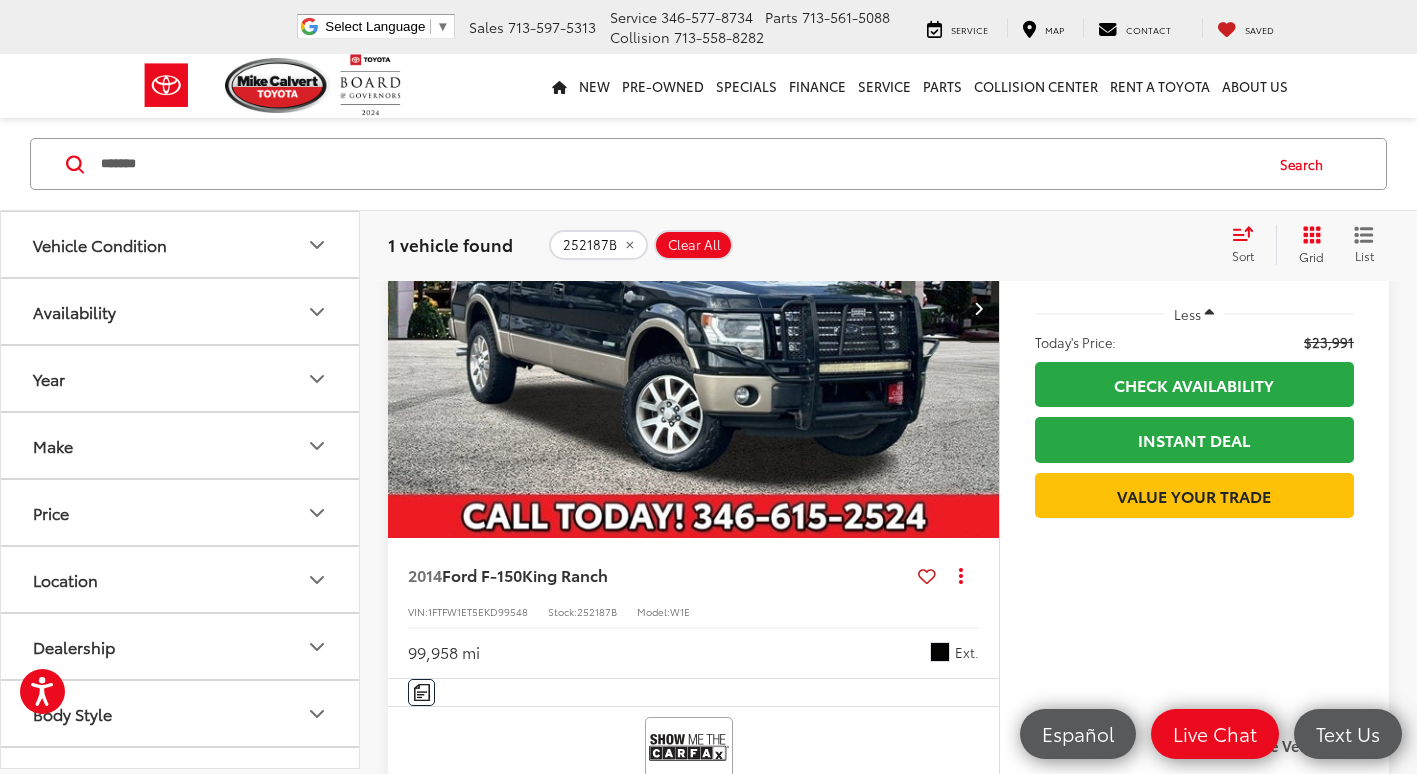 scroll, scrollTop: 0, scrollLeft: 0, axis: both 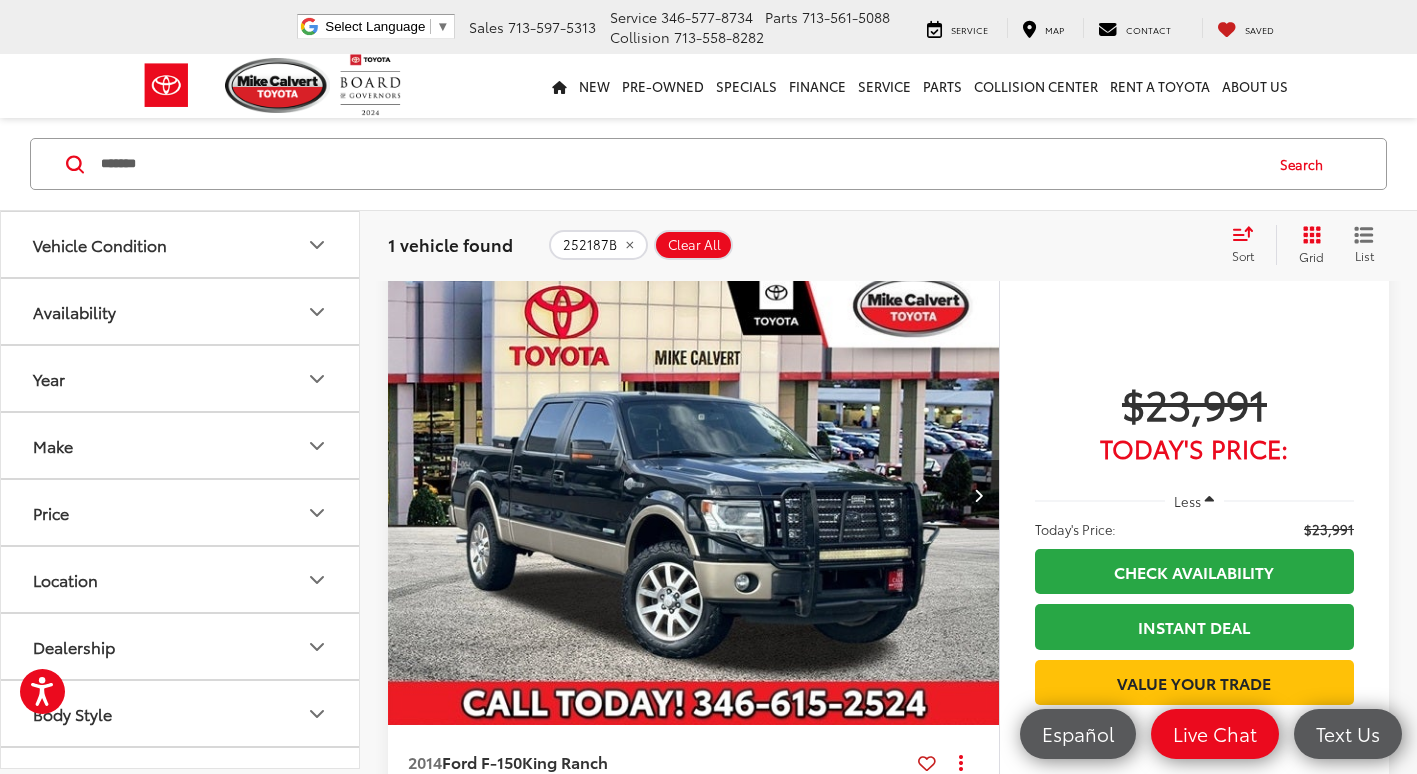 click at bounding box center (979, 495) 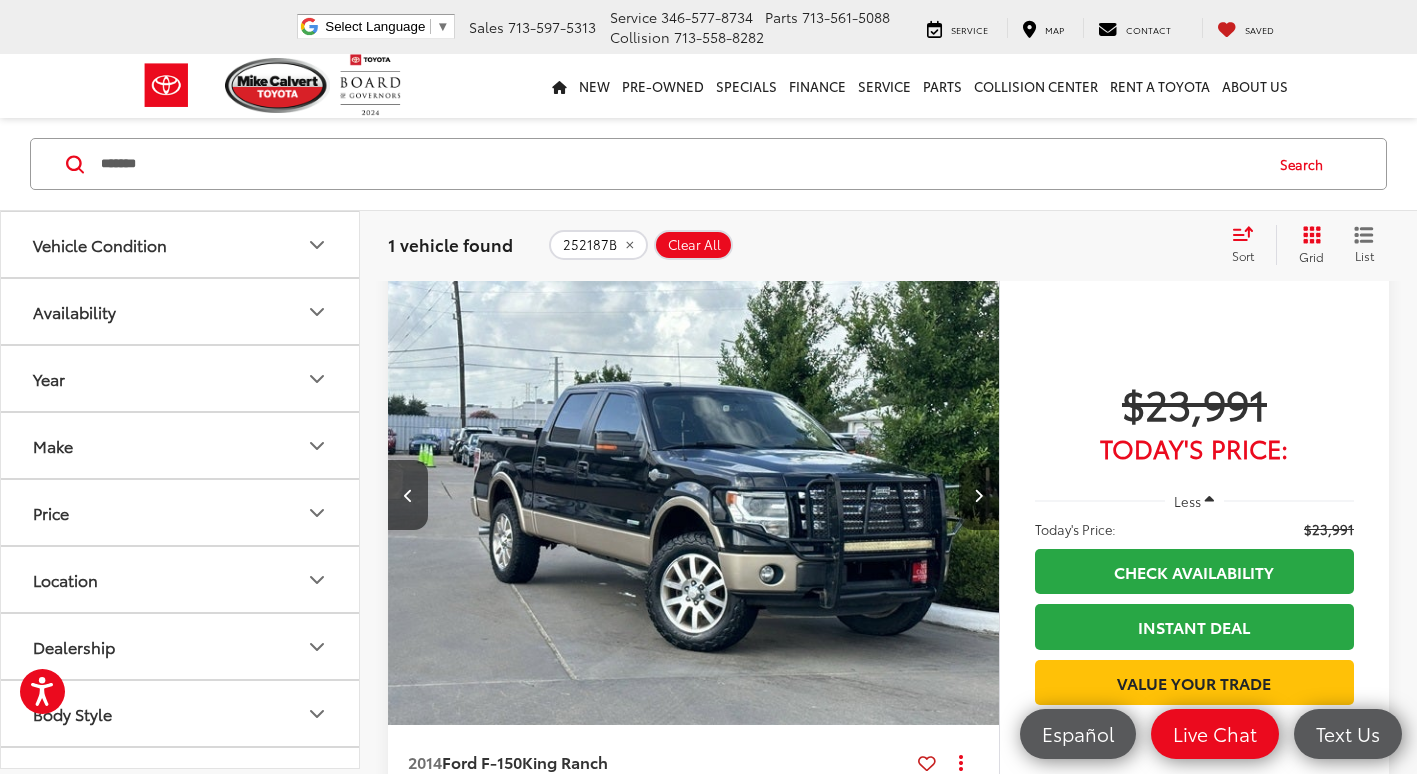 click at bounding box center (979, 495) 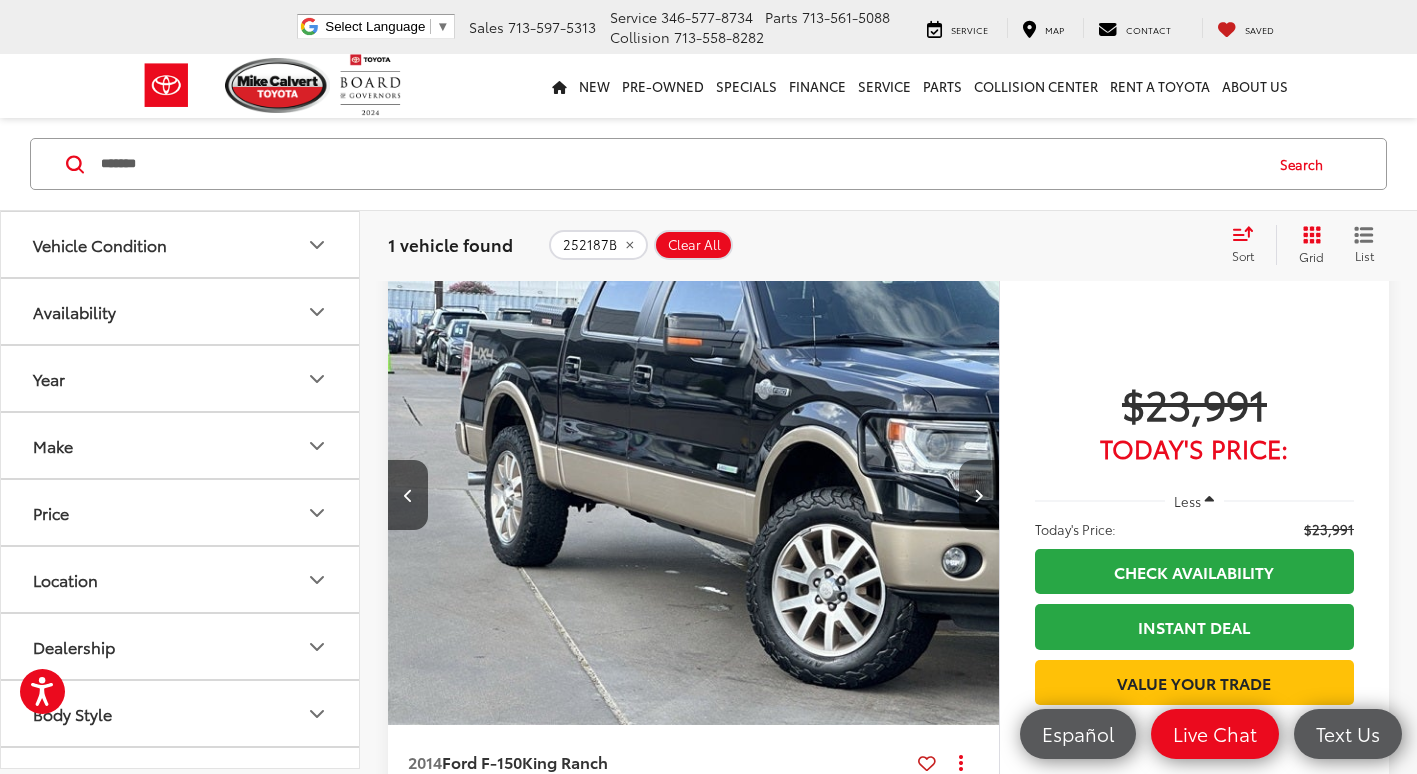 click at bounding box center (979, 495) 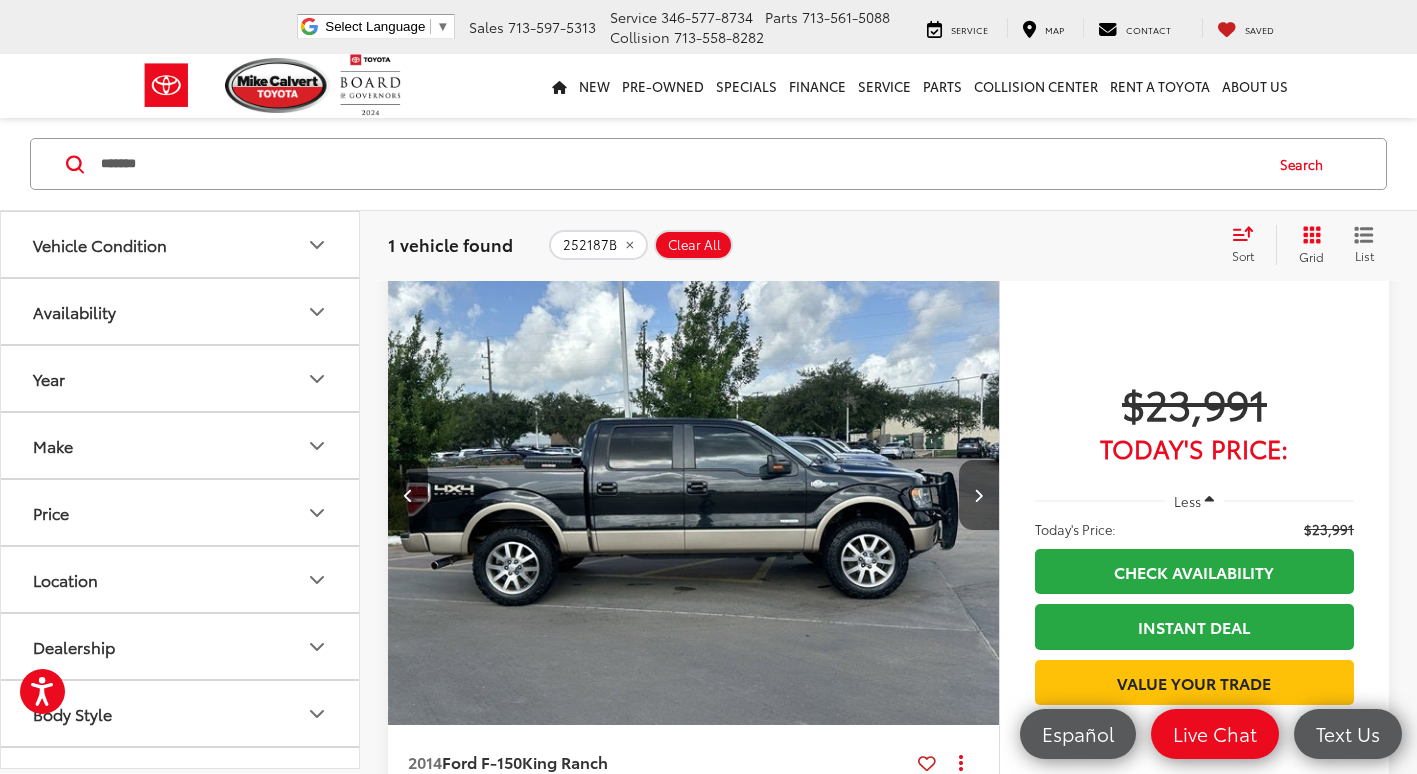 click at bounding box center (979, 495) 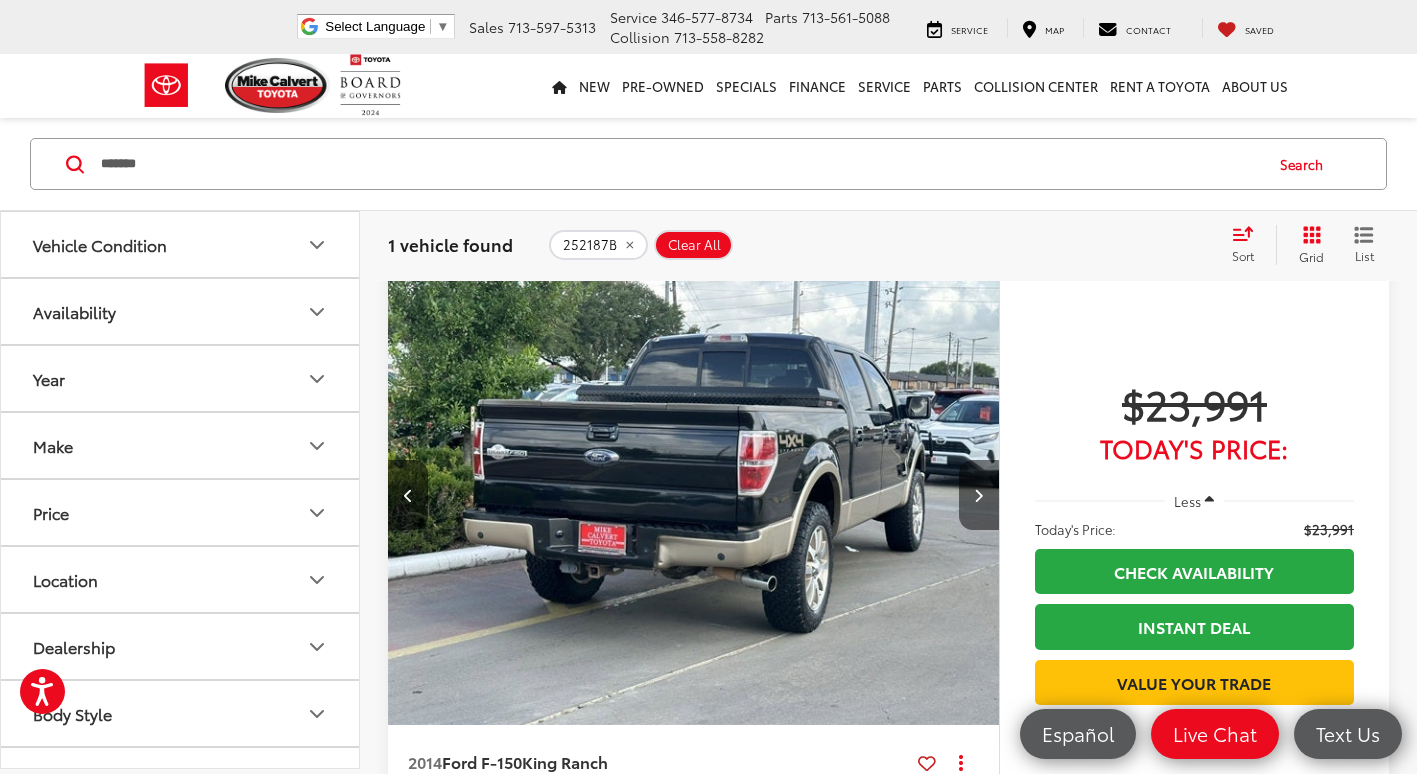 click at bounding box center [979, 495] 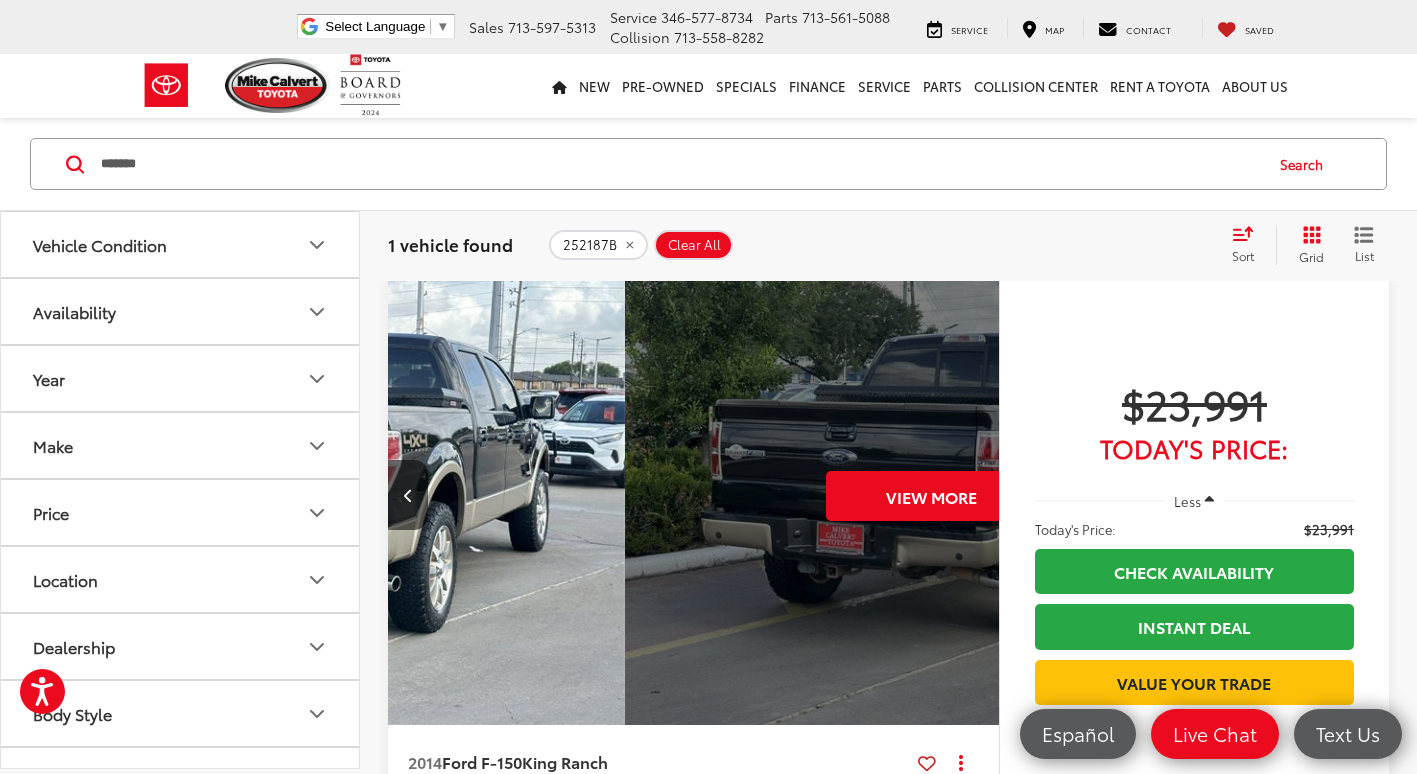 scroll, scrollTop: 0, scrollLeft: 3070, axis: horizontal 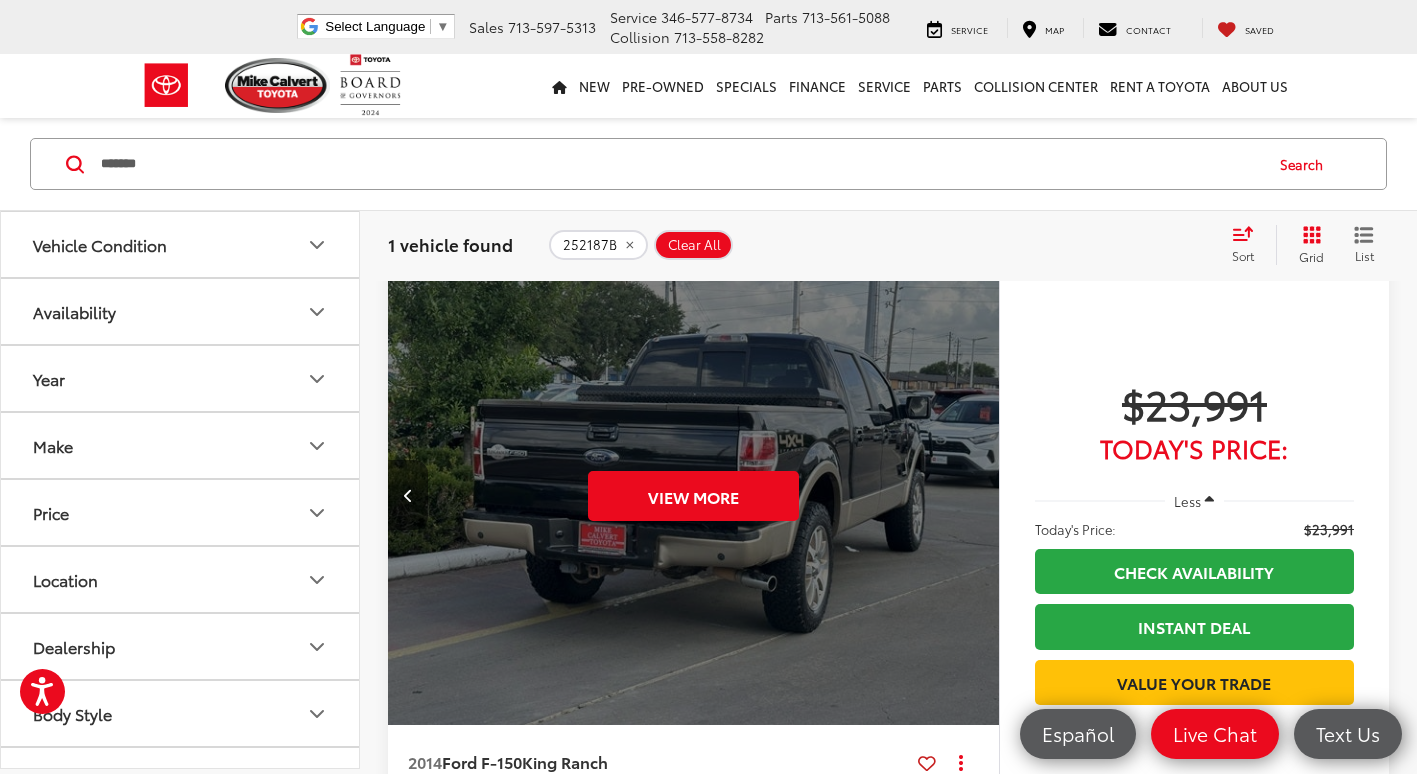 click at bounding box center (408, 495) 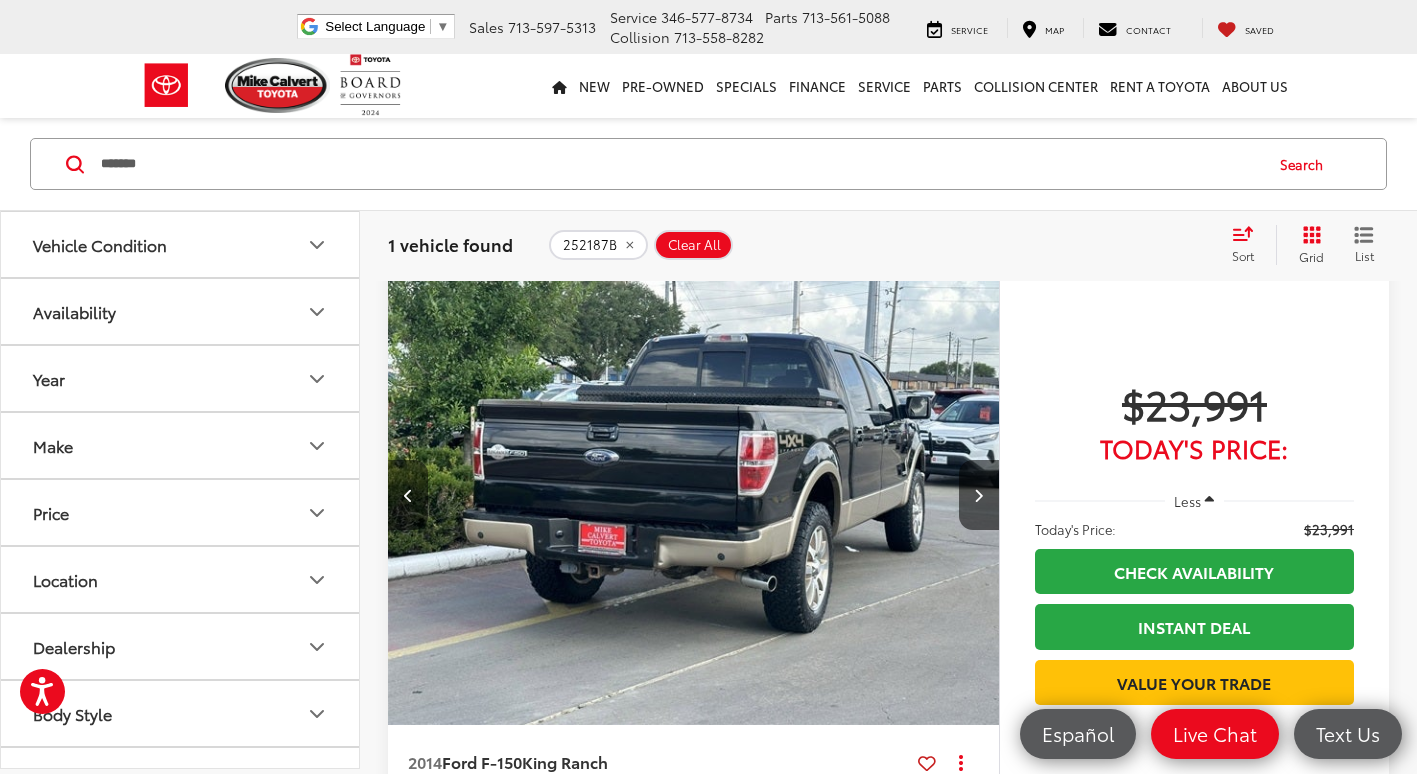 click at bounding box center [408, 495] 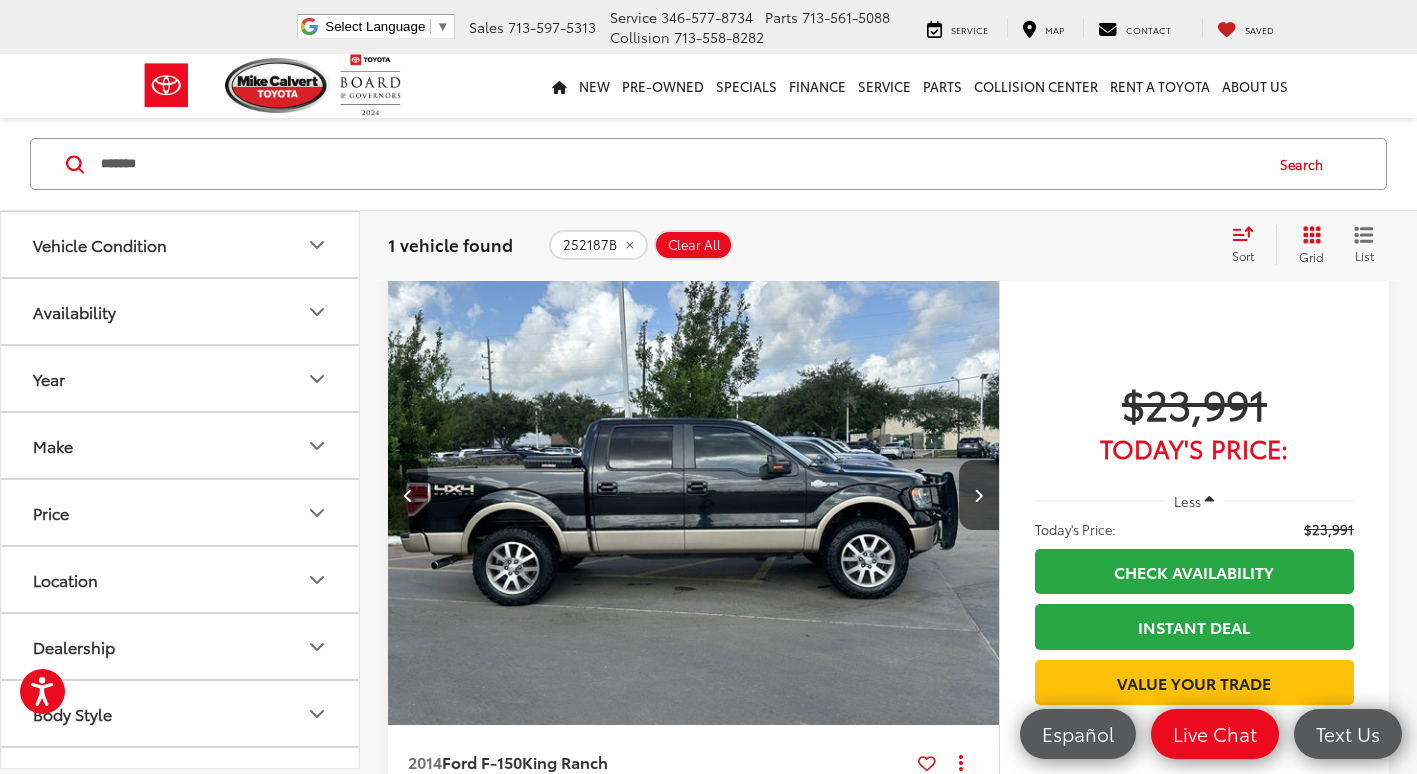 click at bounding box center (408, 495) 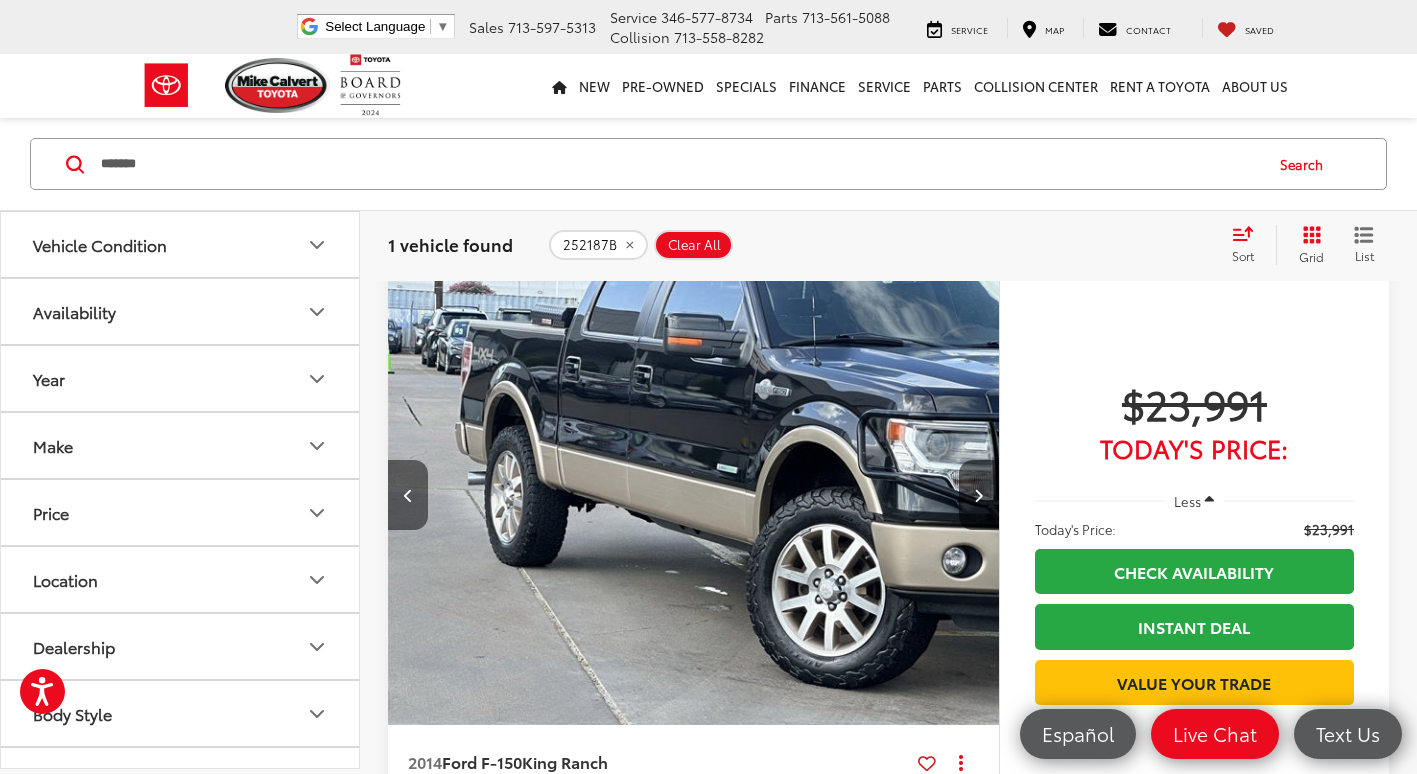 click at bounding box center [408, 495] 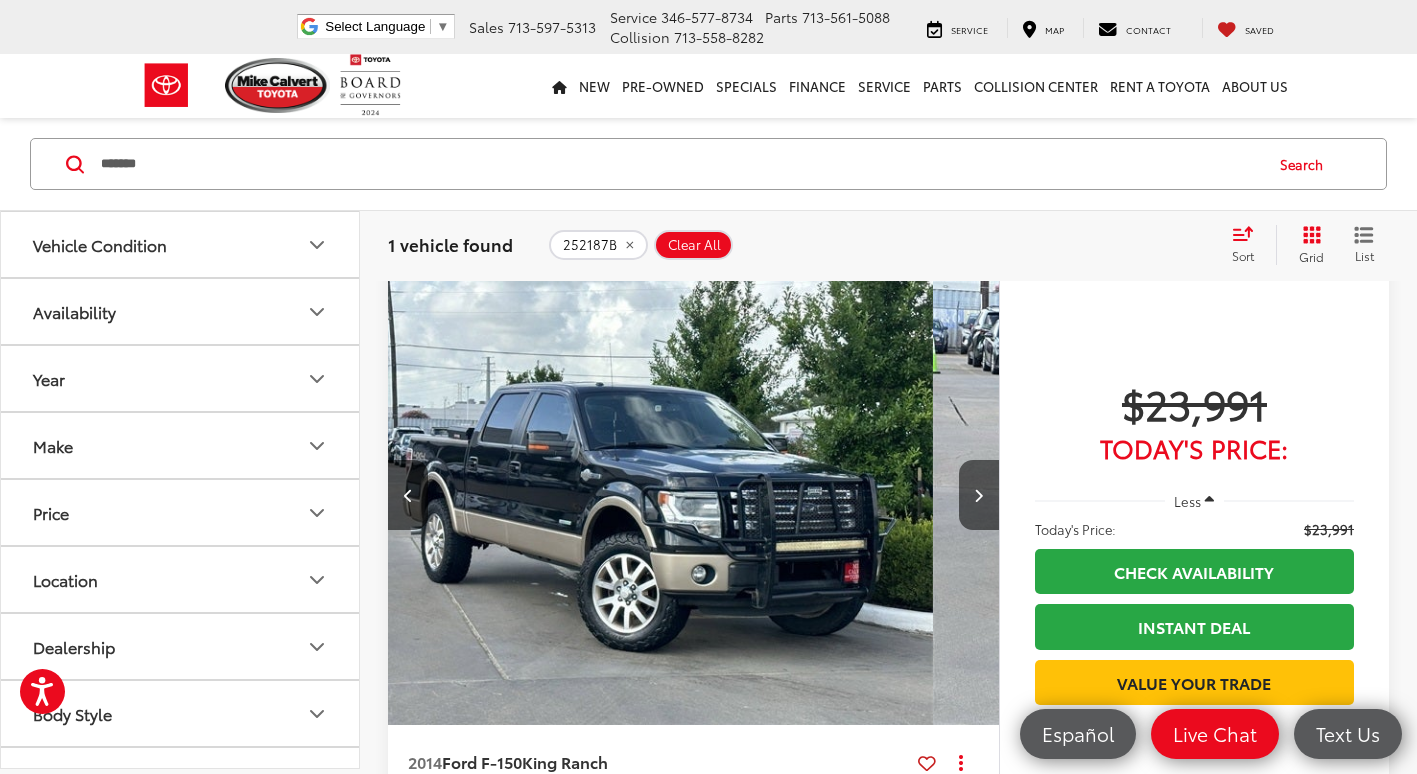 scroll, scrollTop: 0, scrollLeft: 614, axis: horizontal 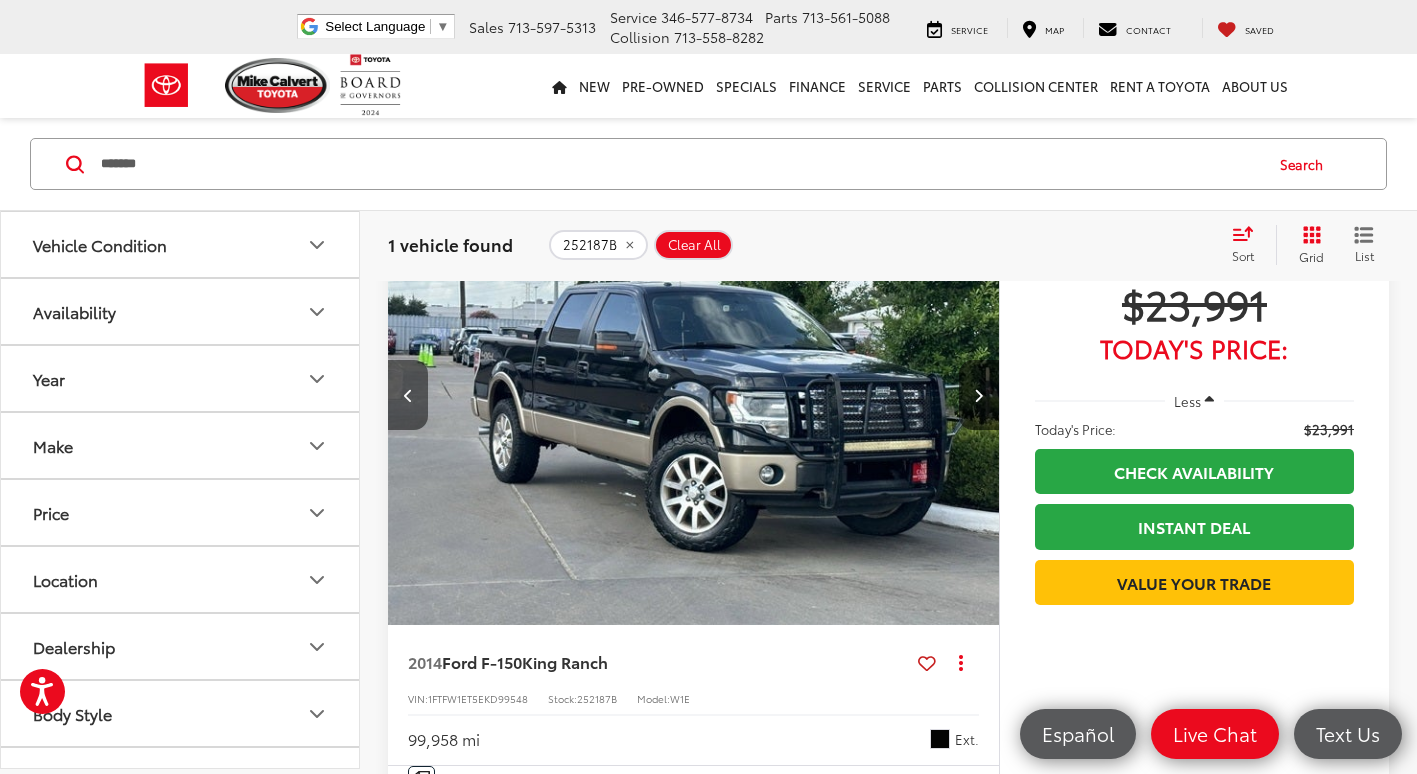 click at bounding box center [408, 395] 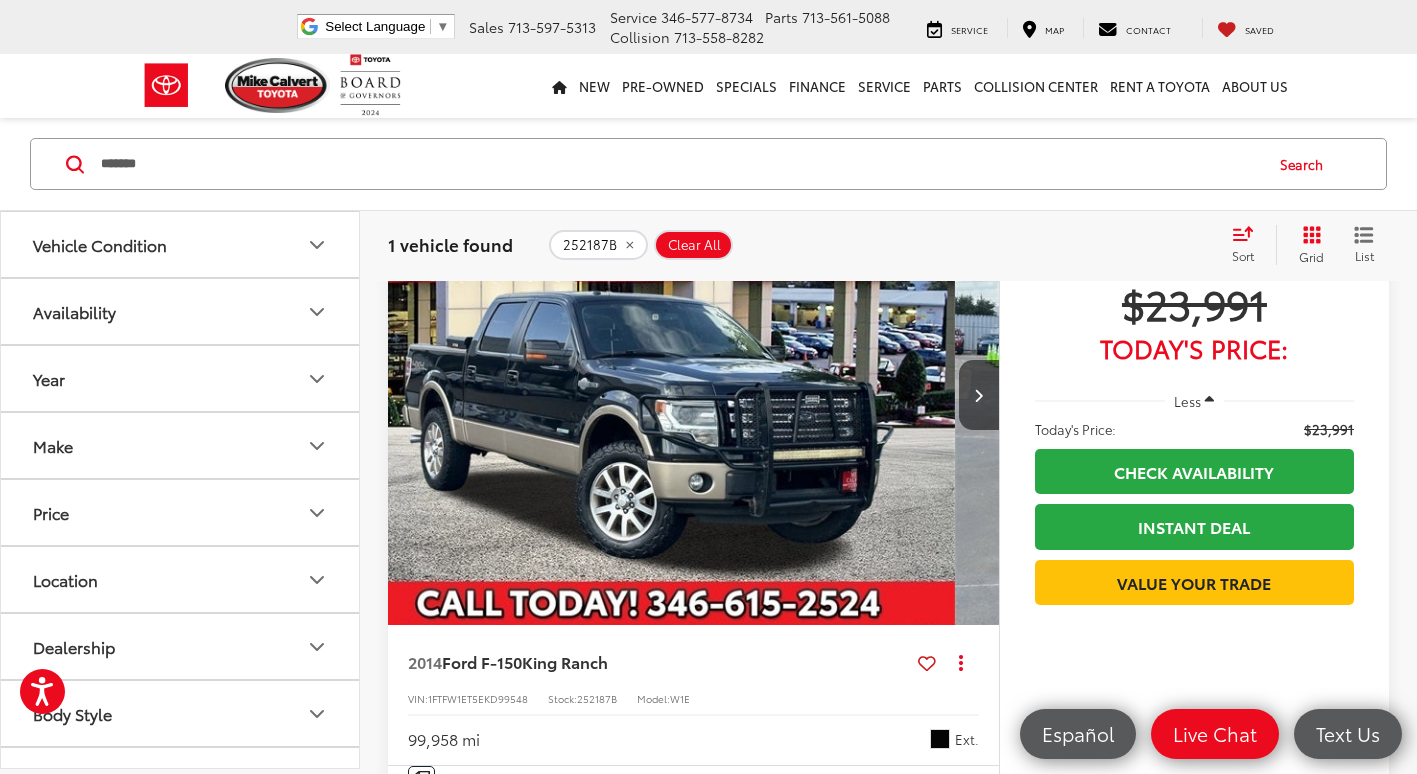 scroll, scrollTop: 0, scrollLeft: 0, axis: both 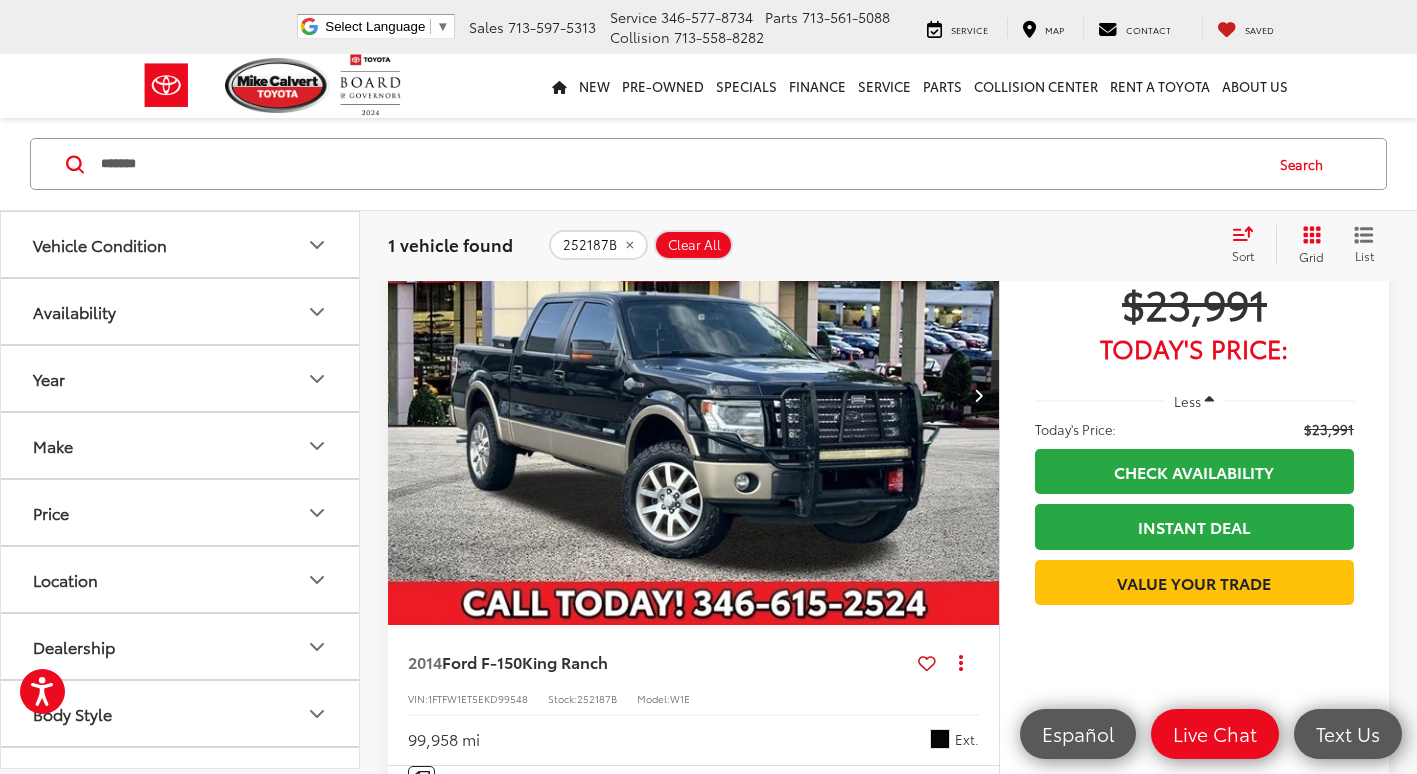 click at bounding box center (979, 395) 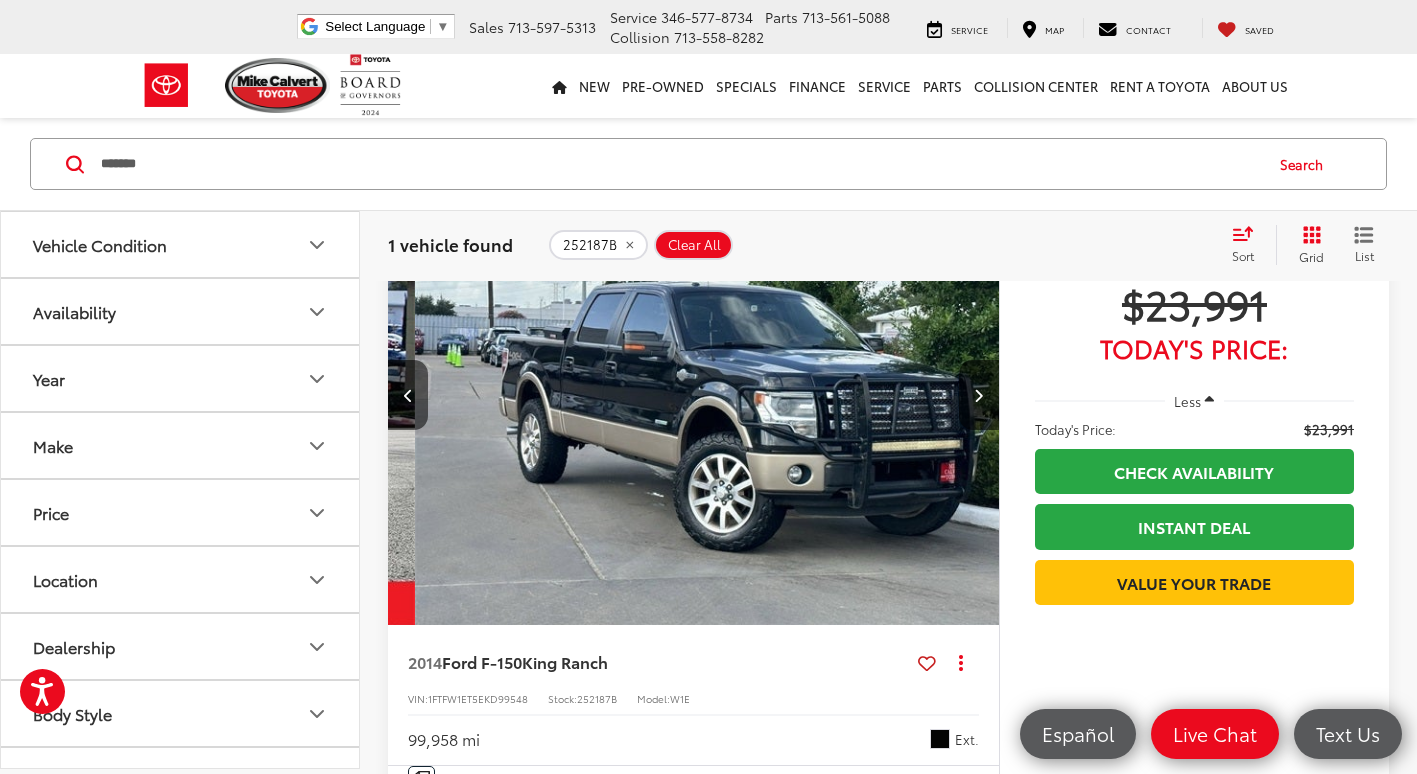 scroll, scrollTop: 0, scrollLeft: 614, axis: horizontal 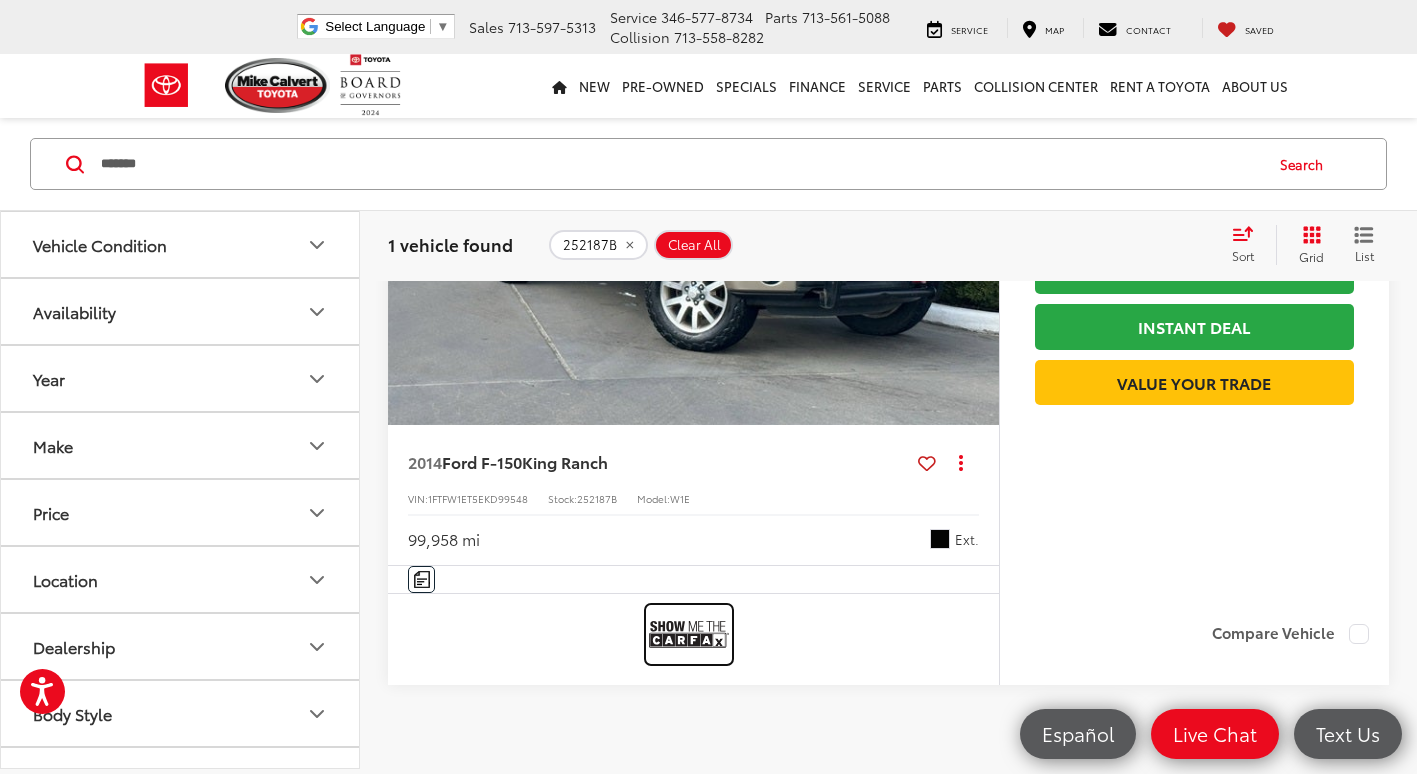 click at bounding box center [689, 634] 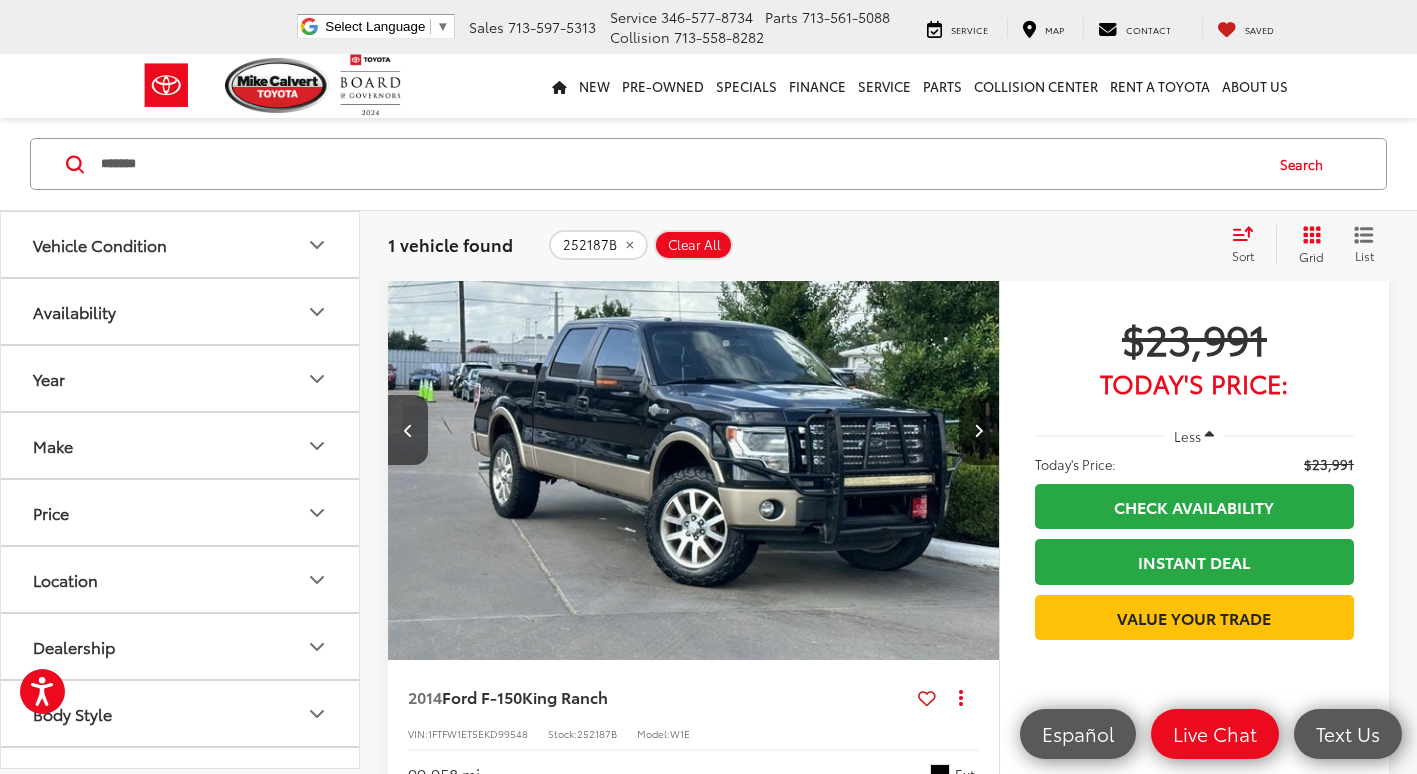 scroll, scrollTop: 100, scrollLeft: 0, axis: vertical 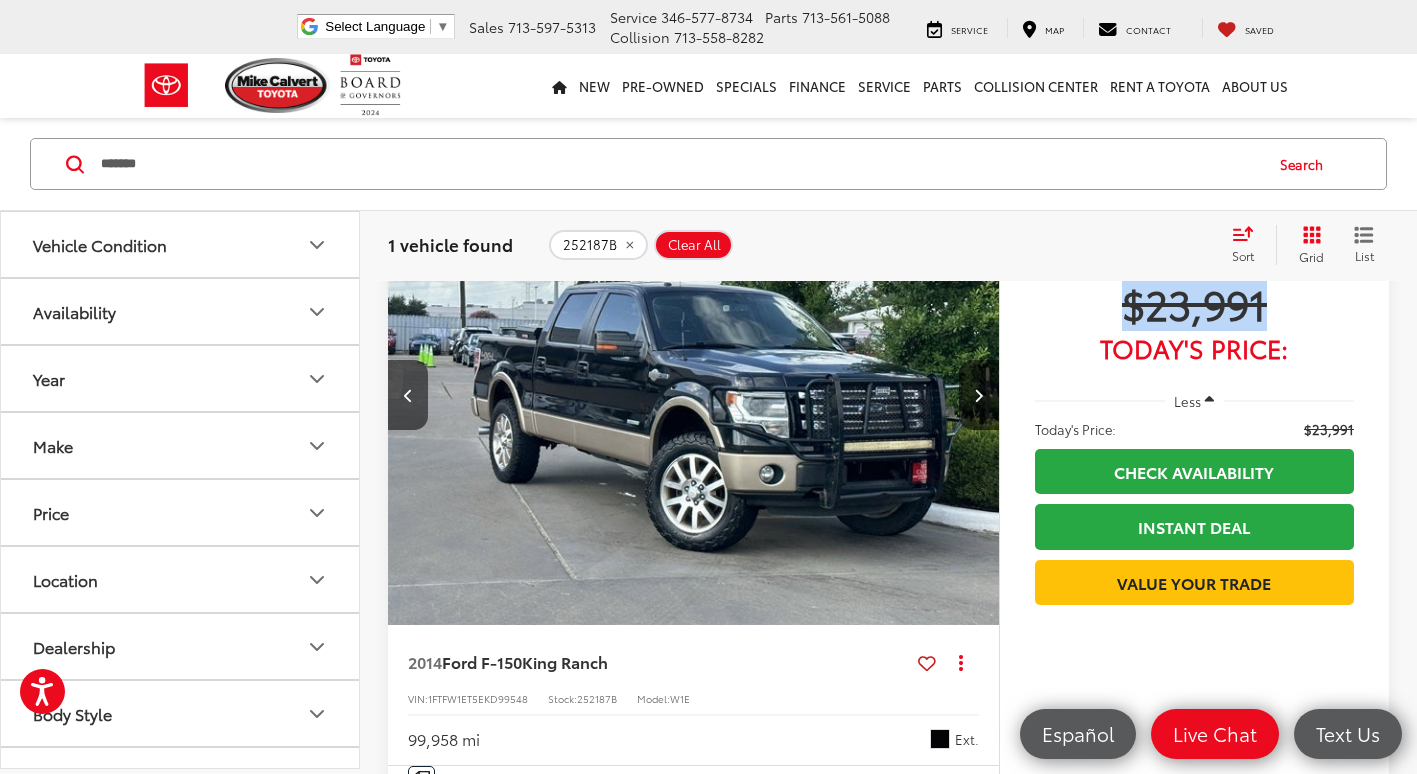 drag, startPoint x: 1118, startPoint y: 304, endPoint x: 1300, endPoint y: 306, distance: 182.01099 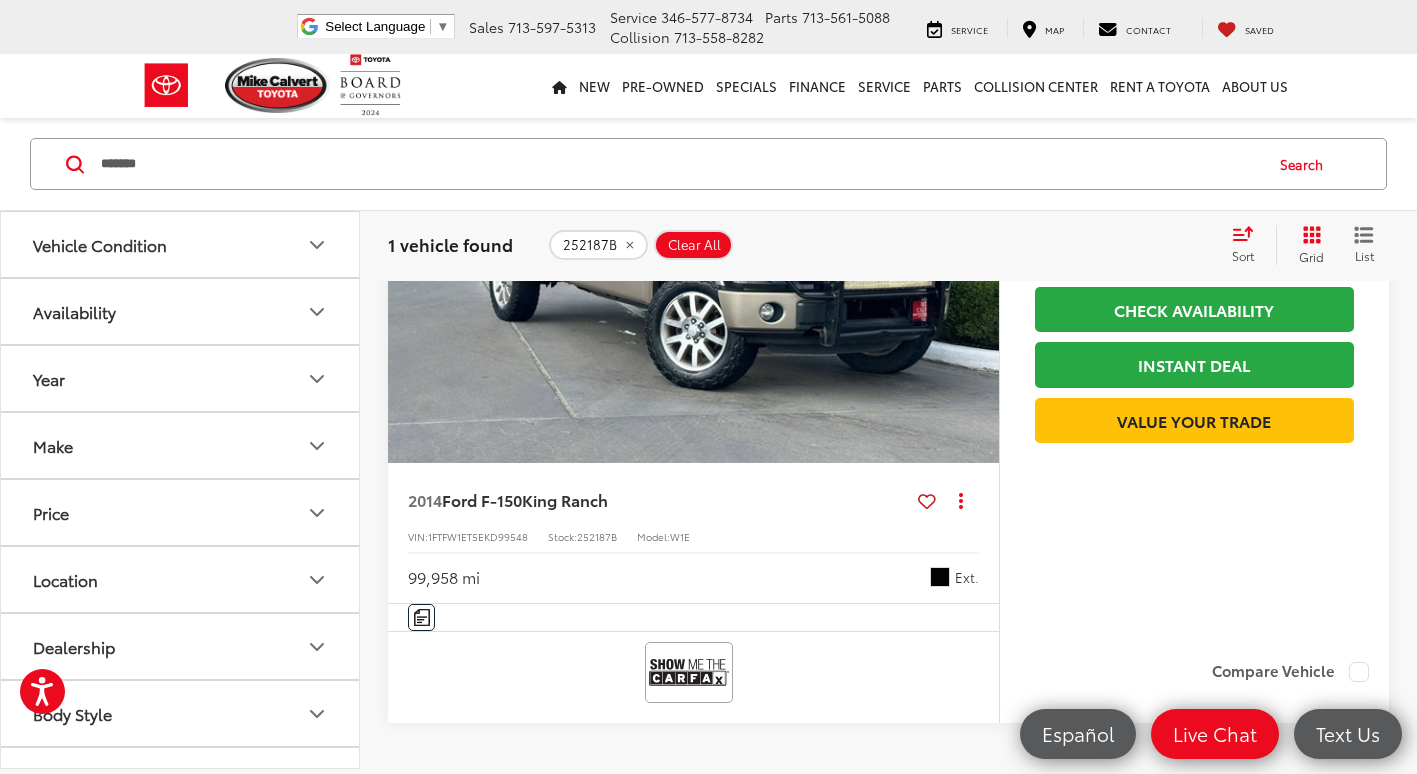 scroll, scrollTop: 400, scrollLeft: 0, axis: vertical 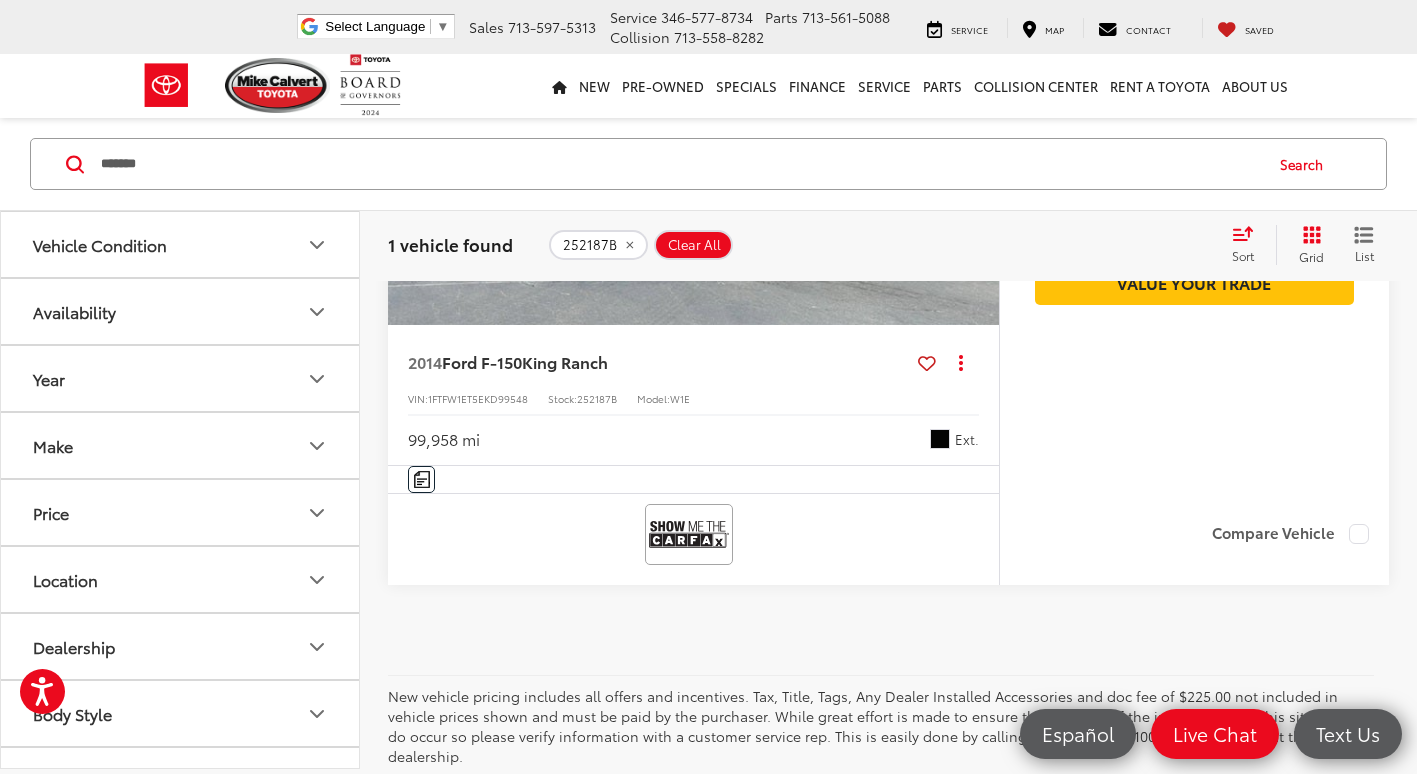 click at bounding box center [693, 534] 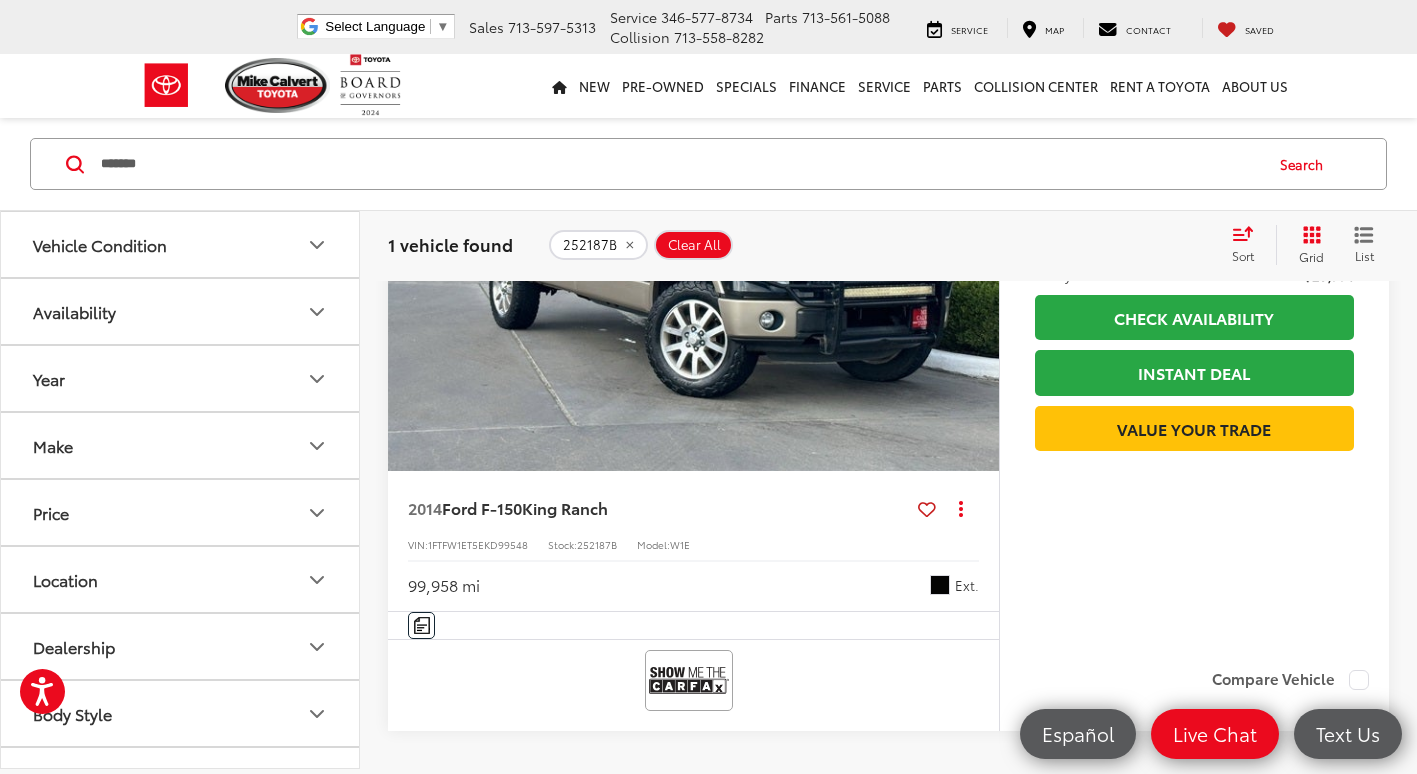 scroll, scrollTop: 100, scrollLeft: 0, axis: vertical 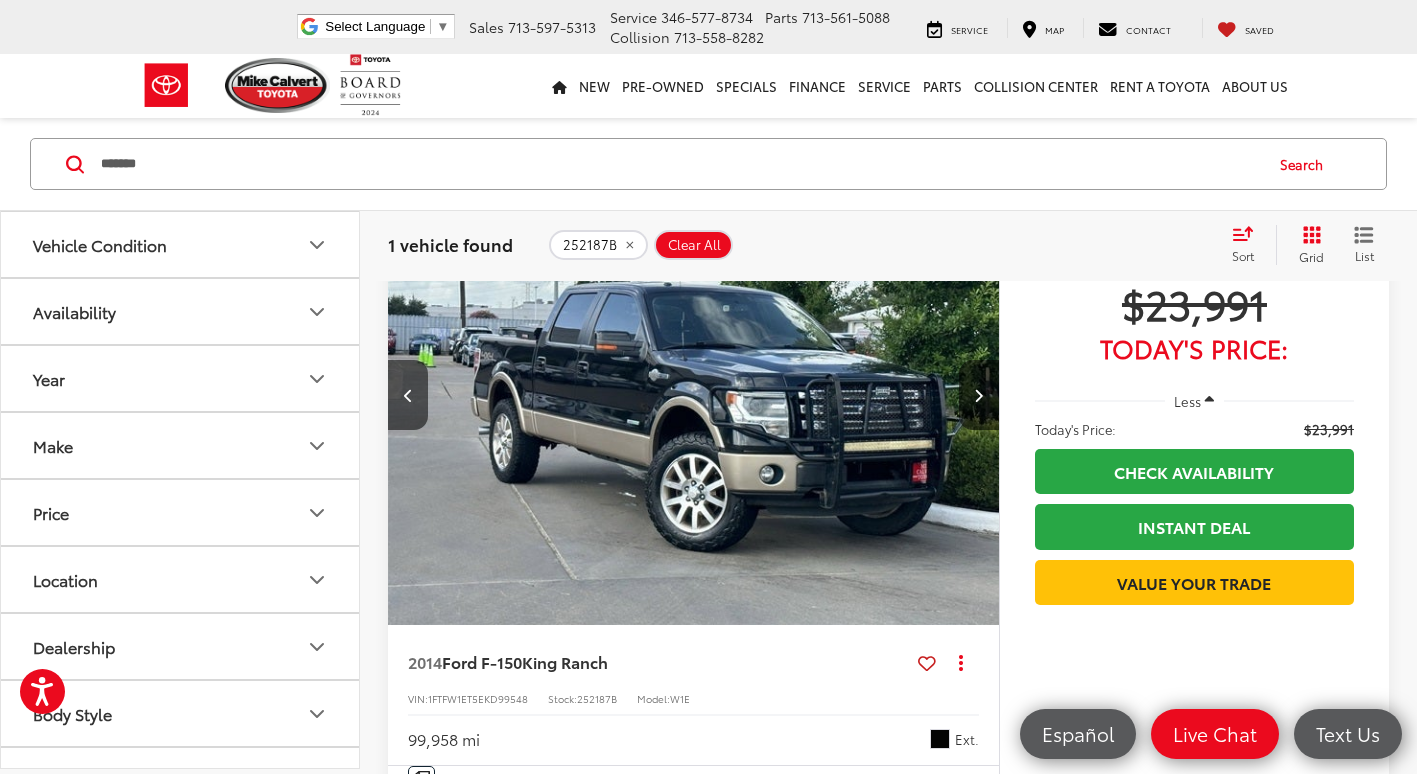click at bounding box center [694, 396] 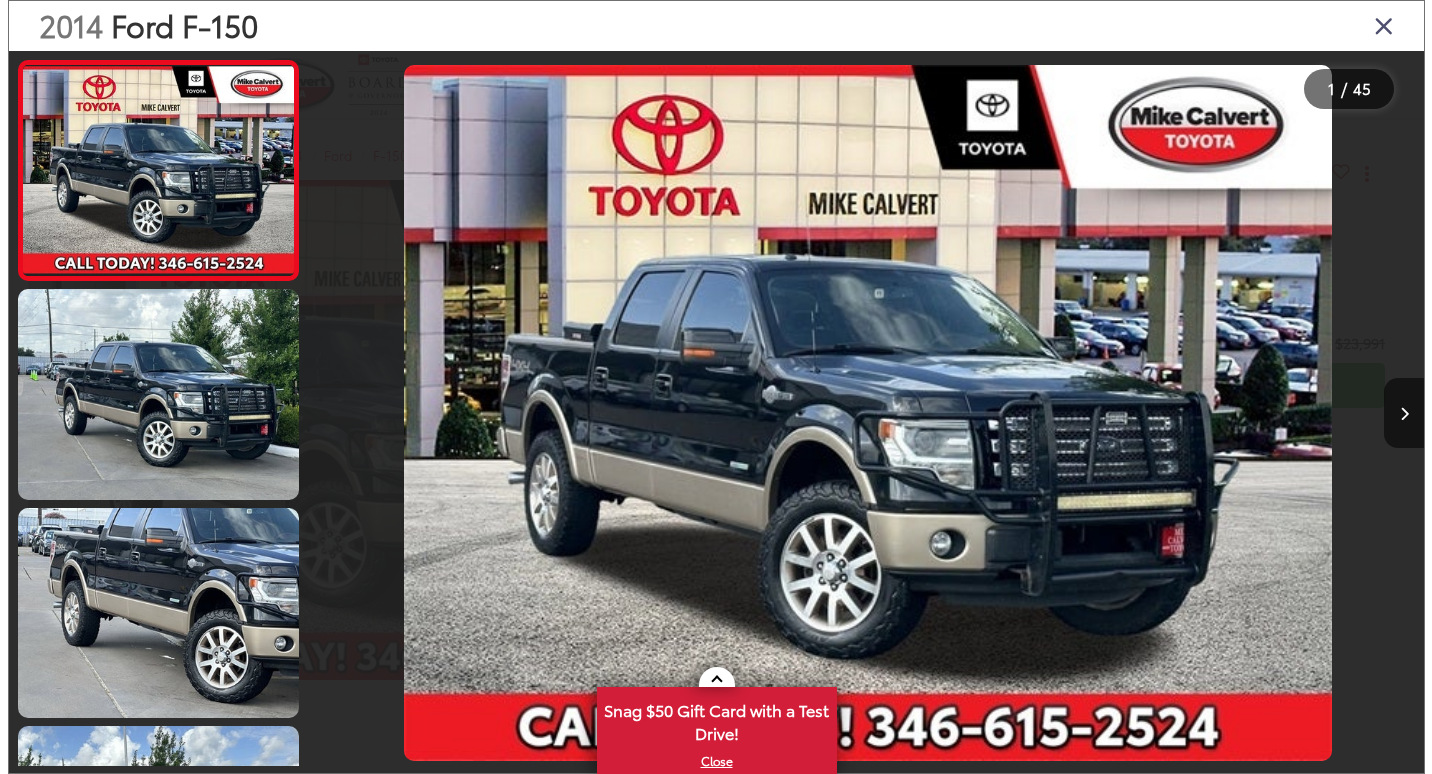 scroll, scrollTop: 0, scrollLeft: 0, axis: both 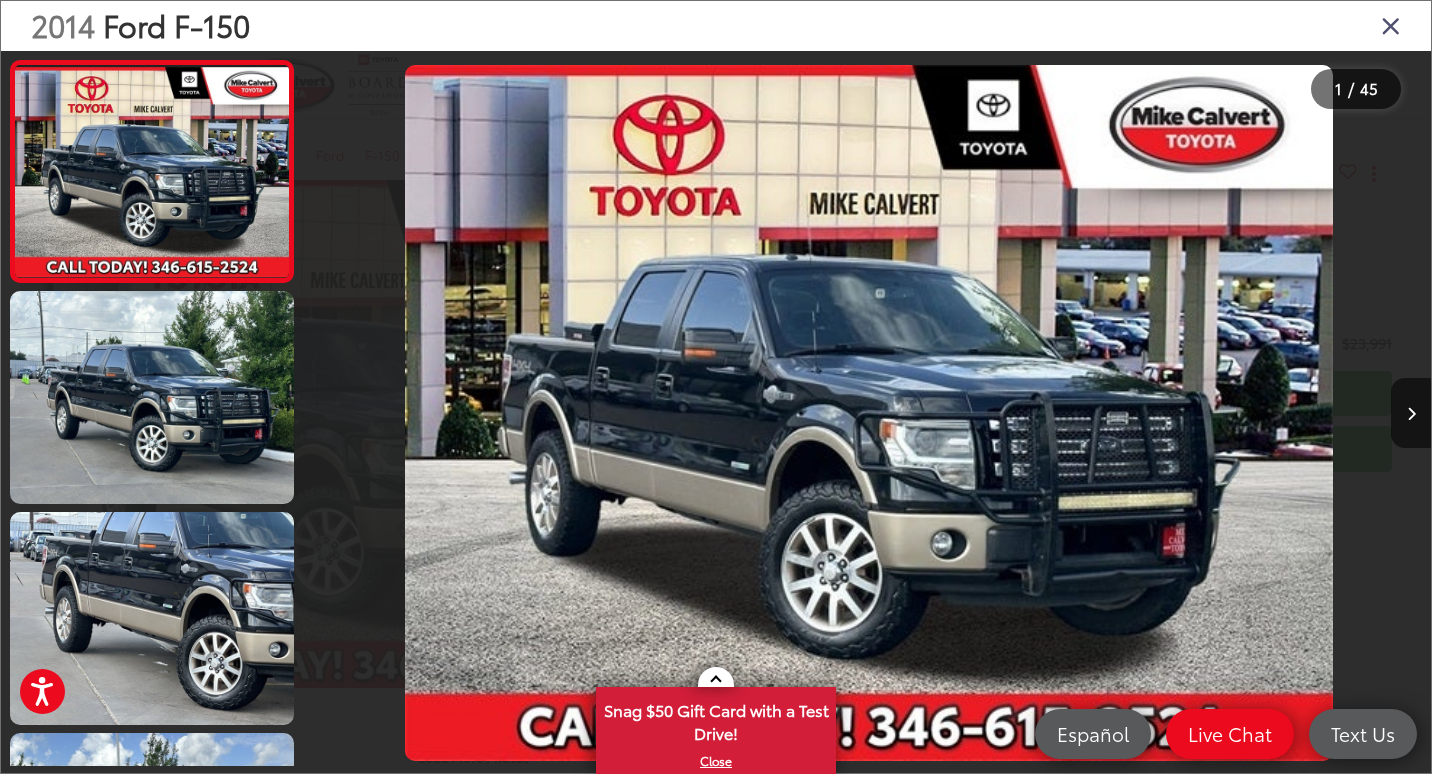 click on "2014   Ford F-150" at bounding box center [716, 26] 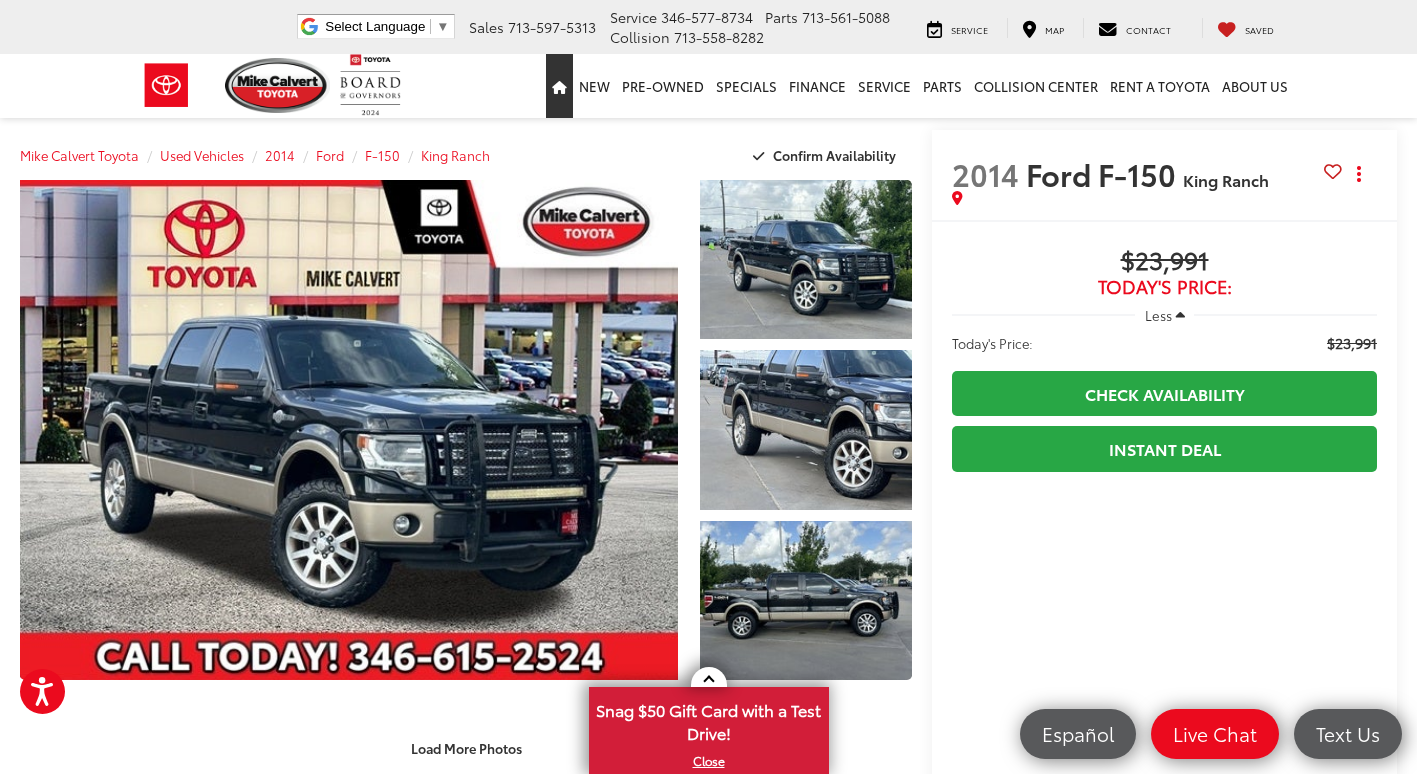 click at bounding box center (559, 86) 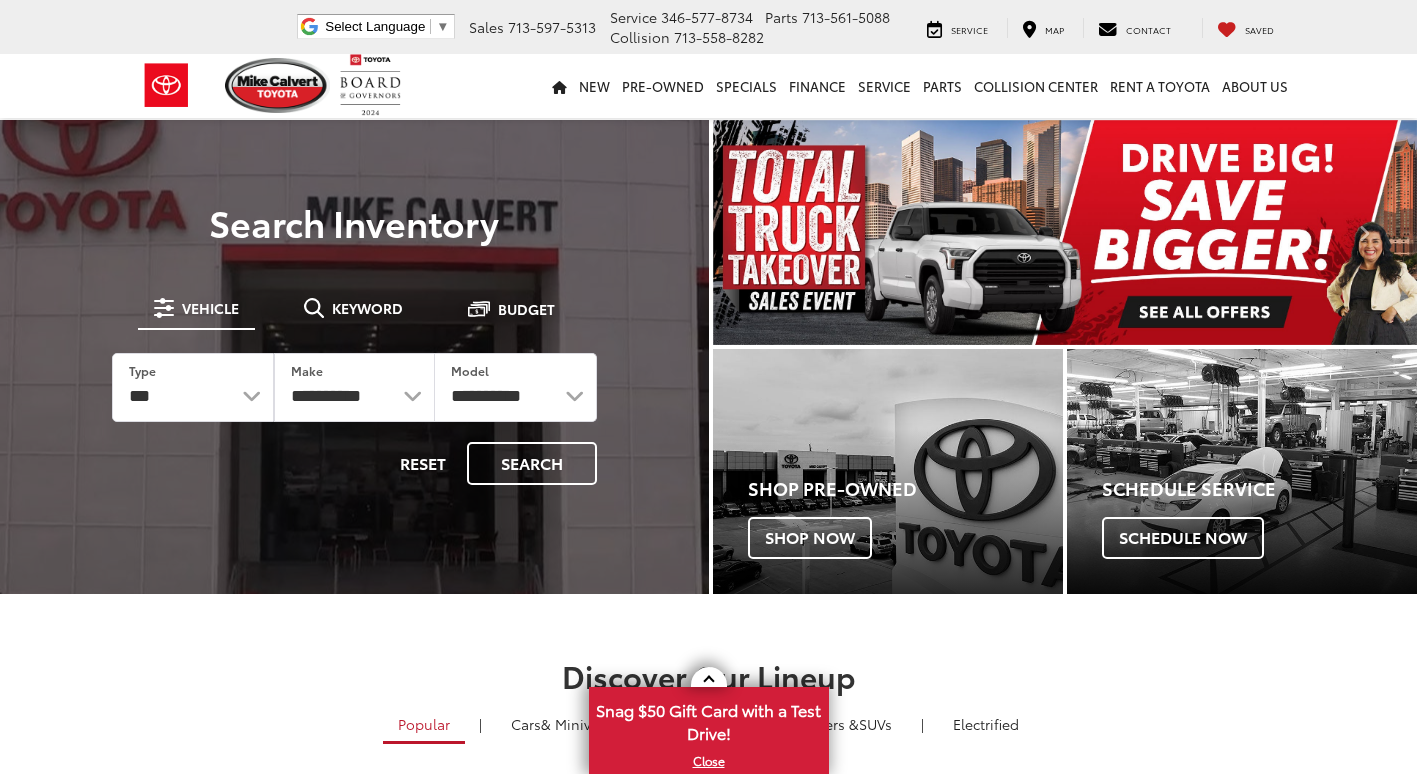 click on "Search" at bounding box center (532, 463) 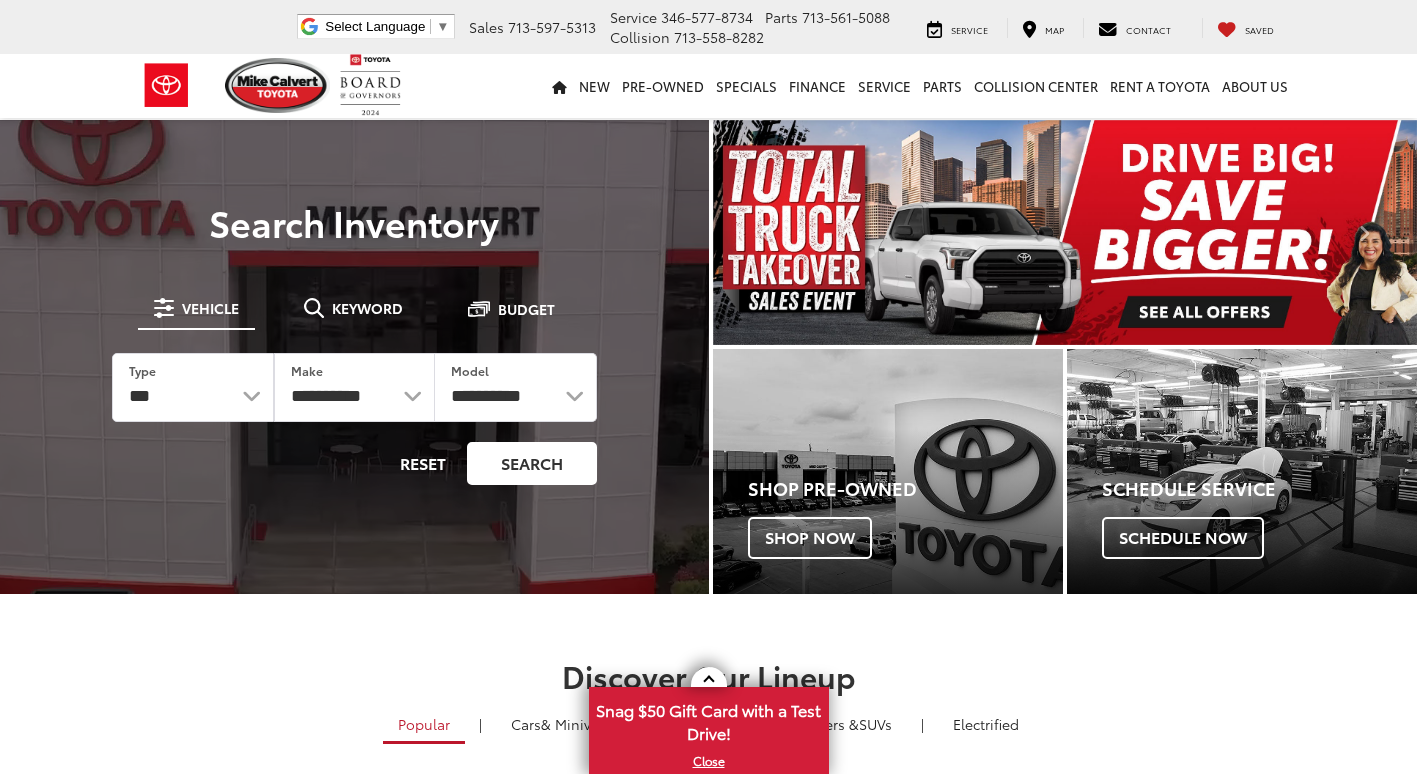 scroll, scrollTop: 0, scrollLeft: 0, axis: both 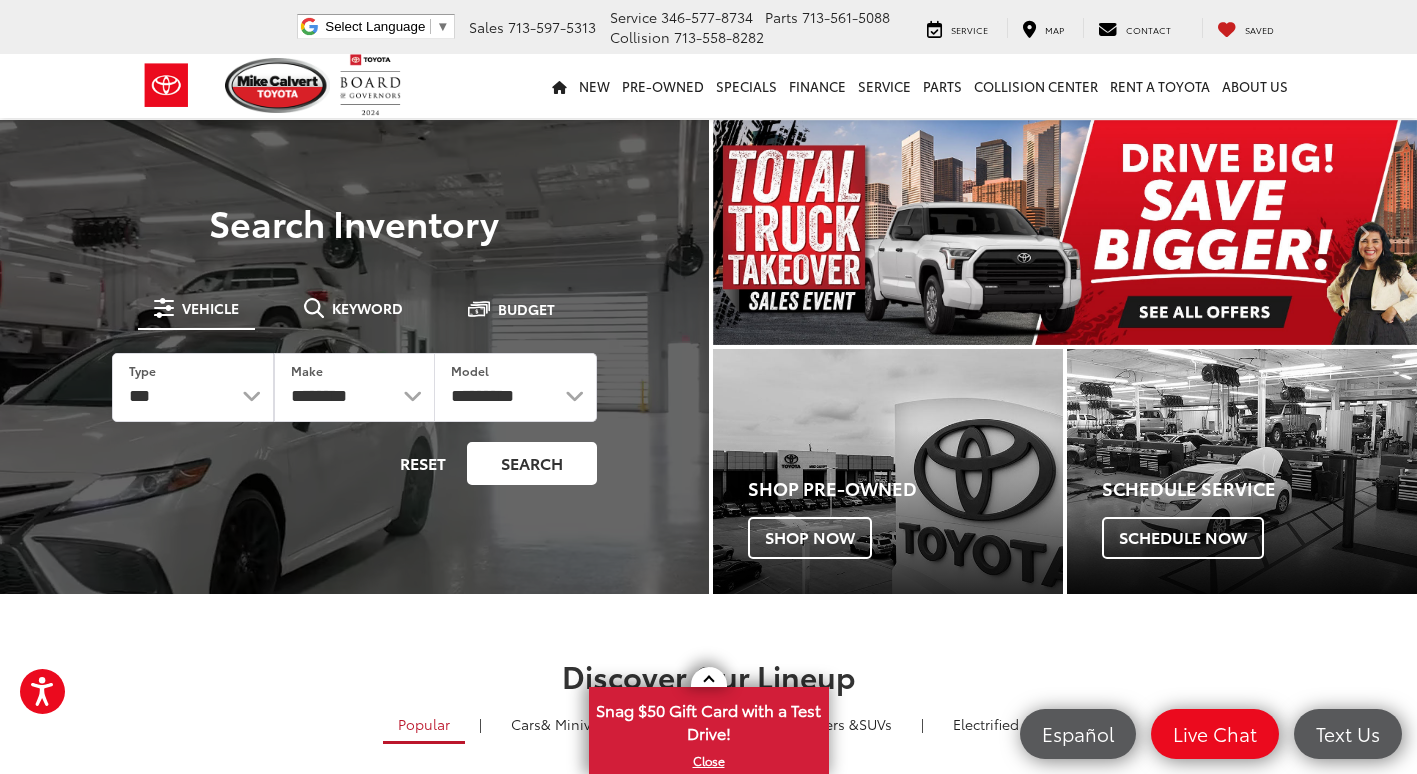 click on "Search" at bounding box center (532, 463) 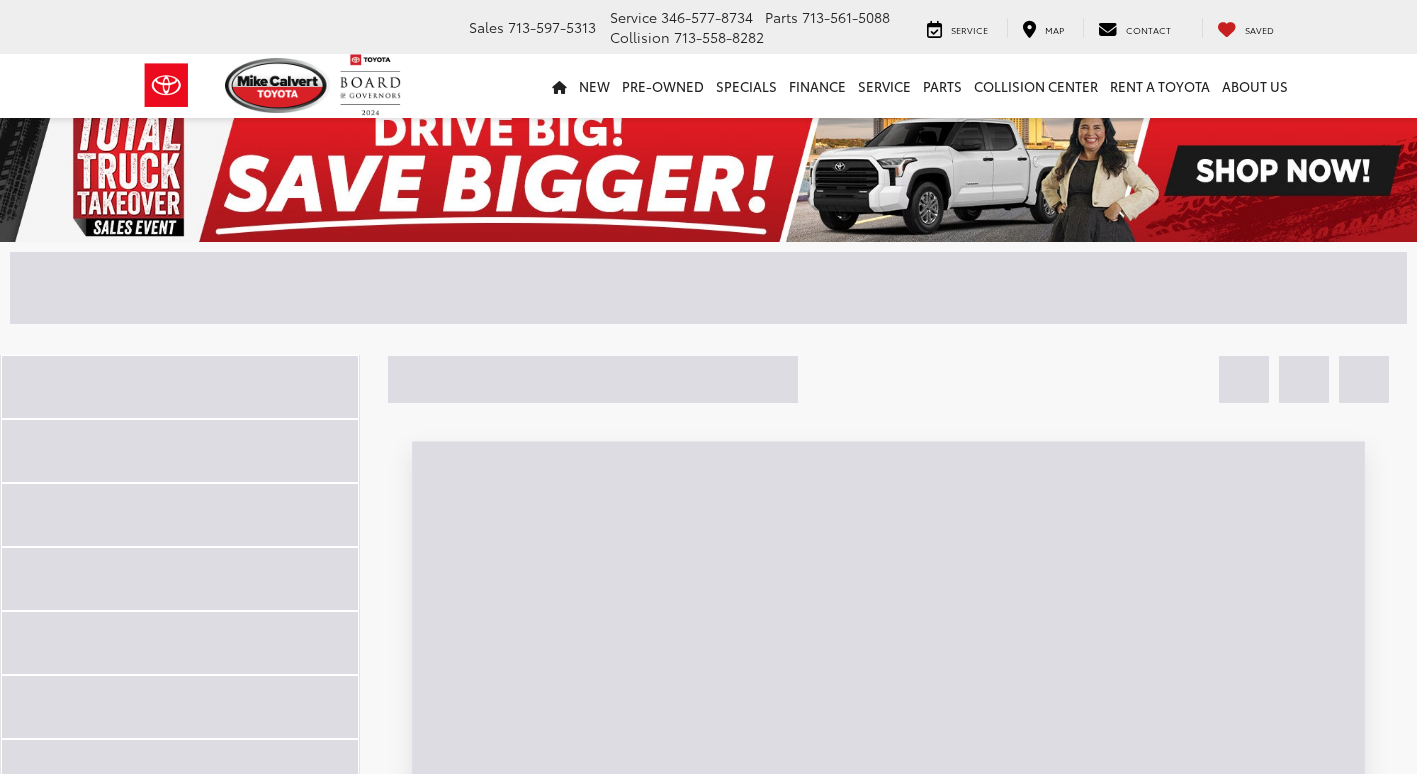 scroll, scrollTop: 0, scrollLeft: 0, axis: both 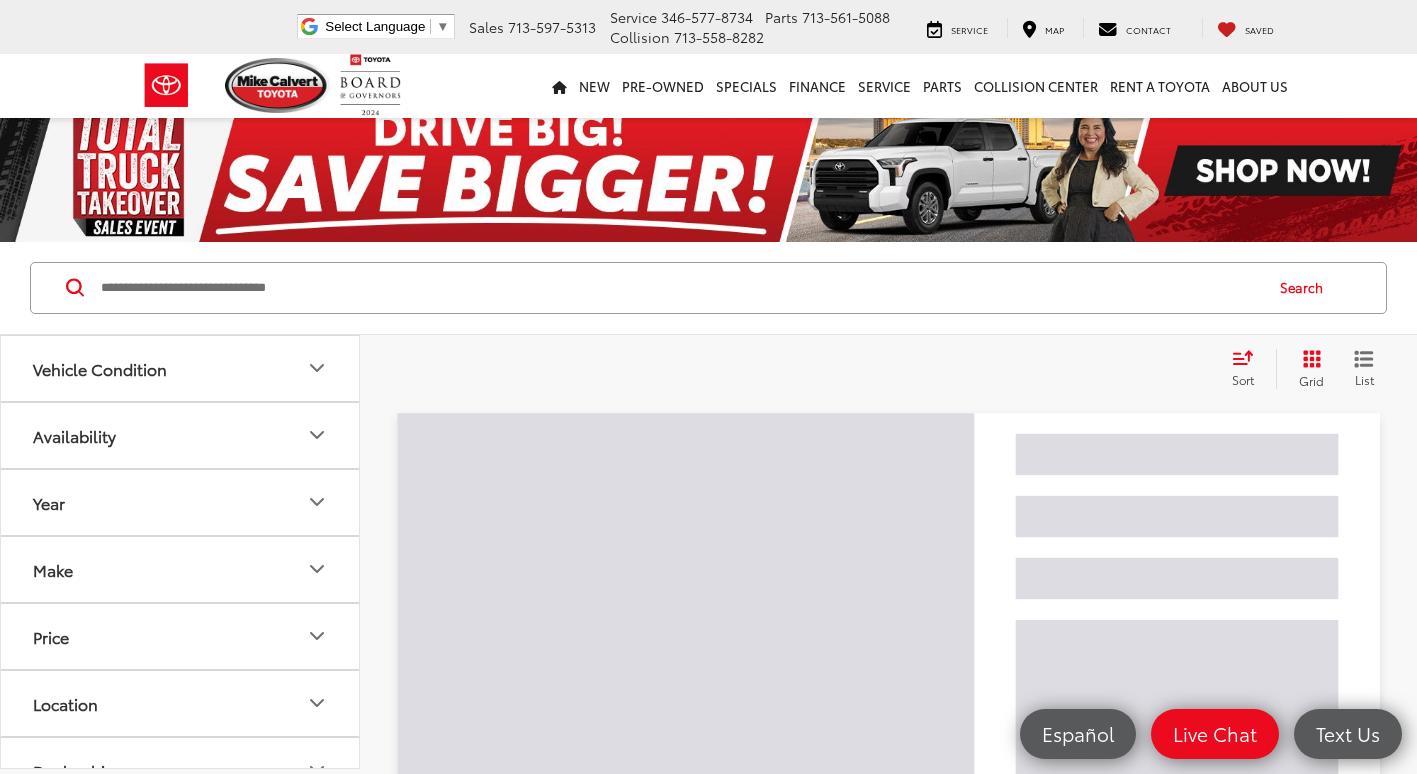 click at bounding box center (680, 288) 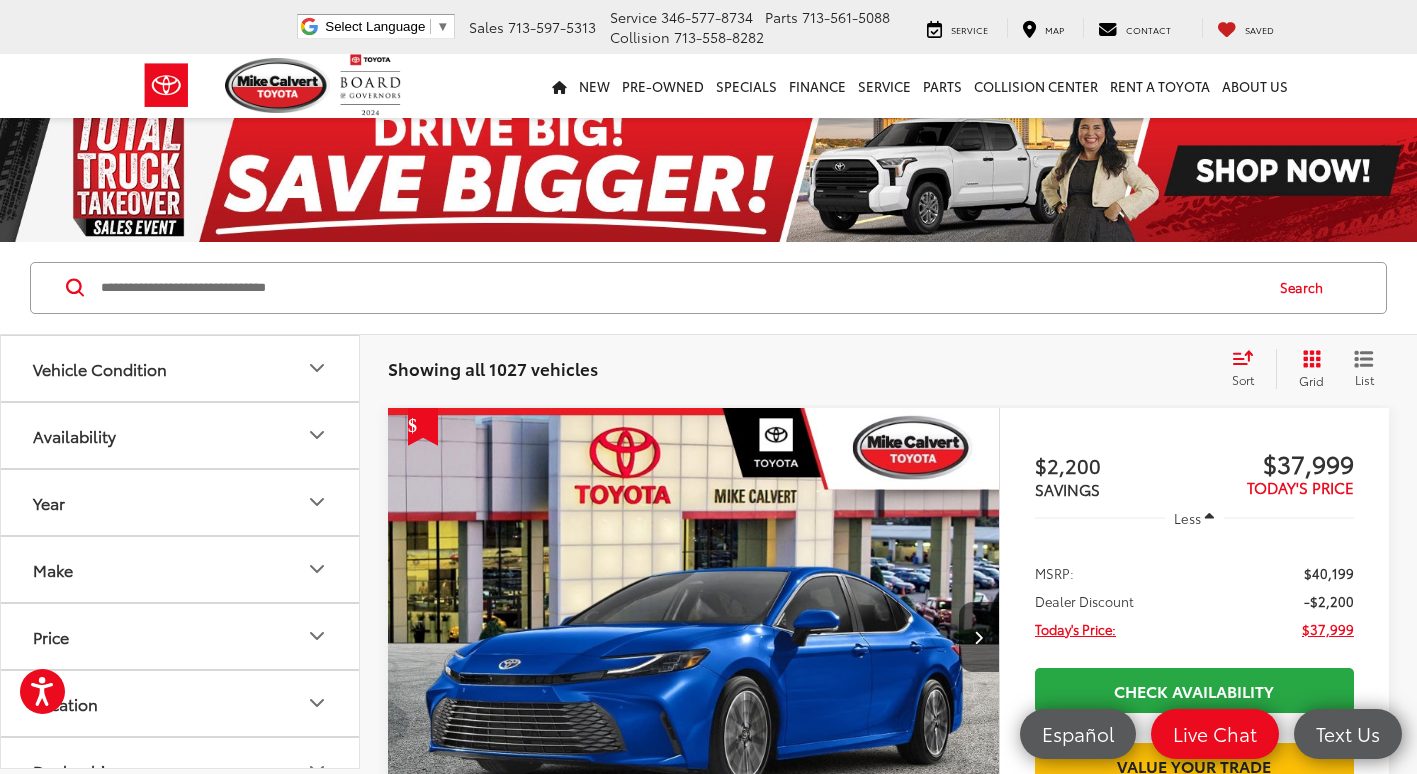 type on "*" 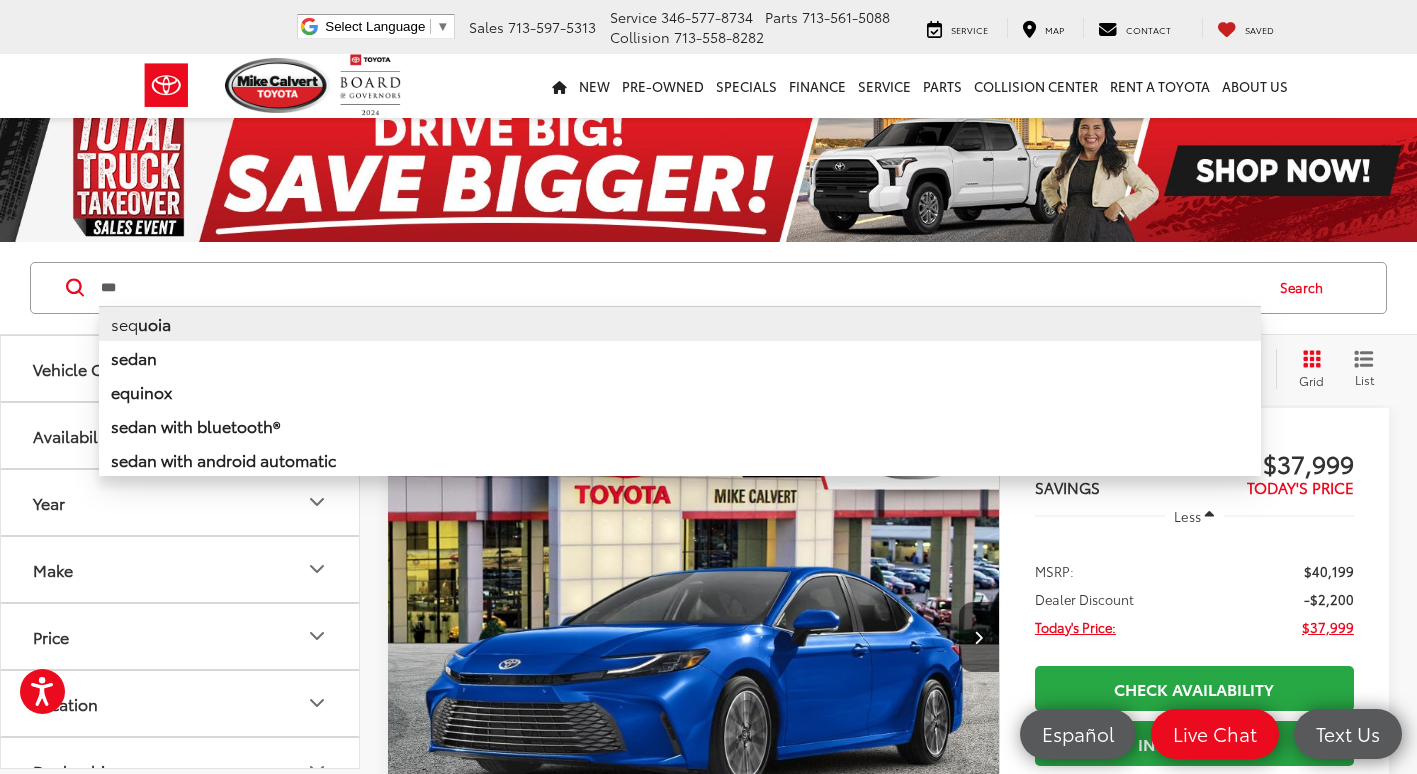 click on "seq uoia" at bounding box center [680, 323] 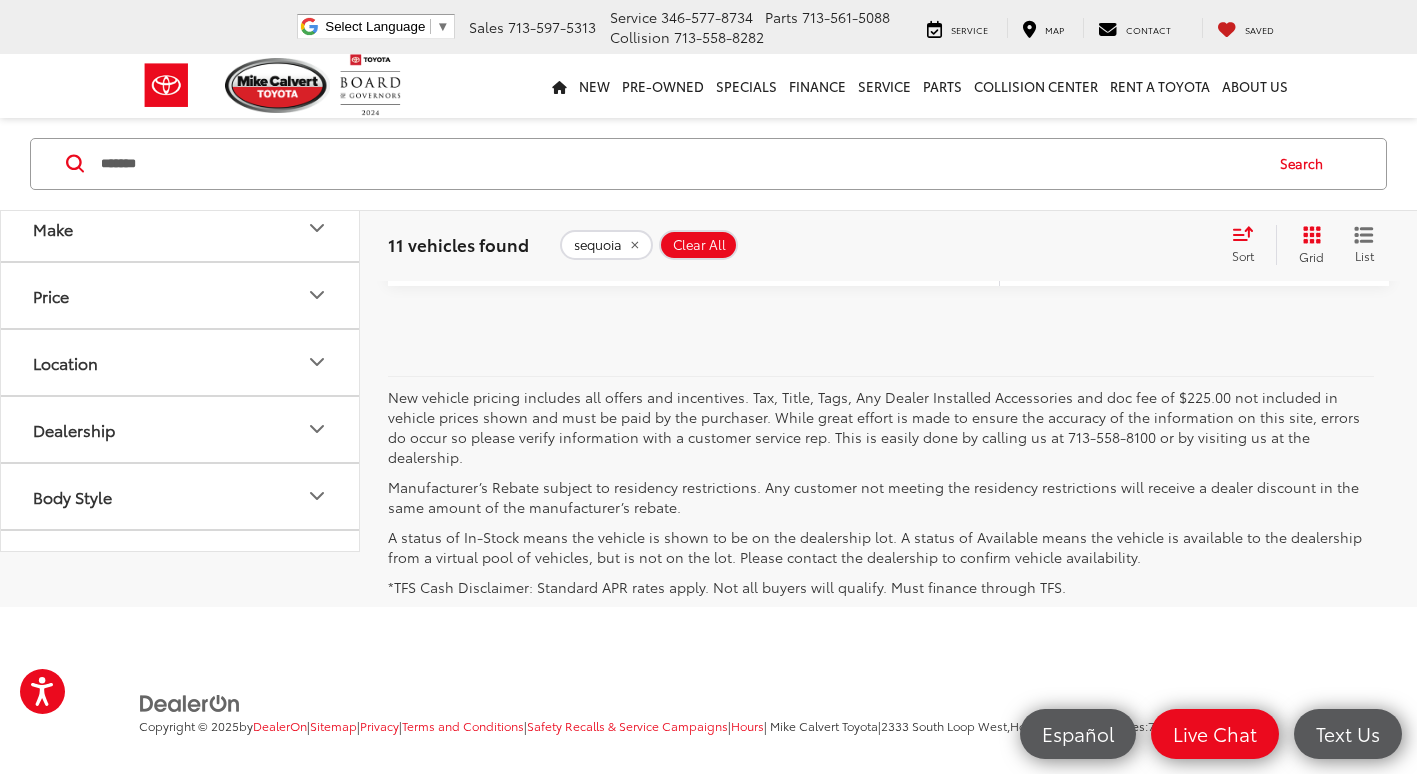 scroll, scrollTop: 8670, scrollLeft: 0, axis: vertical 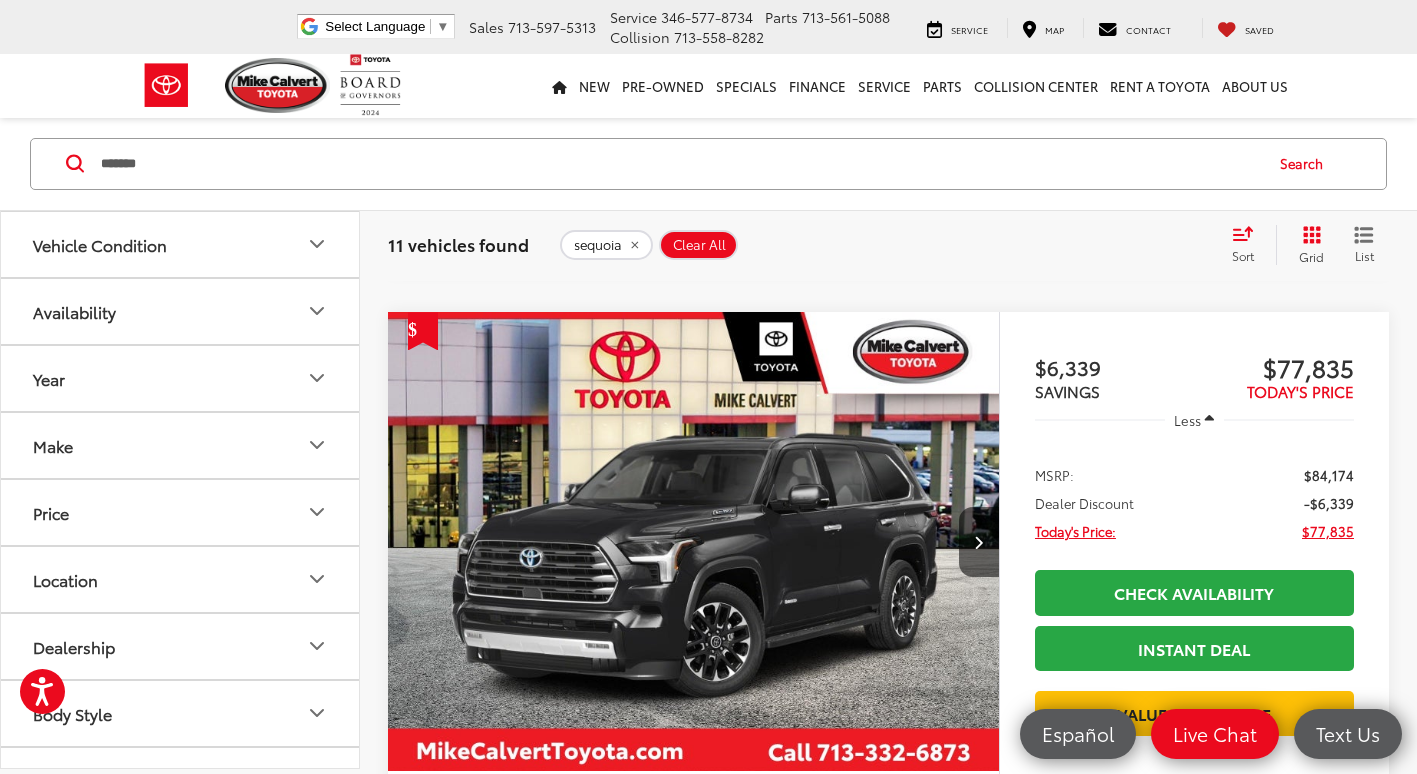 click on "*******" at bounding box center [680, 164] 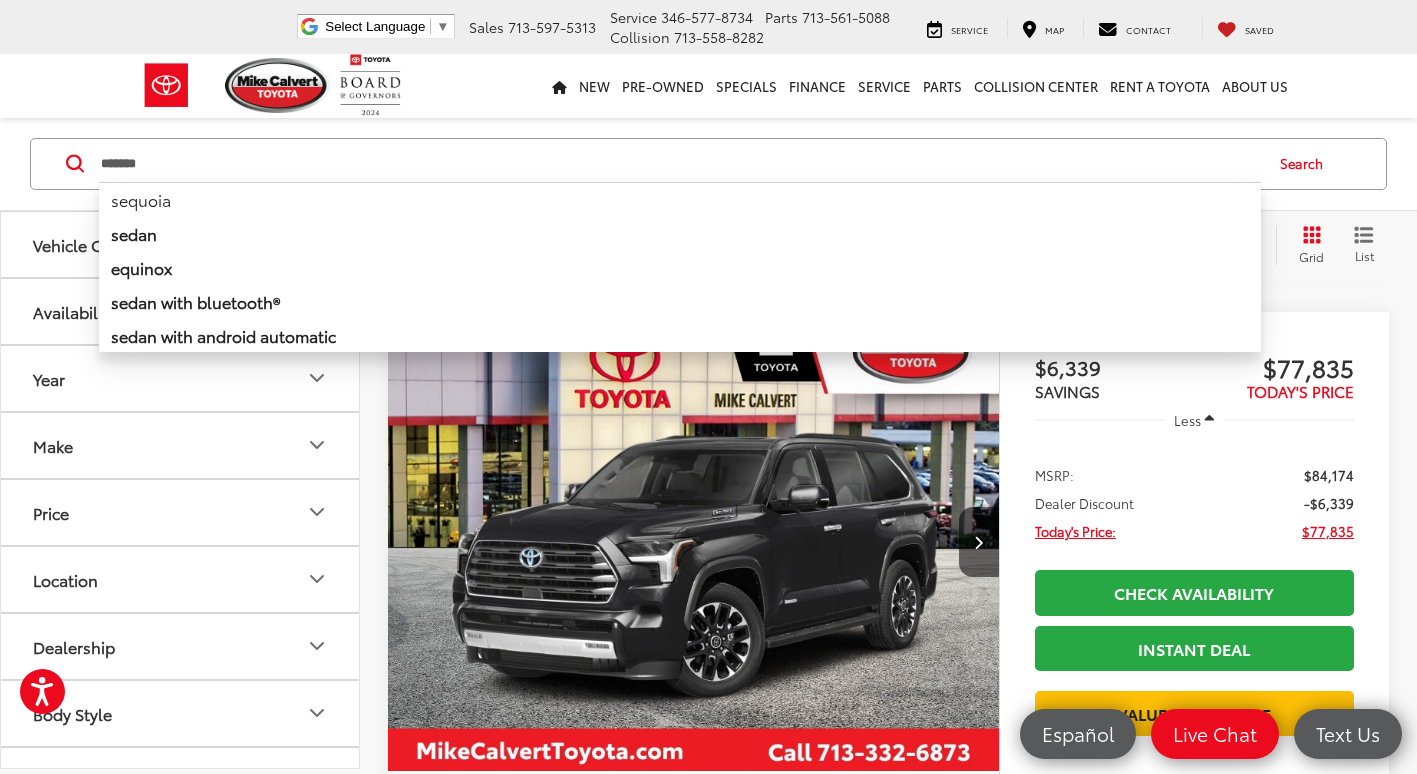 click on "*******" at bounding box center [680, 164] 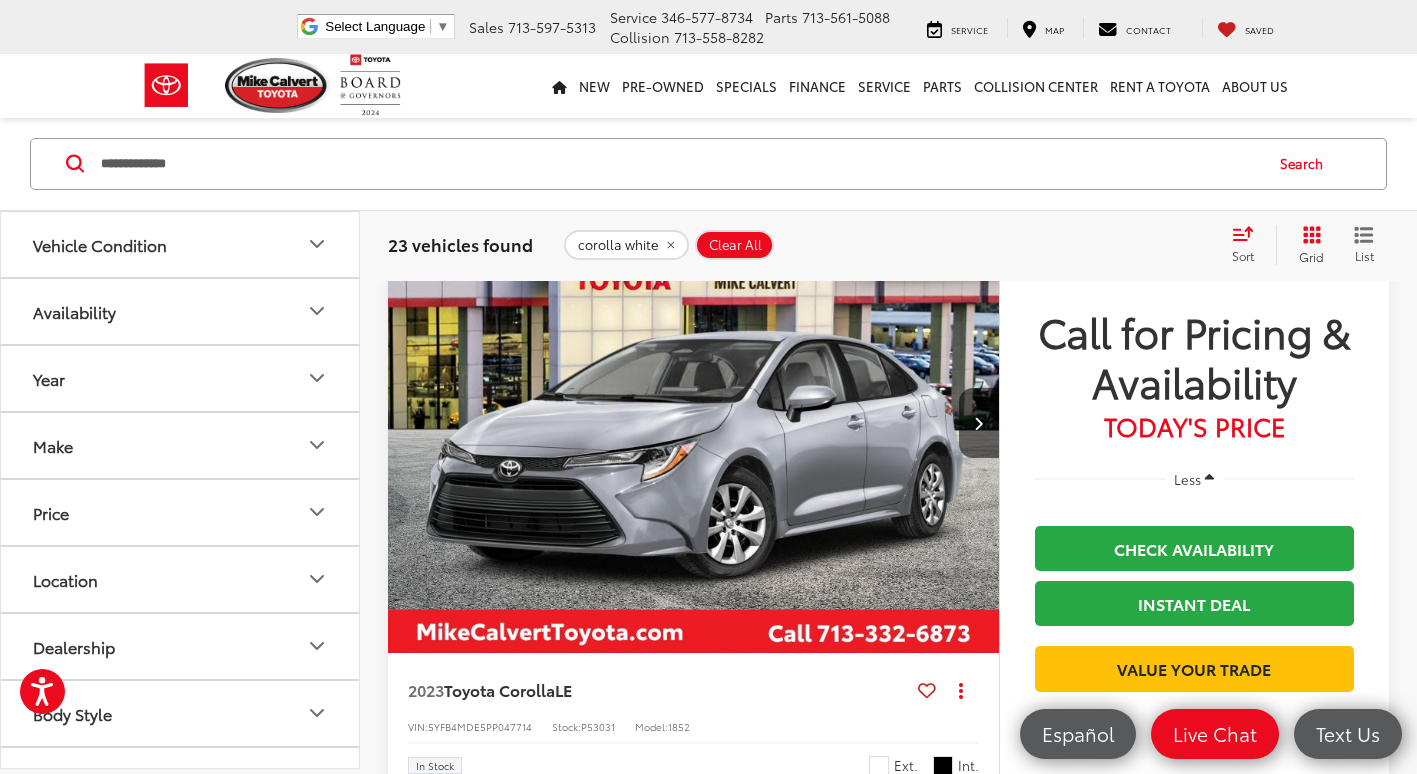 scroll, scrollTop: 9024, scrollLeft: 0, axis: vertical 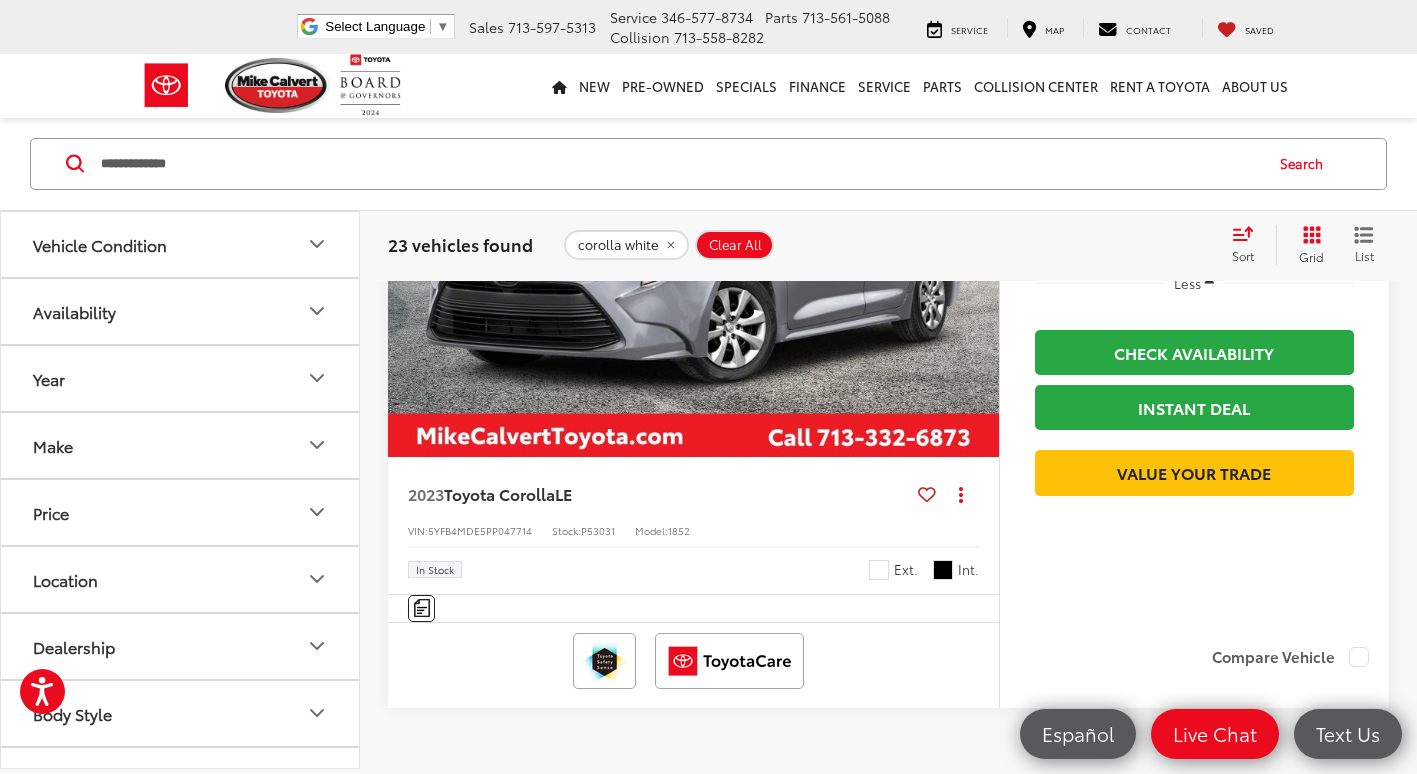 click on "**********" at bounding box center [680, 164] 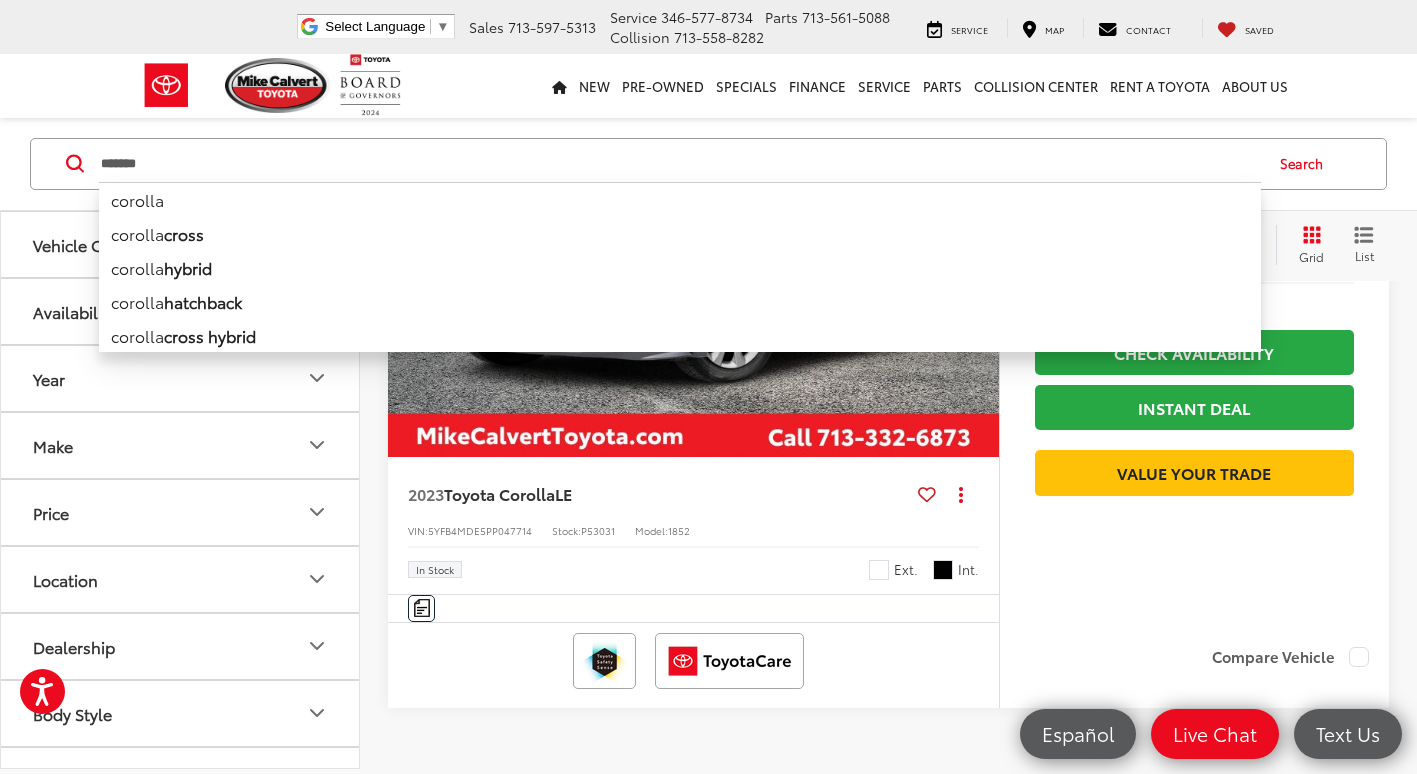 type on "*******" 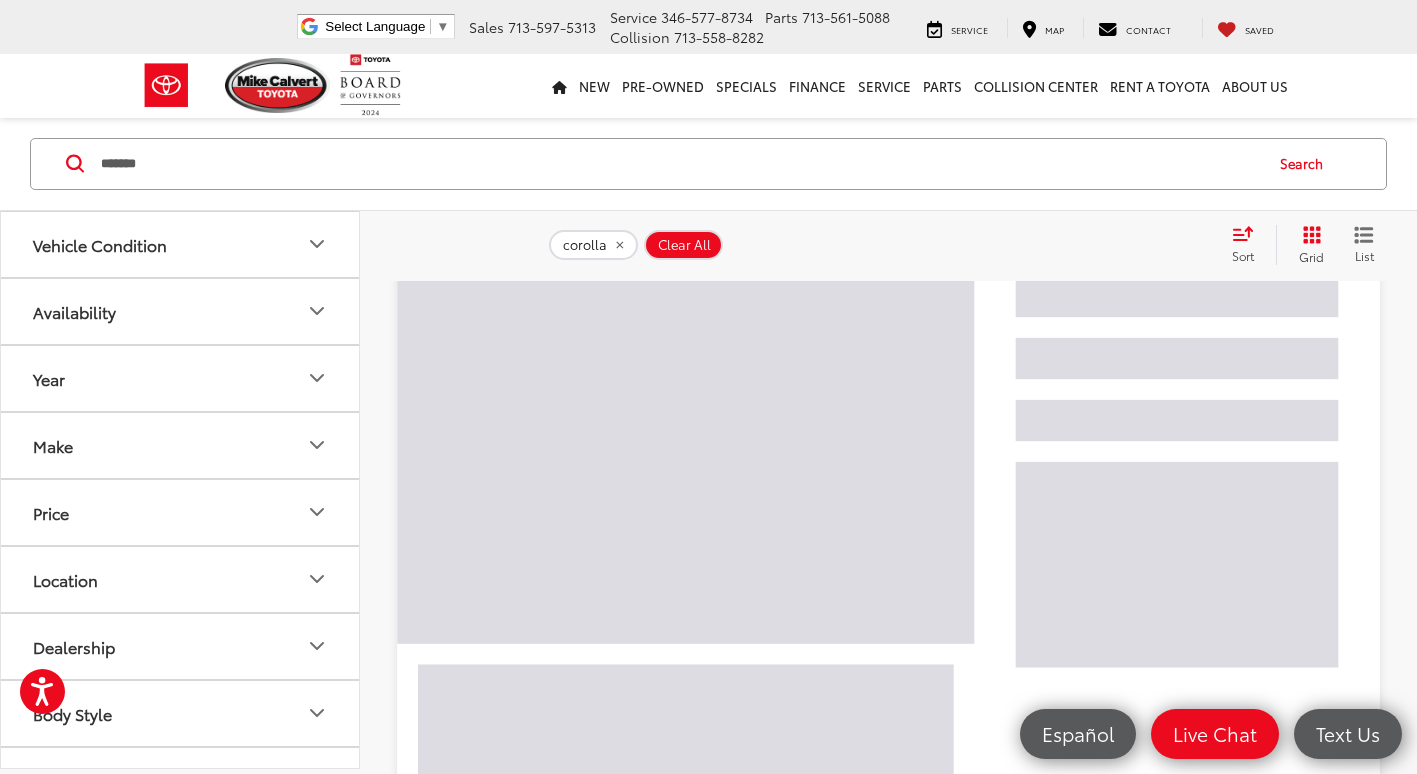 scroll, scrollTop: 124, scrollLeft: 0, axis: vertical 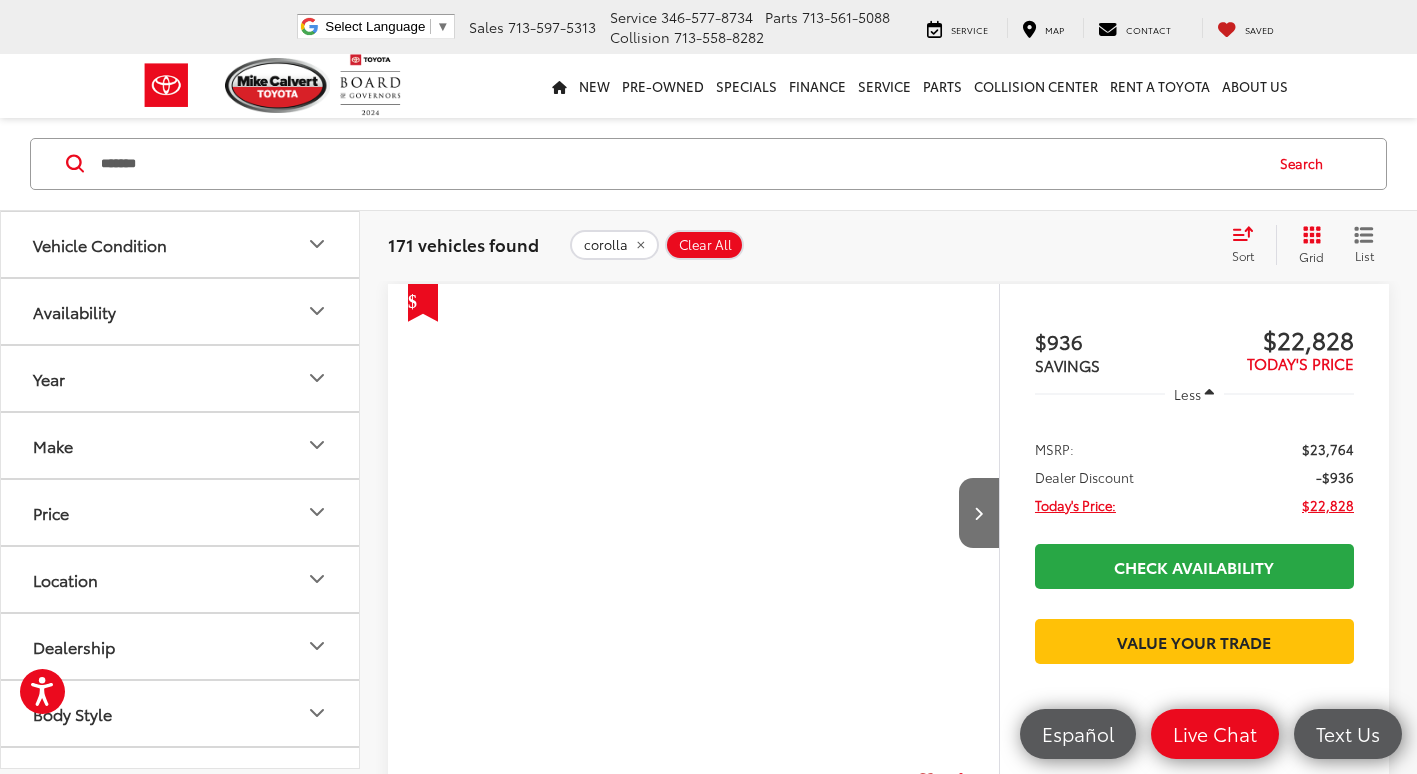 click on "Sort" at bounding box center (1249, 245) 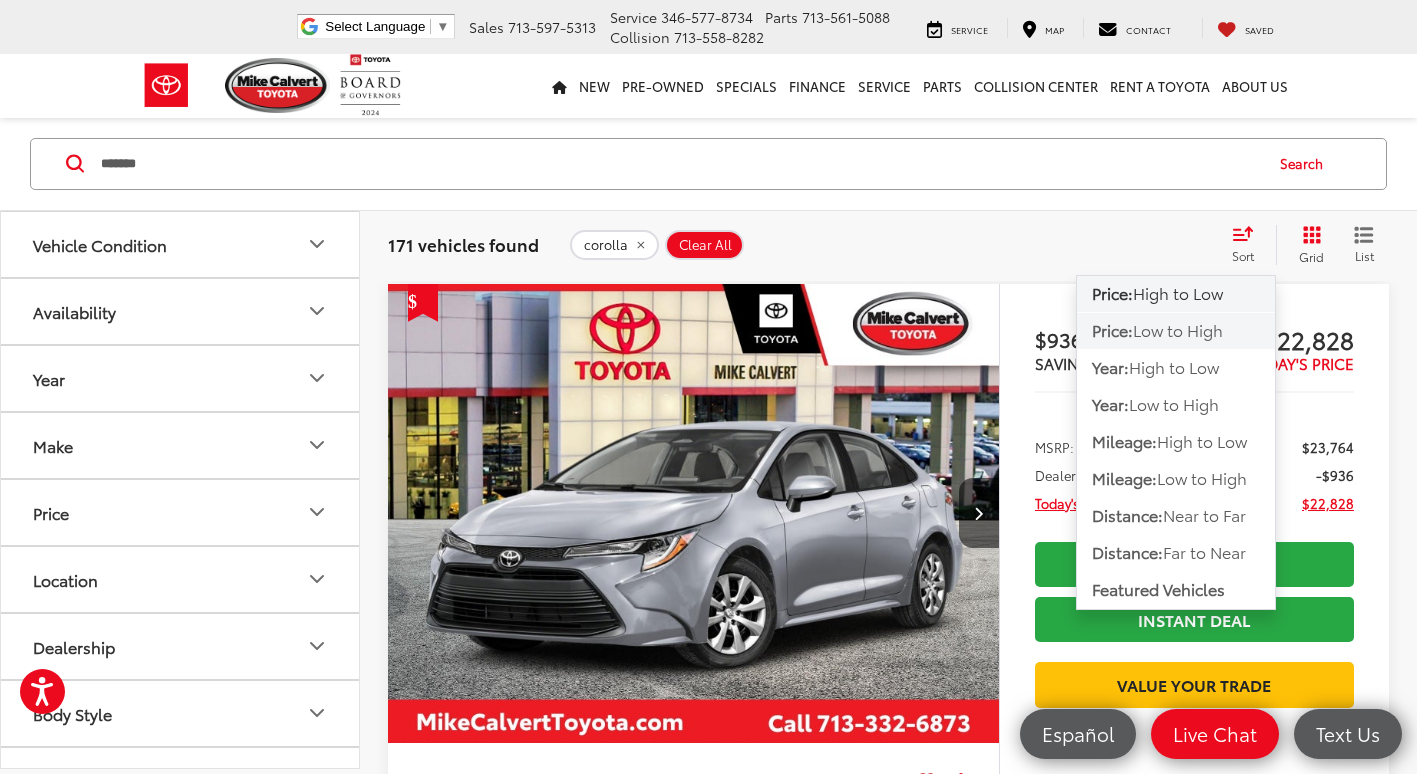 click on "Low to High" at bounding box center (1178, 330) 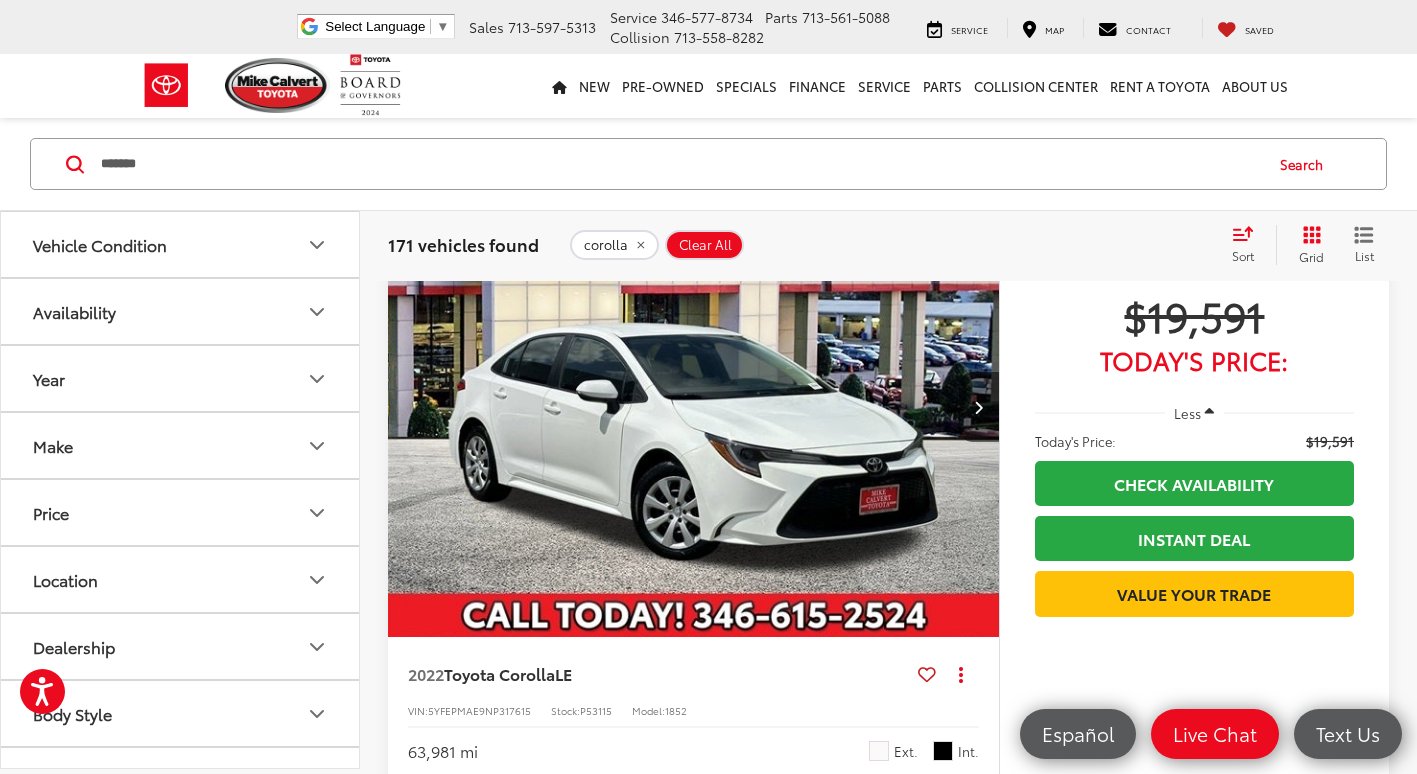scroll, scrollTop: 6700, scrollLeft: 0, axis: vertical 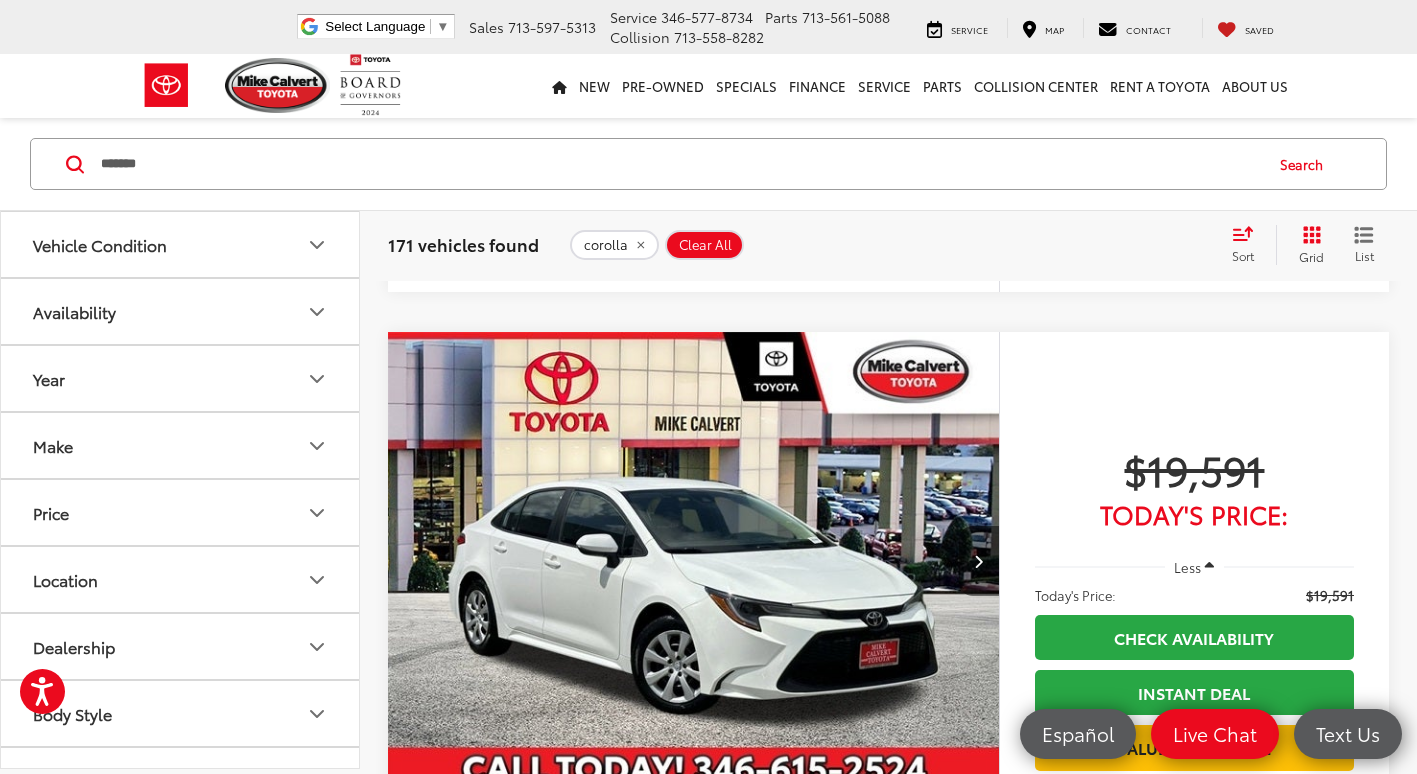 click at bounding box center (979, 561) 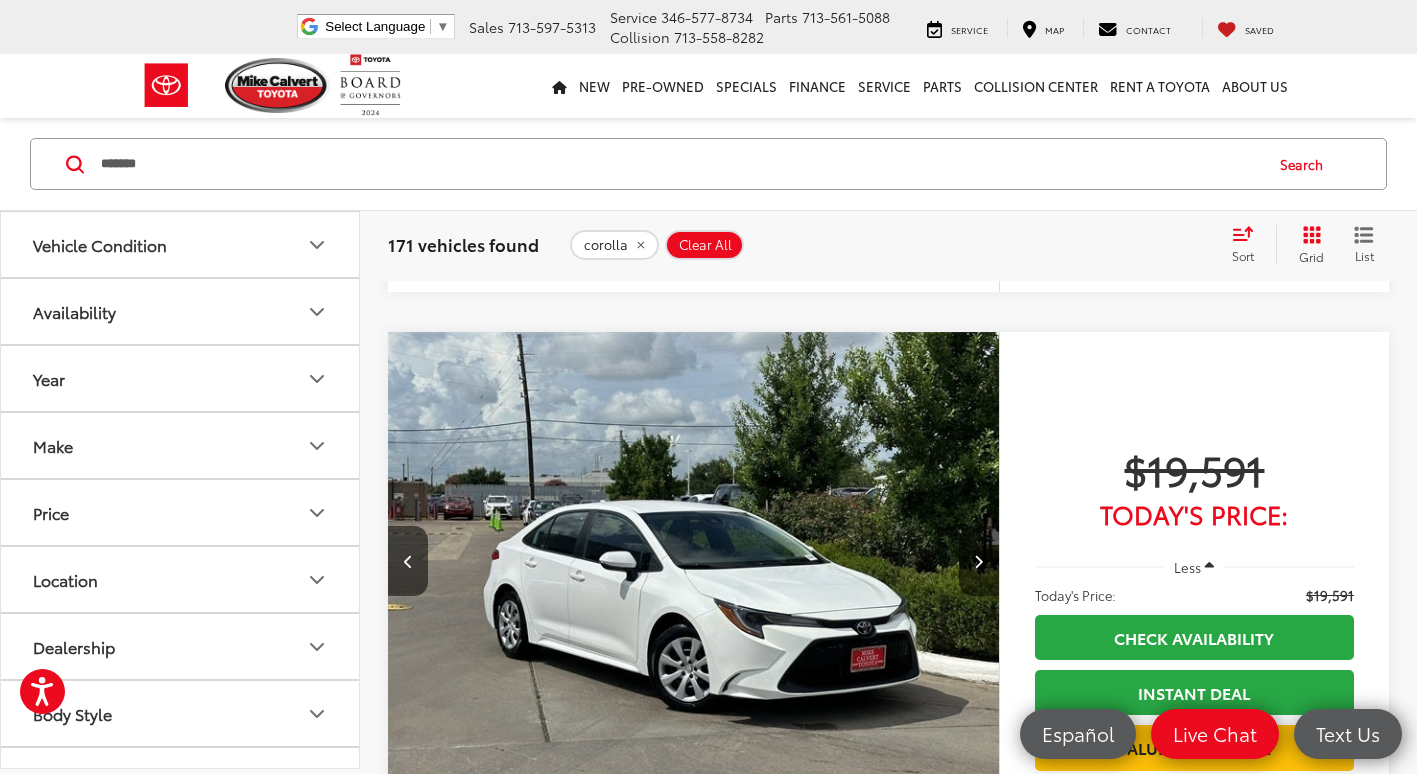 click at bounding box center (979, 561) 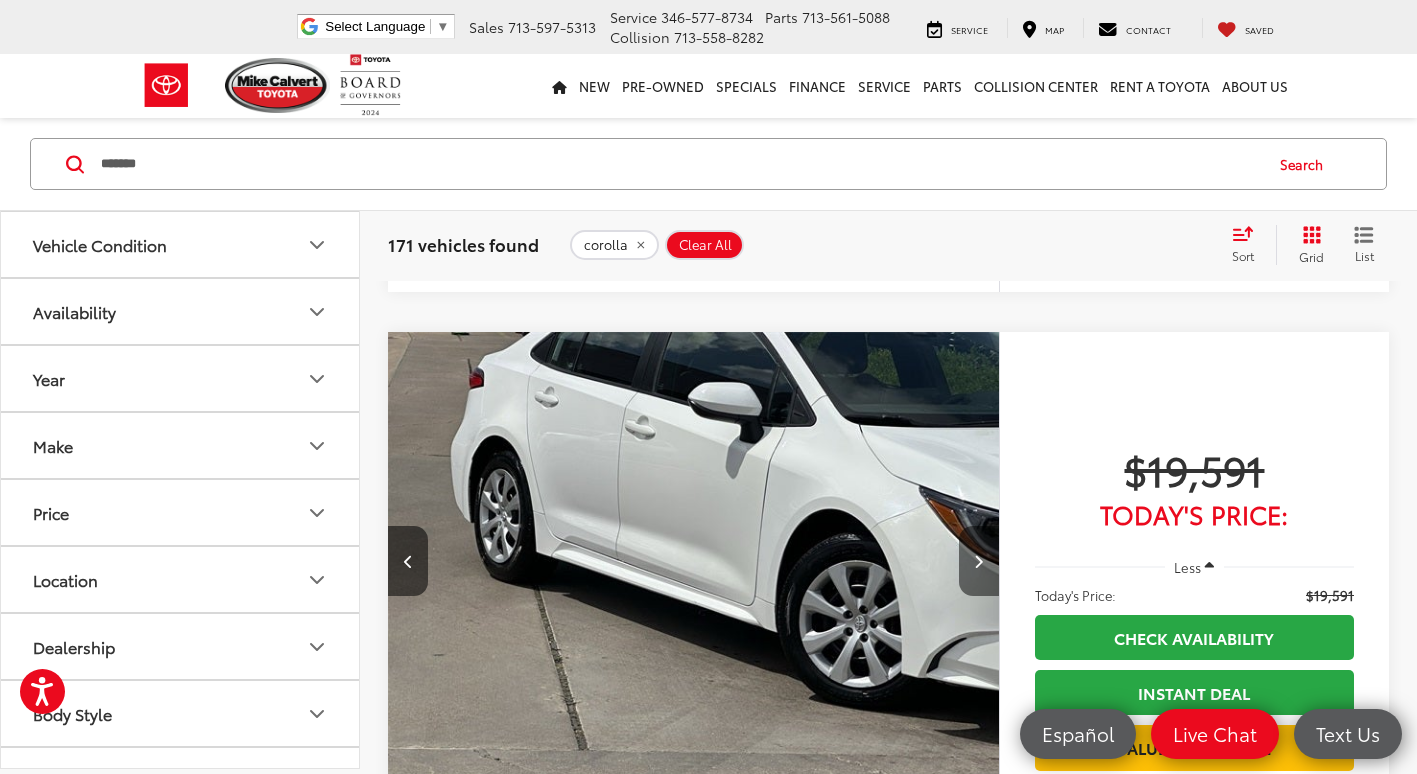 click at bounding box center [979, 561] 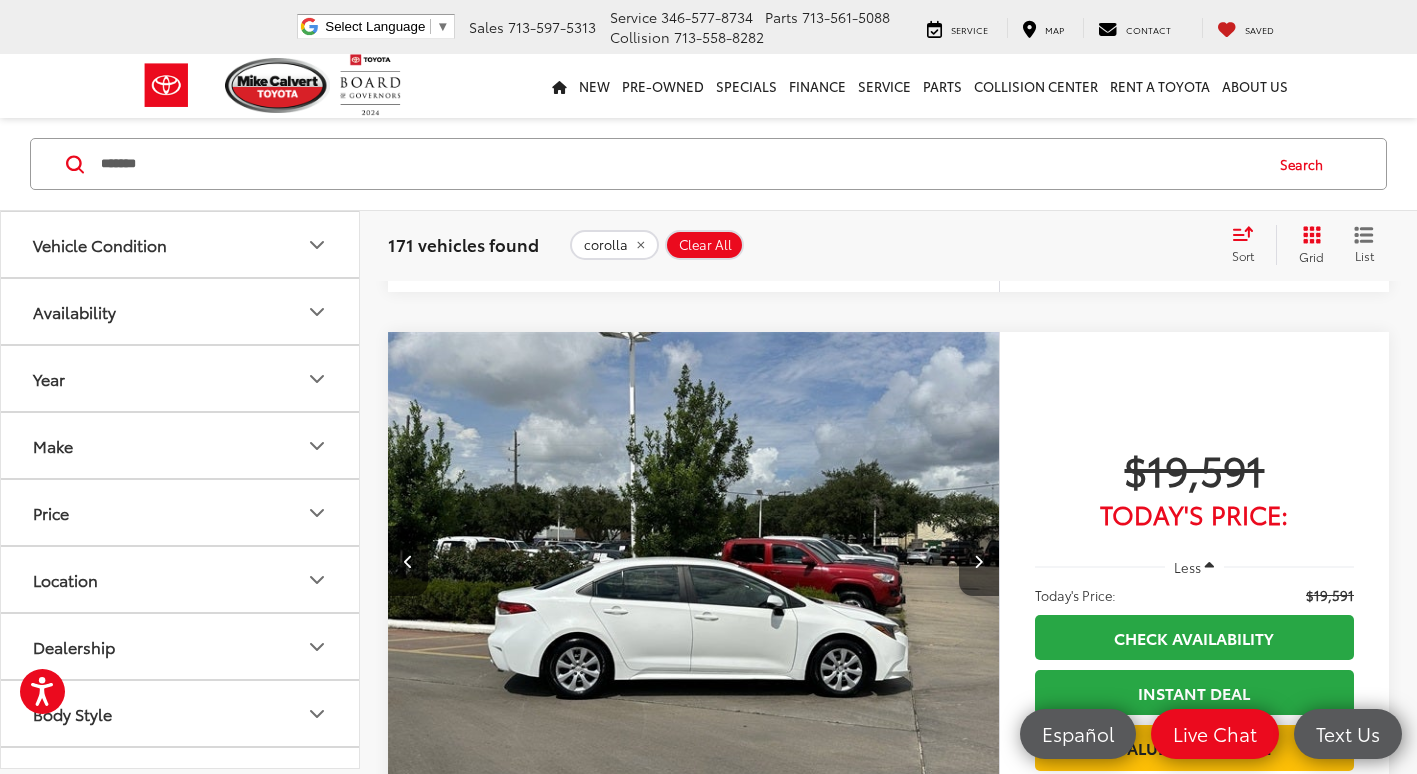 click at bounding box center (979, 561) 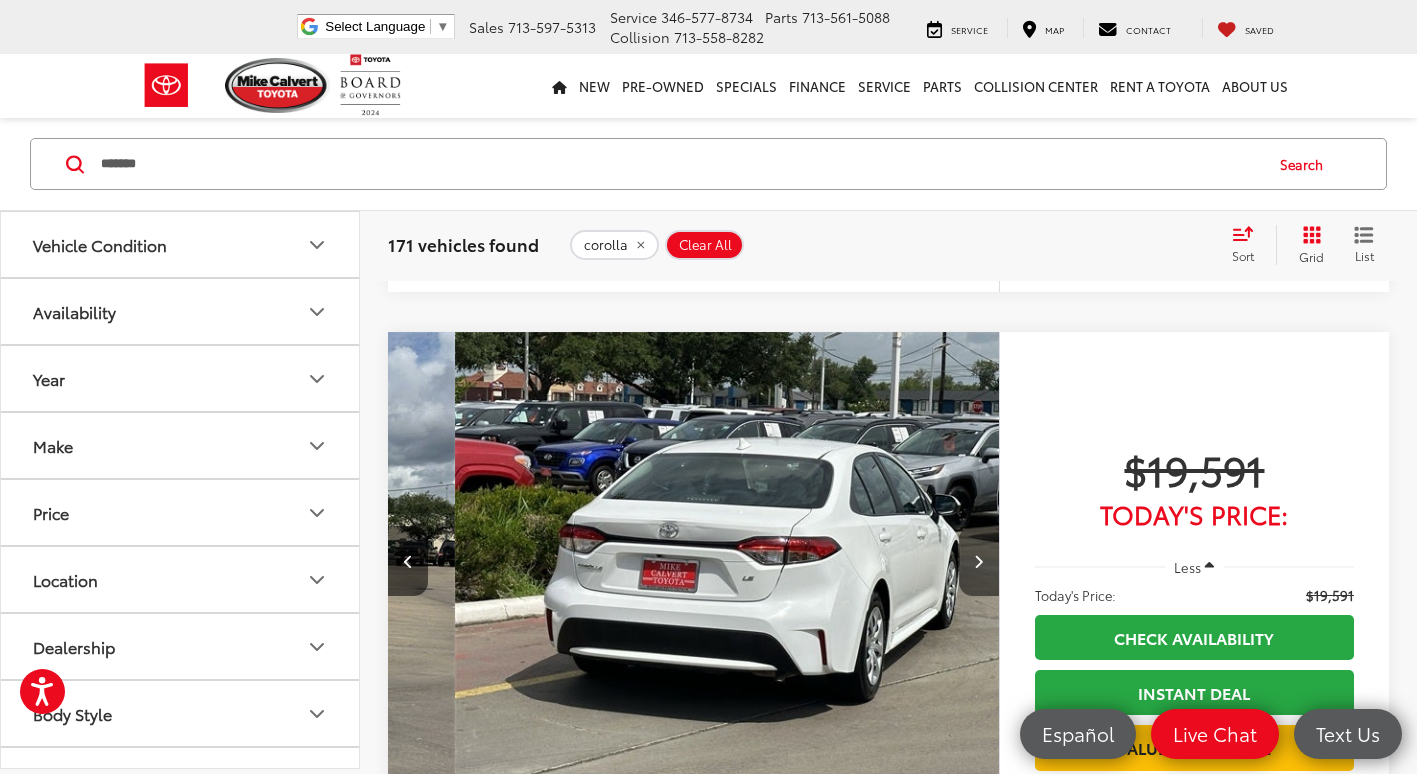 scroll, scrollTop: 0, scrollLeft: 2456, axis: horizontal 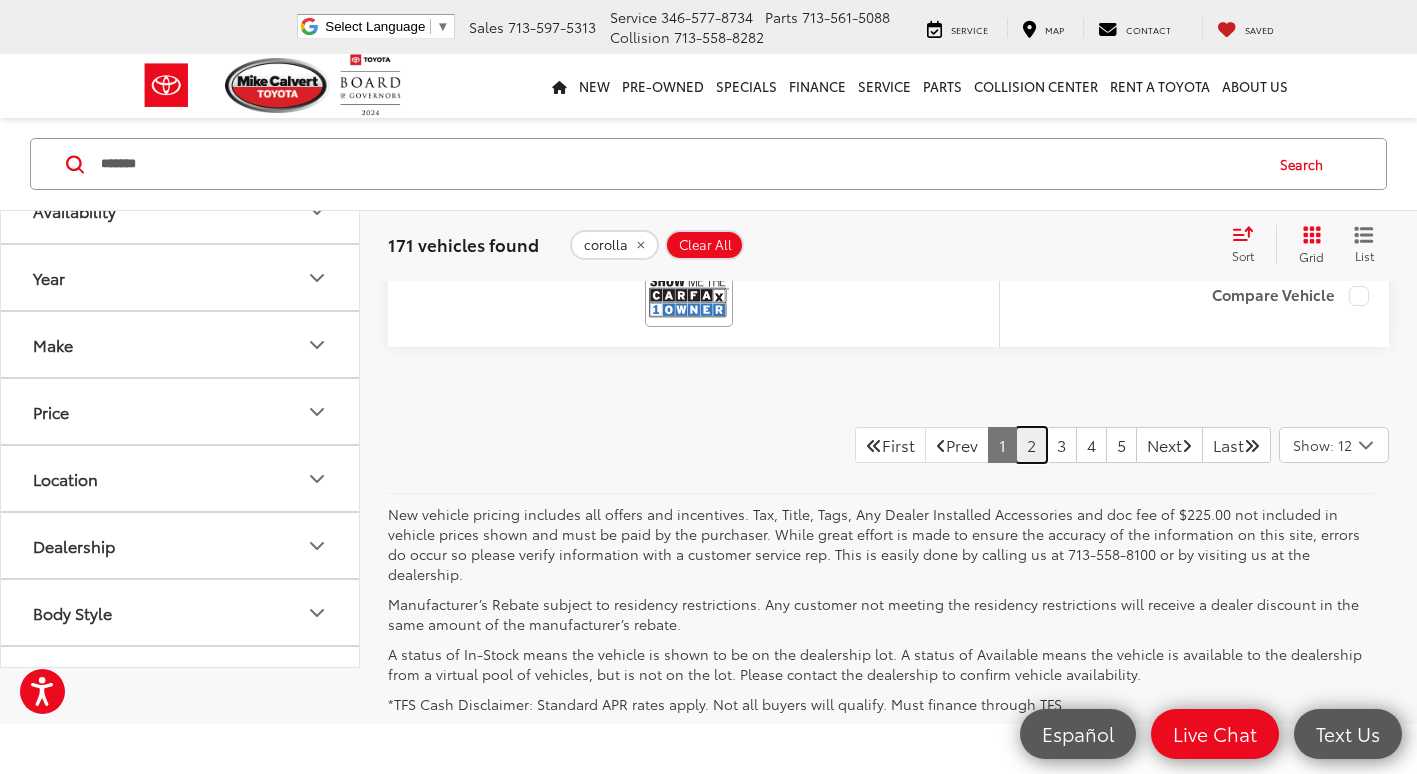 click on "2" at bounding box center (1031, 445) 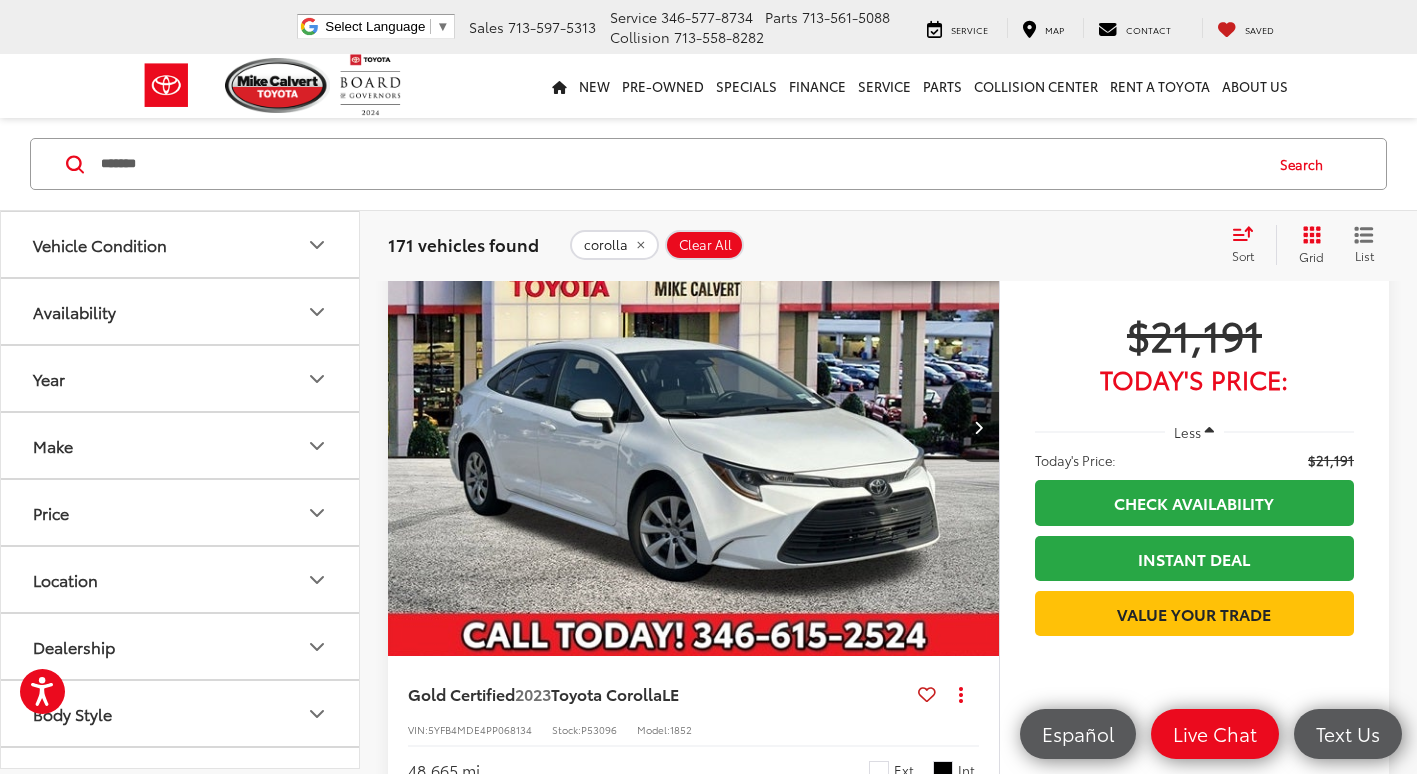 scroll, scrollTop: 2400, scrollLeft: 0, axis: vertical 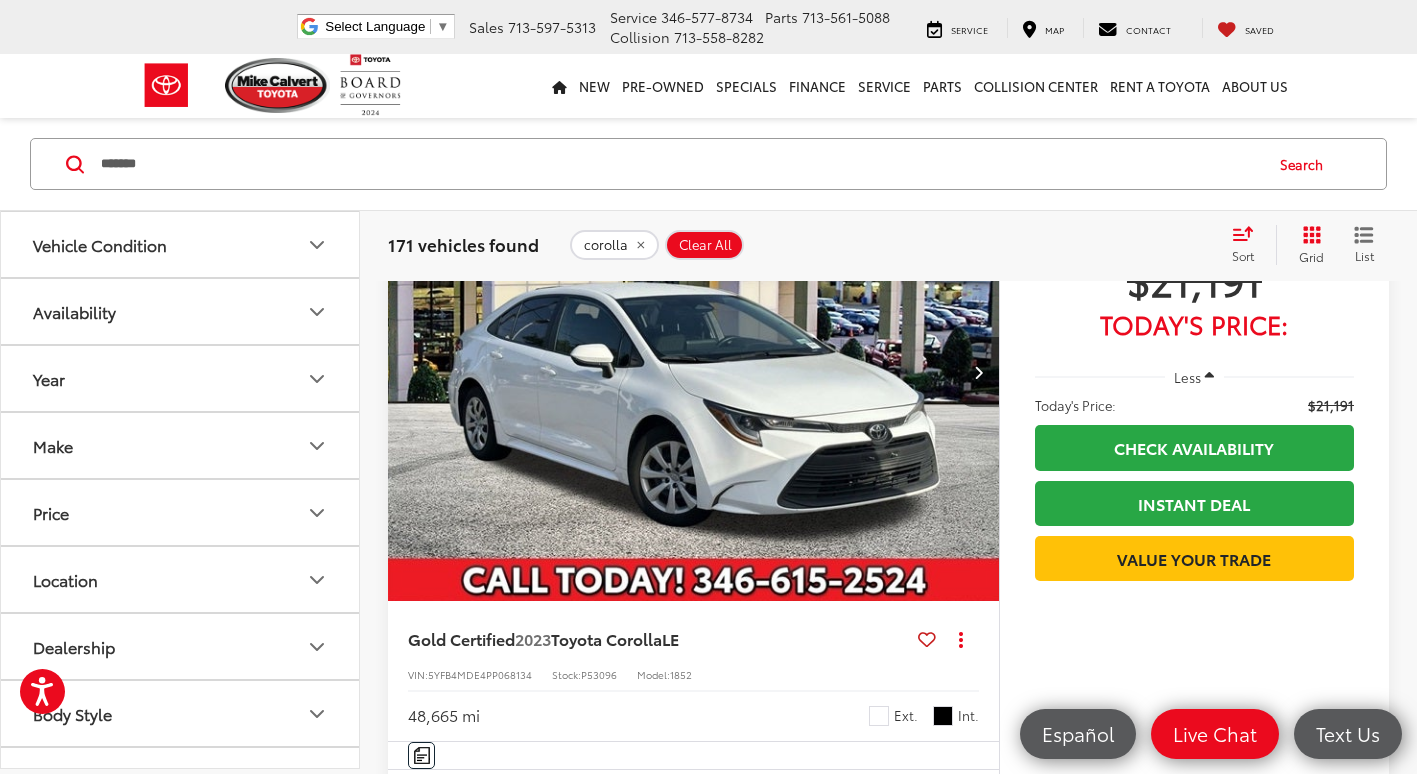 click at bounding box center (979, 372) 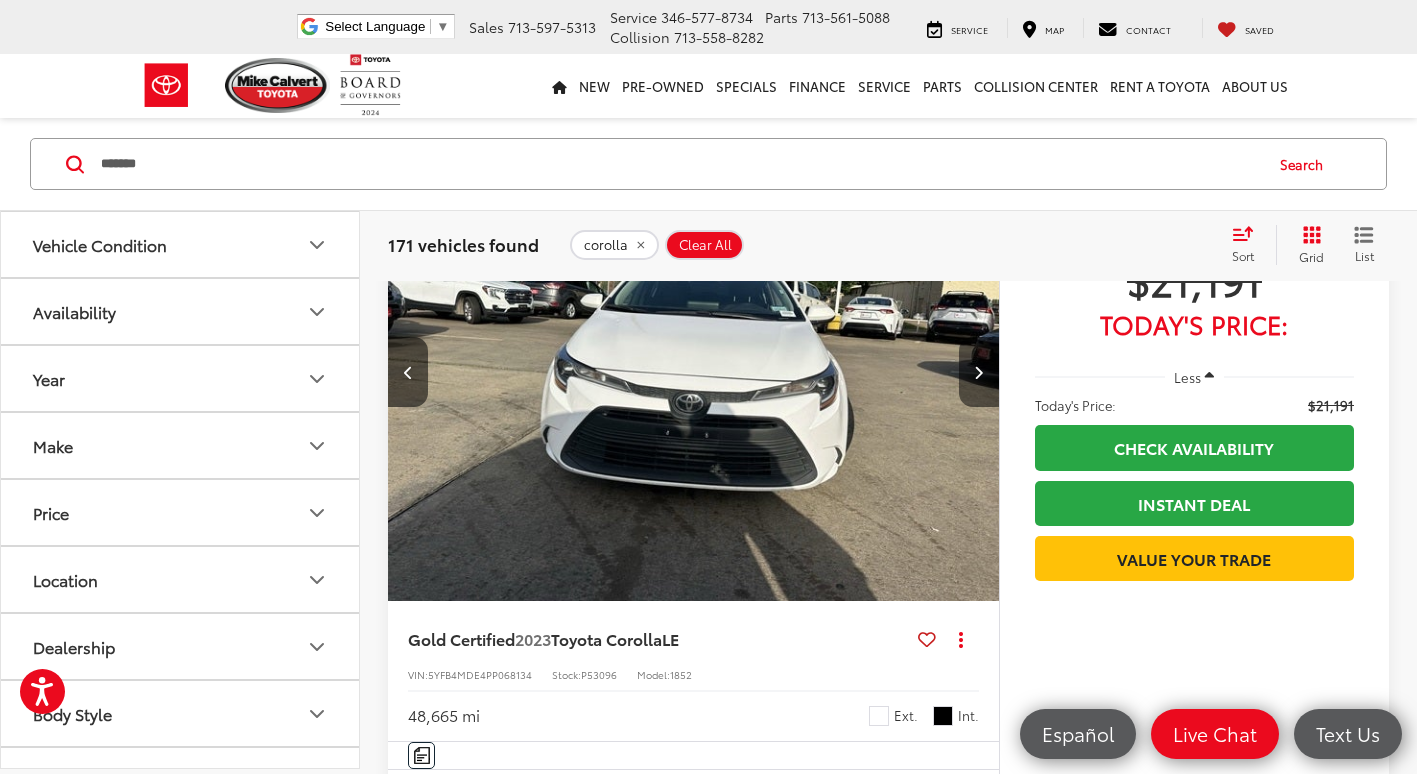click at bounding box center (979, 372) 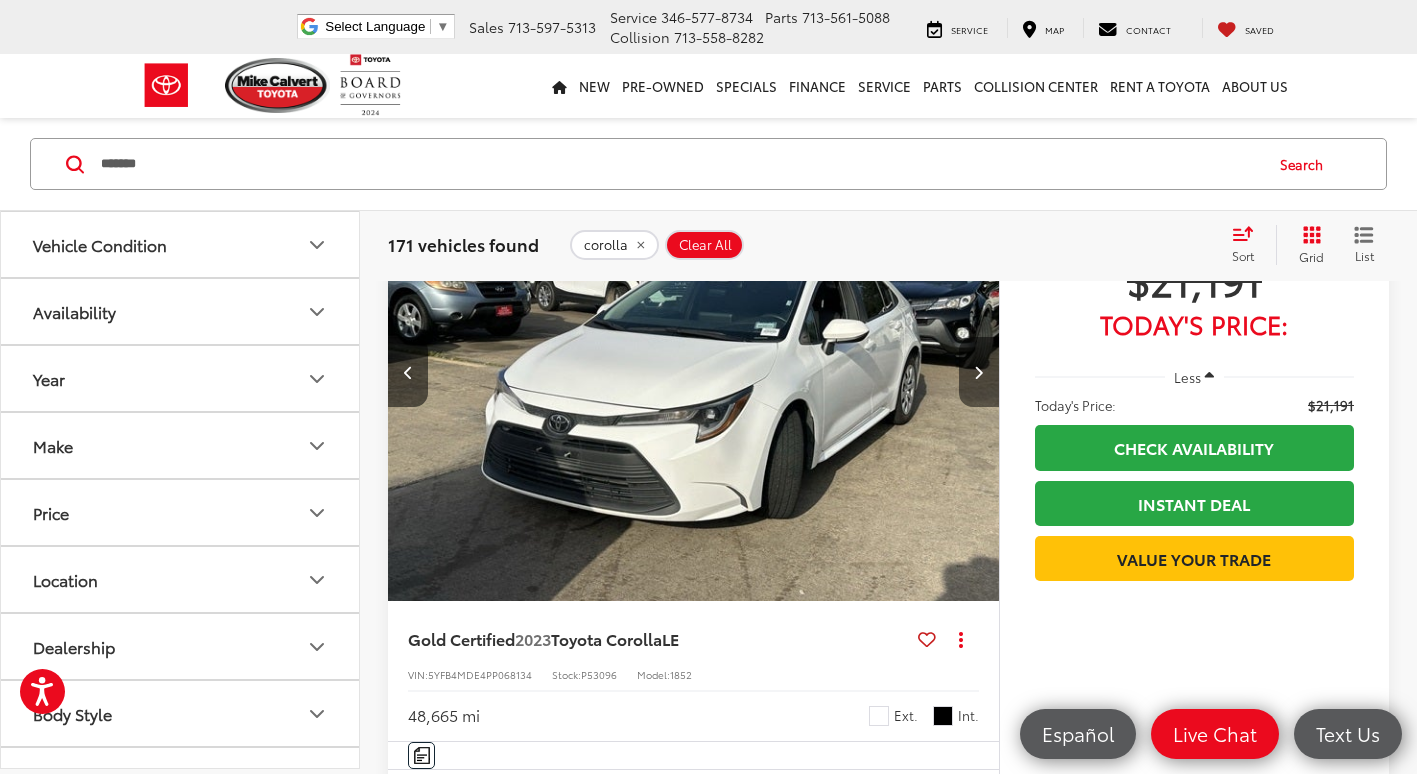 click at bounding box center (979, 372) 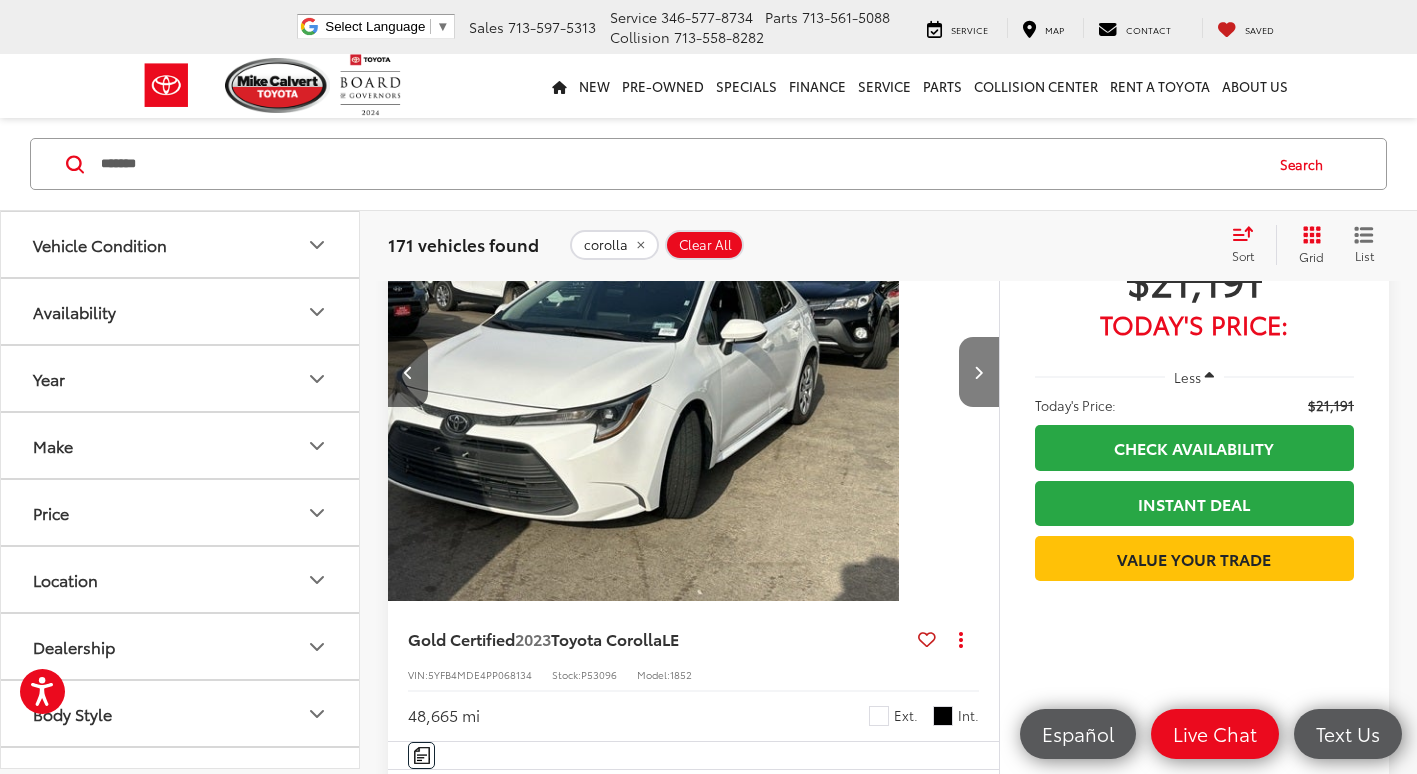 scroll, scrollTop: 0, scrollLeft: 1814, axis: horizontal 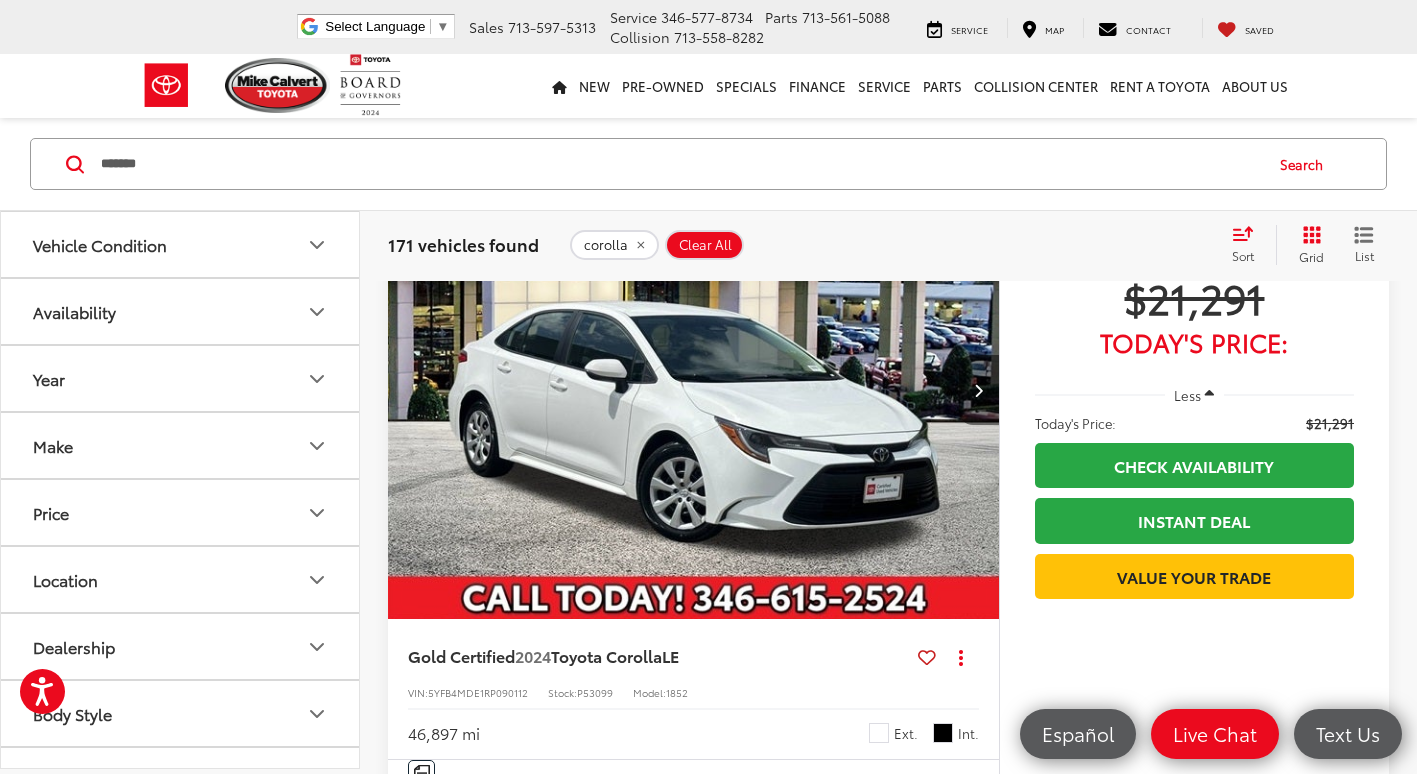 click at bounding box center [978, 390] 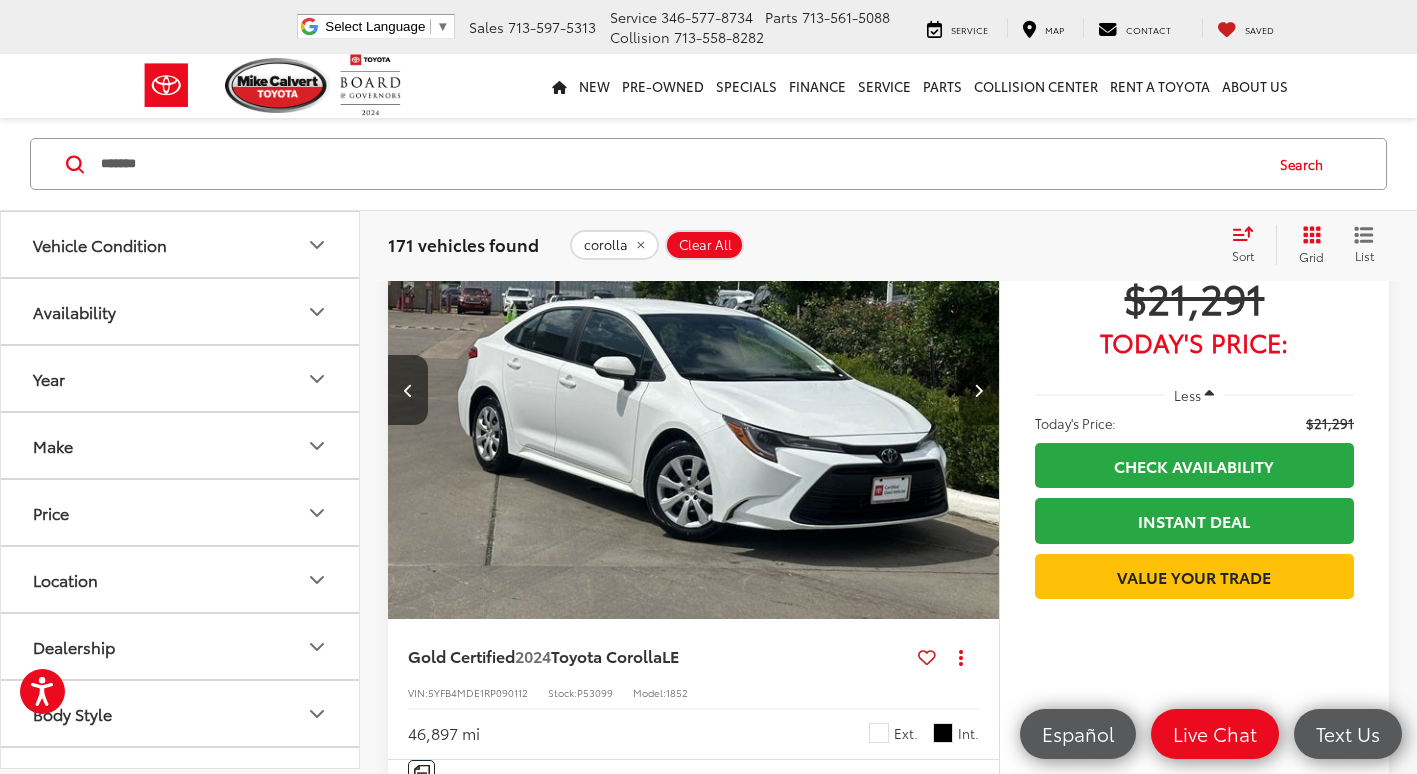 click at bounding box center [978, 390] 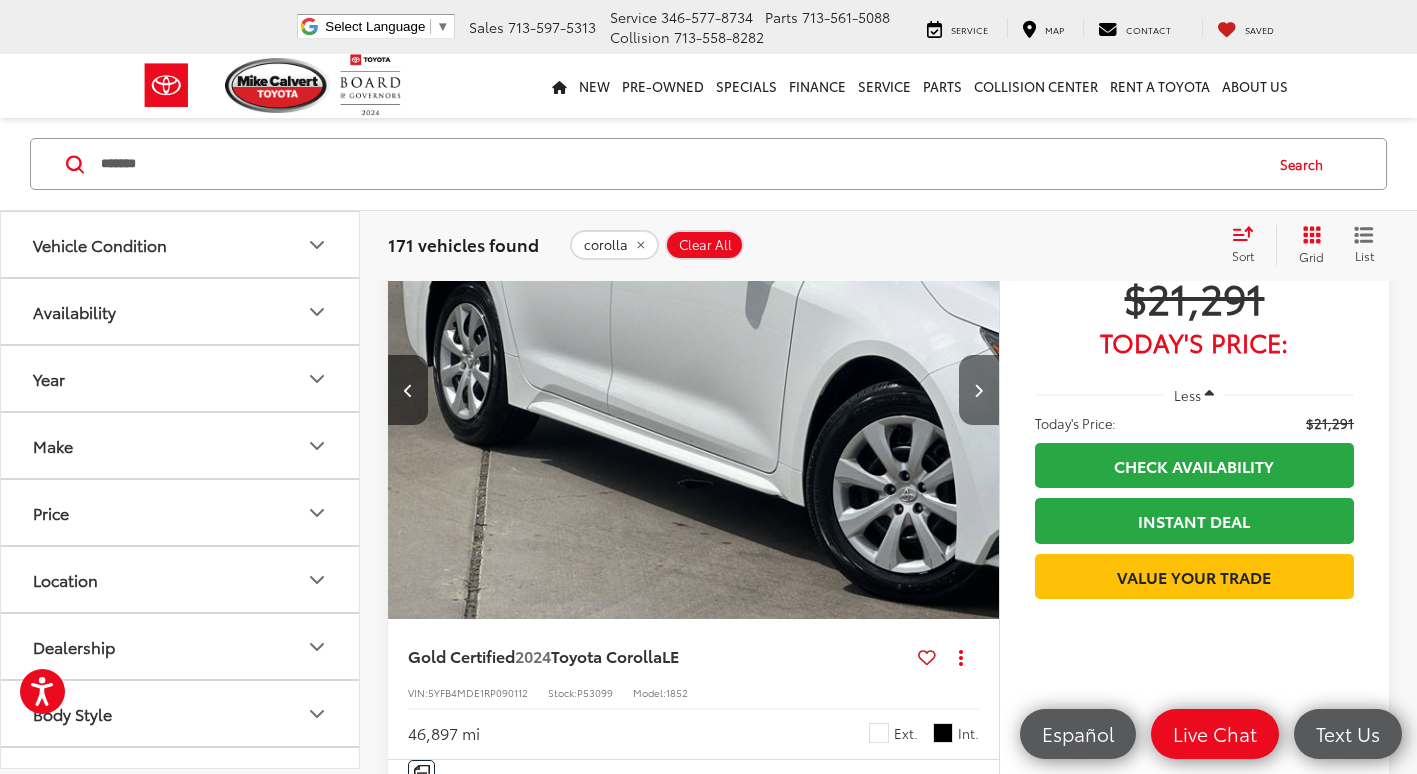 click at bounding box center [978, 390] 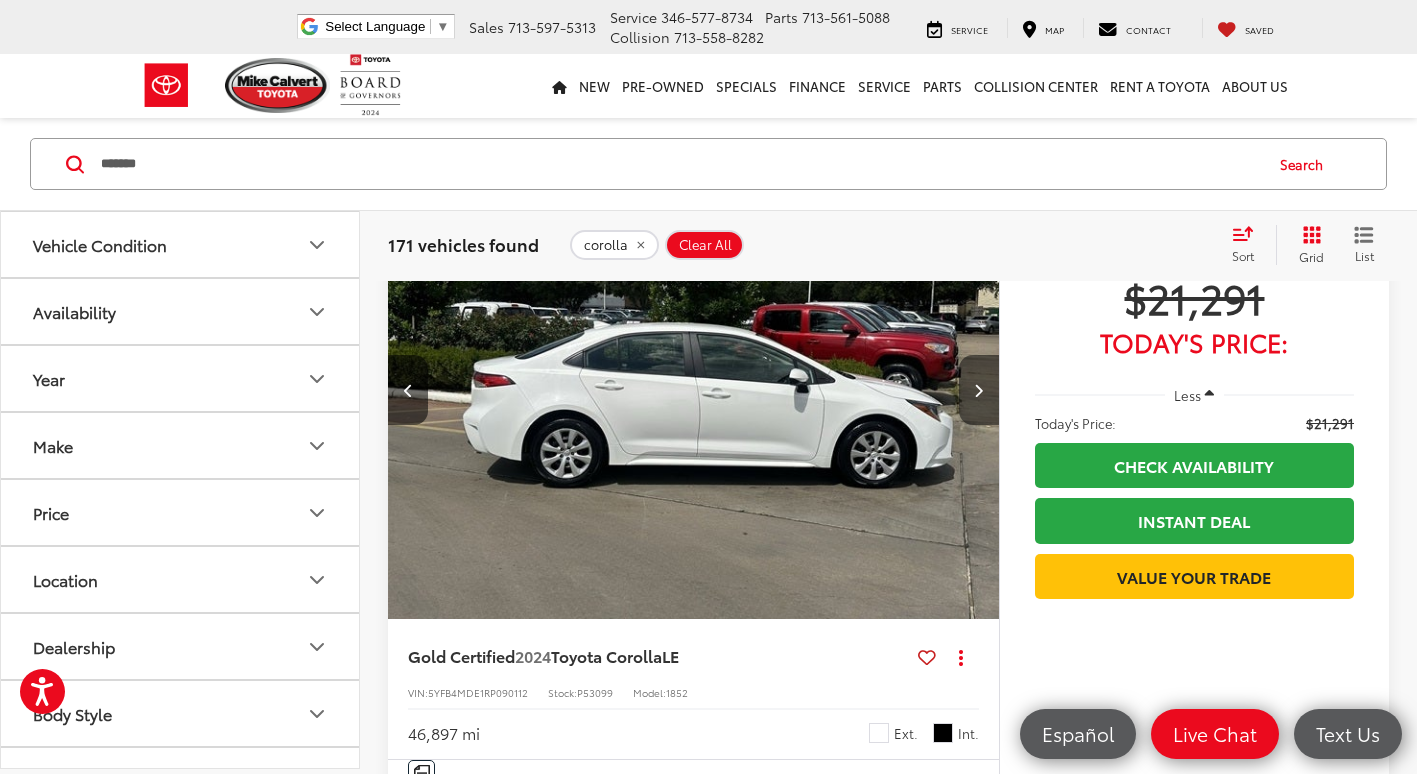 click at bounding box center (978, 390) 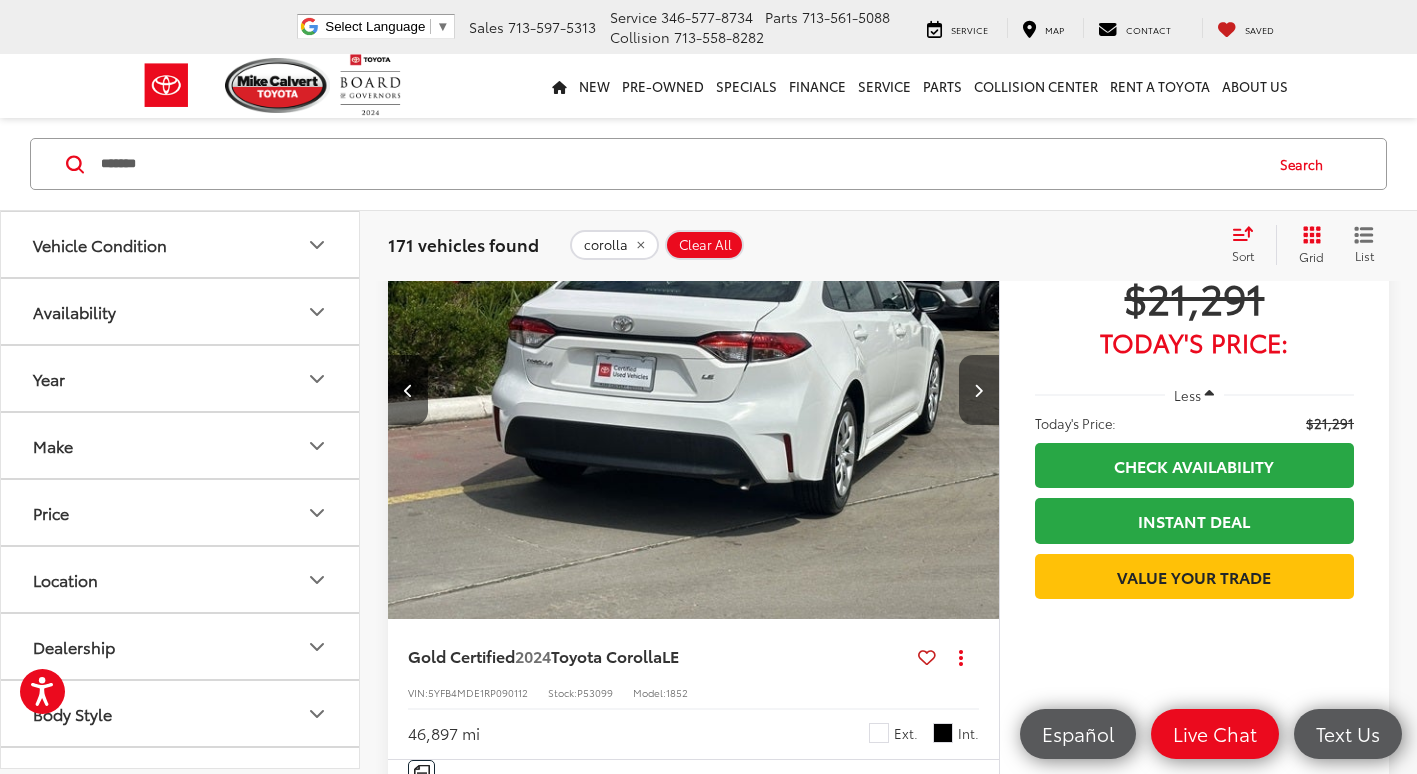 click at bounding box center [978, 390] 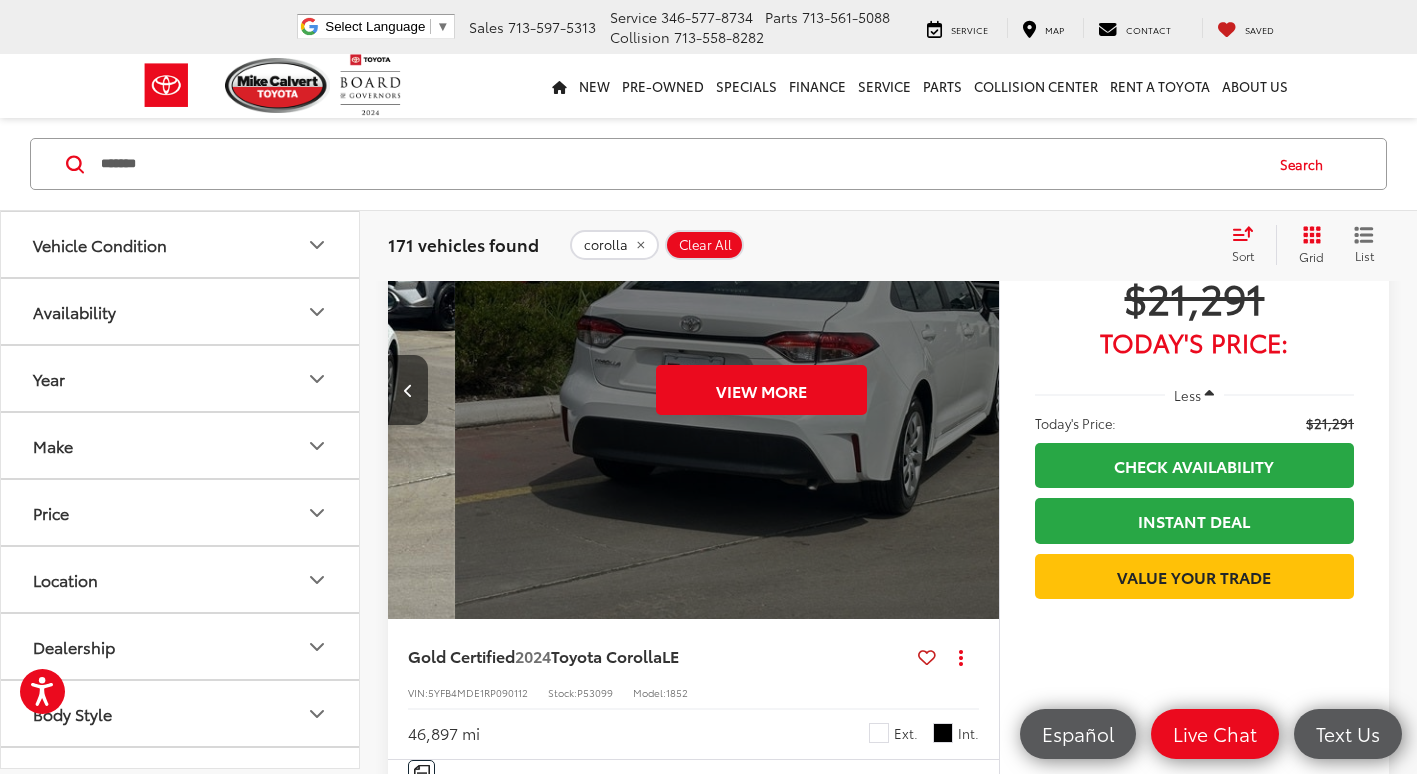 scroll, scrollTop: 0, scrollLeft: 3070, axis: horizontal 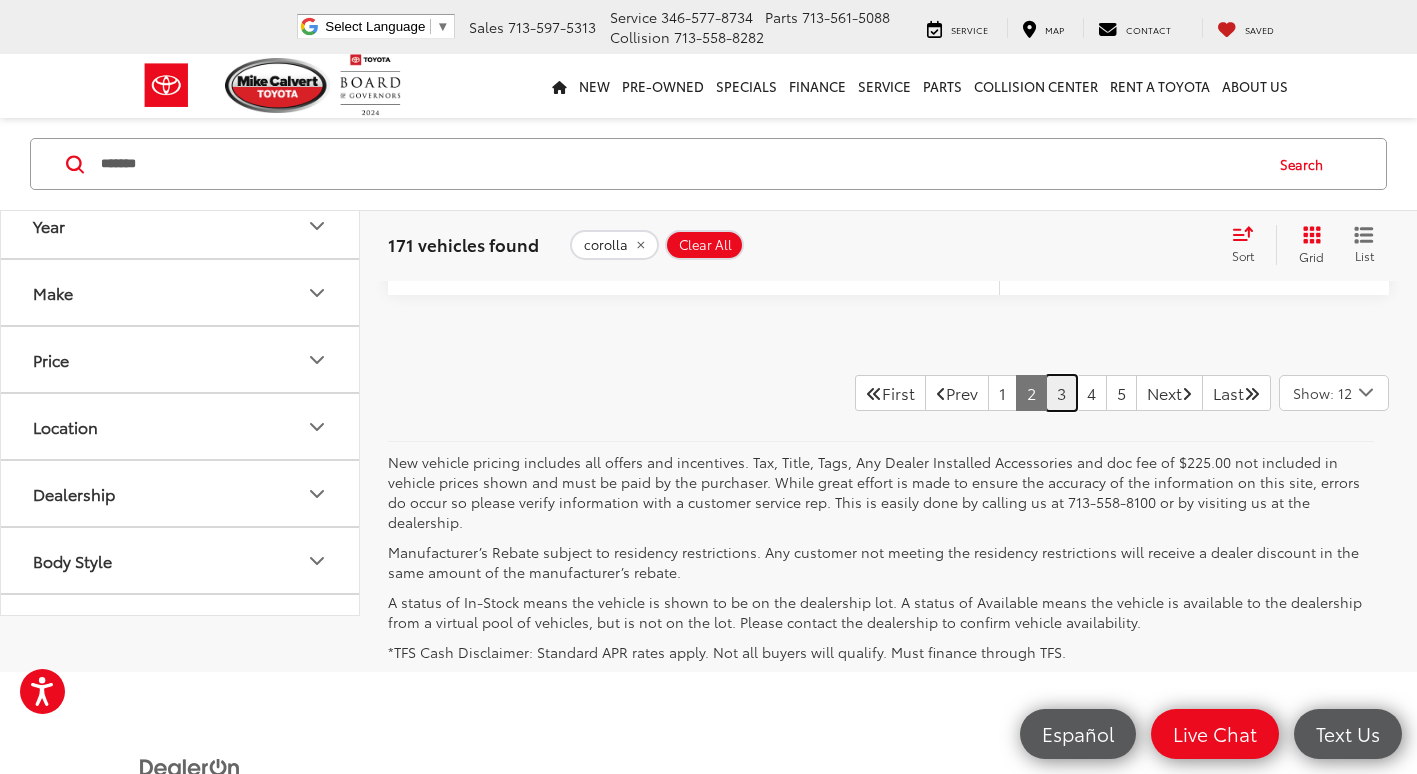 click on "3" at bounding box center [1061, 393] 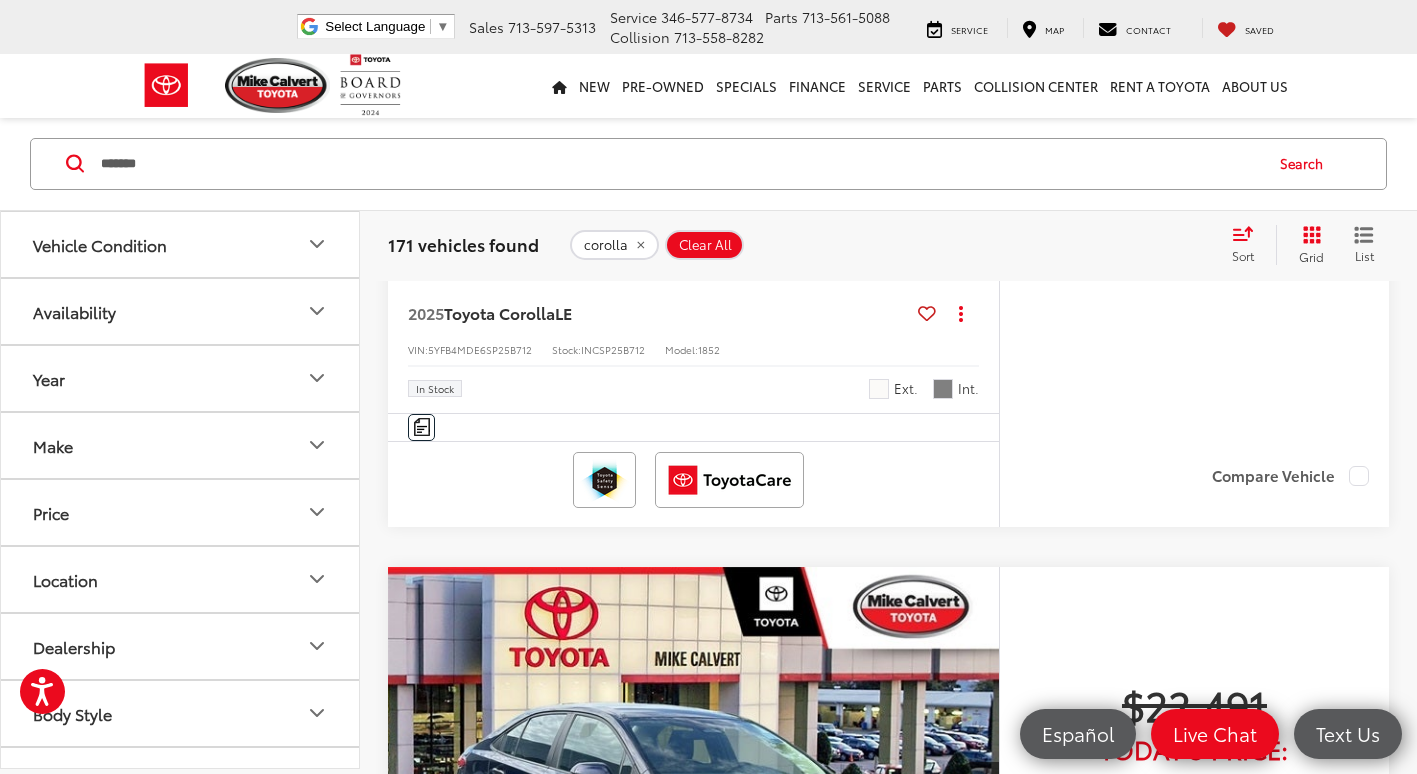 scroll, scrollTop: 600, scrollLeft: 0, axis: vertical 